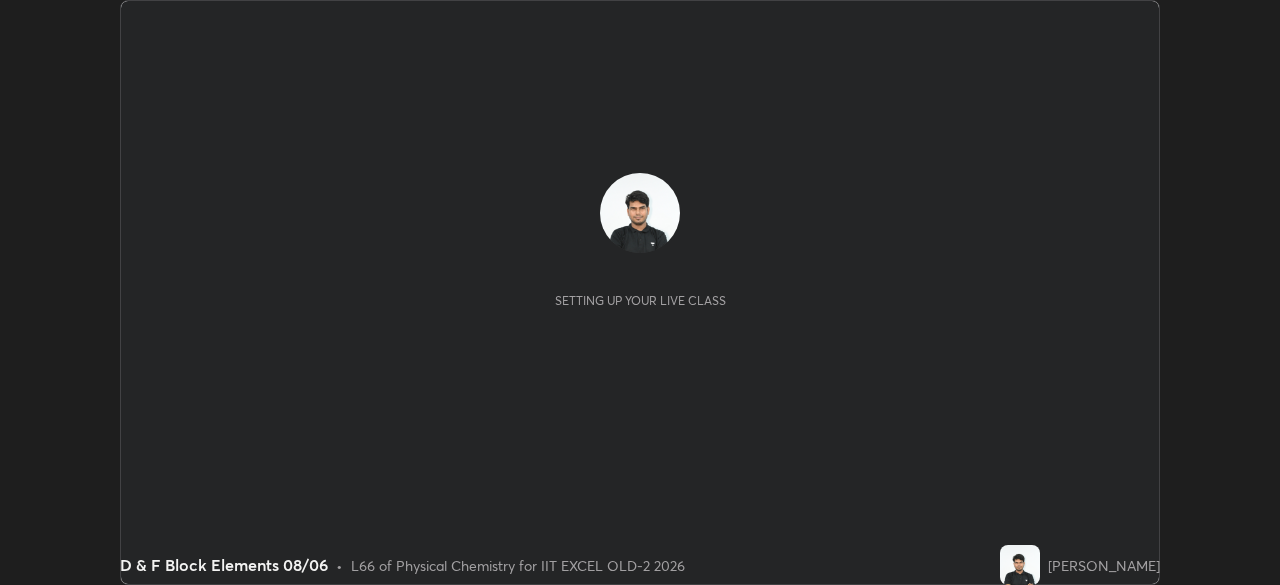 scroll, scrollTop: 0, scrollLeft: 0, axis: both 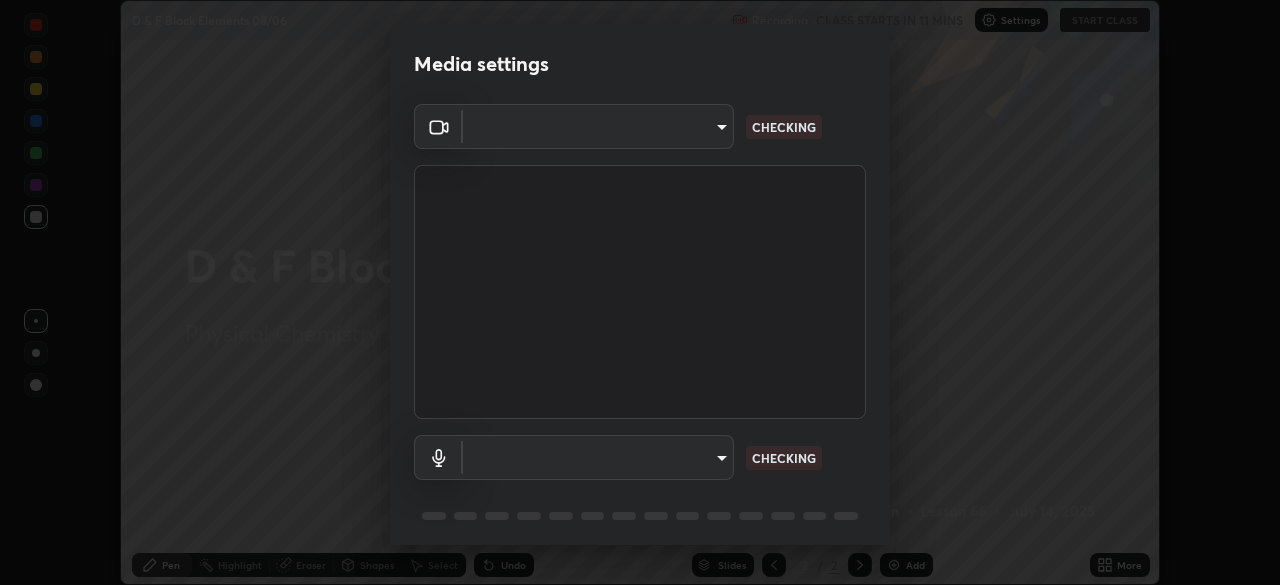 click on "Erase all D & F Block Elements 08/06 Recording CLASS STARTS IN 11 MINS Settings START CLASS Setting up your live class D & F Block Elements 08/06 • L66 of Physical Chemistry for IIT EXCEL OLD-2 2026 [PERSON_NAME] Pen Highlight Eraser Shapes Select Undo Slides 2 / 2 Add More No doubts shared Encourage your learners to ask a doubt for better clarity Report an issue Reason for reporting Buffering Chat not working Audio - Video sync issue Educator video quality low ​ Attach an image Report Media settings ​ CHECKING ​ CHECKING 1 / 5 Next" at bounding box center [640, 292] 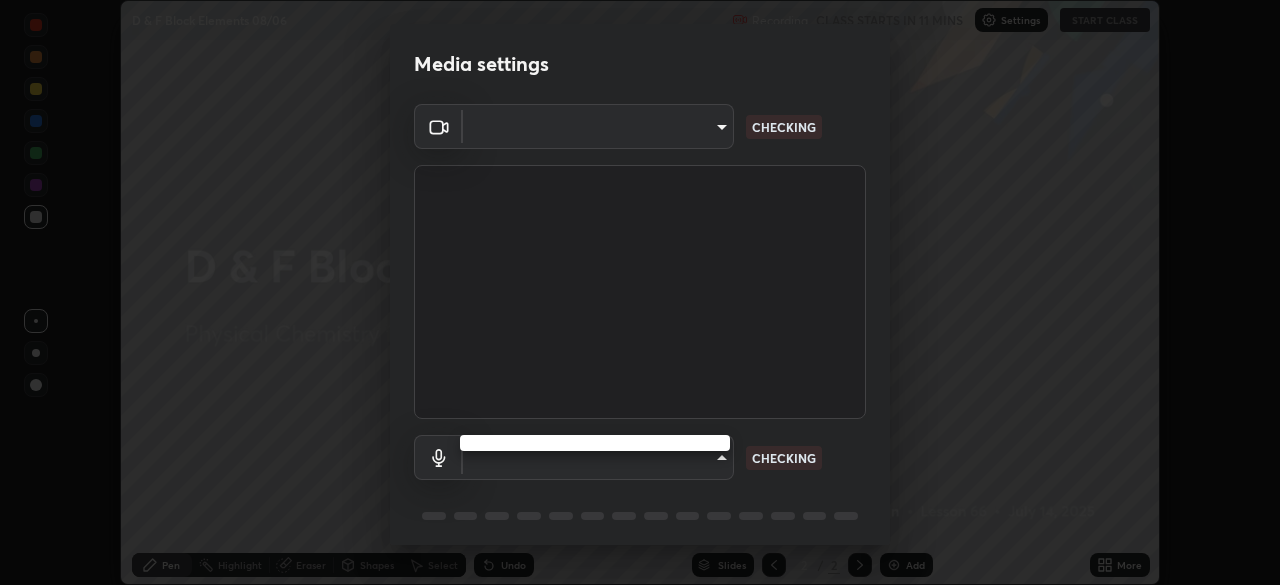 type on "a2c9e0304fea7a197325265949ed38064ec23766b16e4a4df4757bcf8ee53c87" 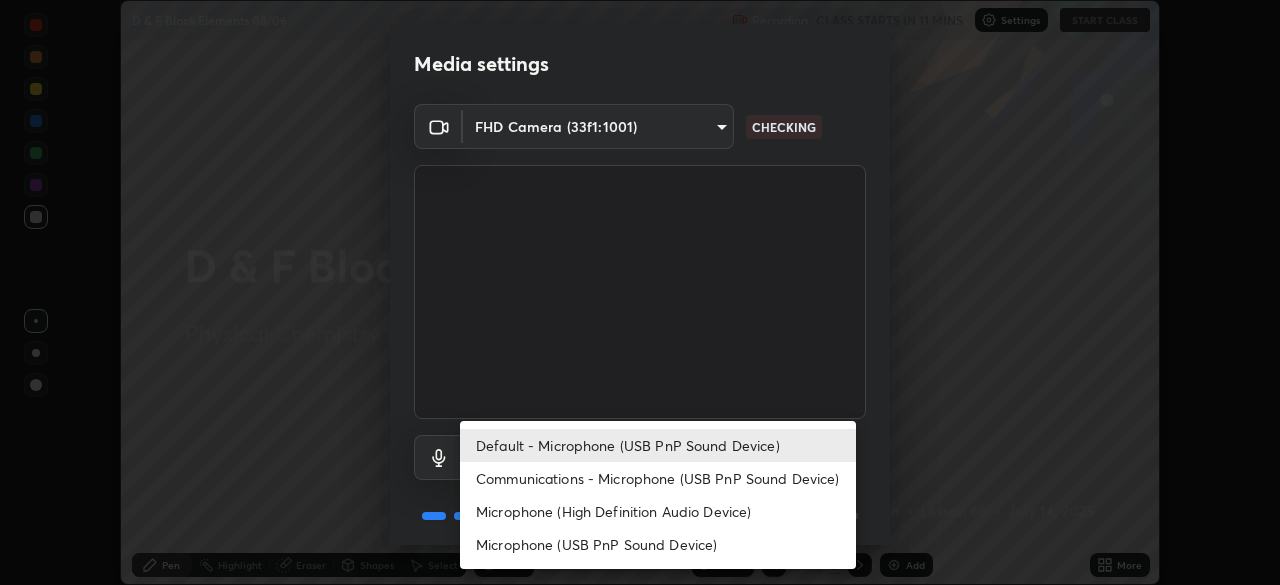 click on "Communications - Microphone (USB PnP Sound Device)" at bounding box center [658, 478] 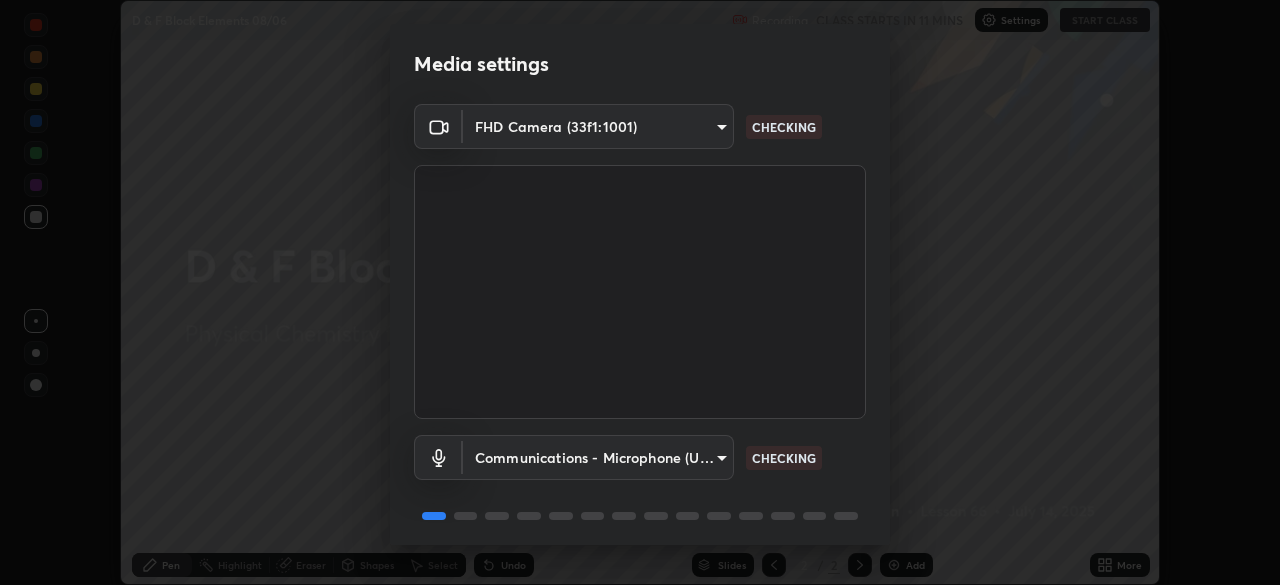 click on "Erase all D & F Block Elements 08/06 Recording CLASS STARTS IN 11 MINS Settings START CLASS Setting up your live class D & F Block Elements 08/06 • L66 of Physical Chemistry for IIT EXCEL OLD-2 2026 [PERSON_NAME] Pen Highlight Eraser Shapes Select Undo Slides 2 / 2 Add More No doubts shared Encourage your learners to ask a doubt for better clarity Report an issue Reason for reporting Buffering Chat not working Audio - Video sync issue Educator video quality low ​ Attach an image Report Media settings FHD Camera (33f1:1001) a2c9e0304fea7a197325265949ed38064ec23766b16e4a4df4757bcf8ee53c87 CHECKING Communications - Microphone (USB PnP Sound Device) communications CHECKING 1 / 5 Next" at bounding box center [640, 292] 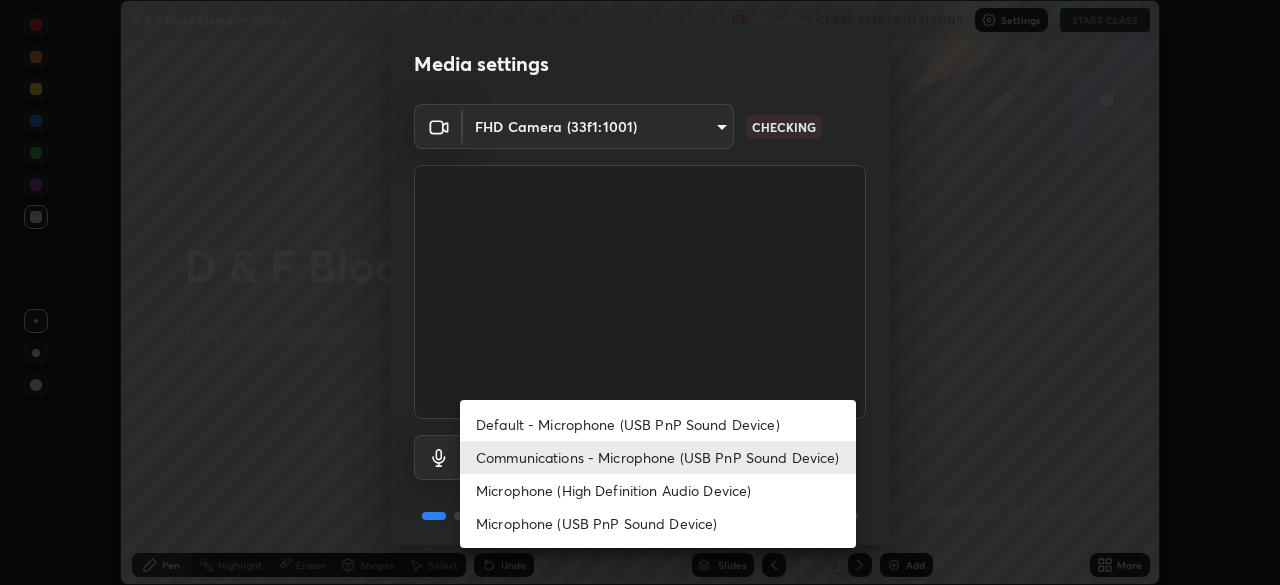 click on "Default - Microphone (USB PnP Sound Device)" at bounding box center (658, 424) 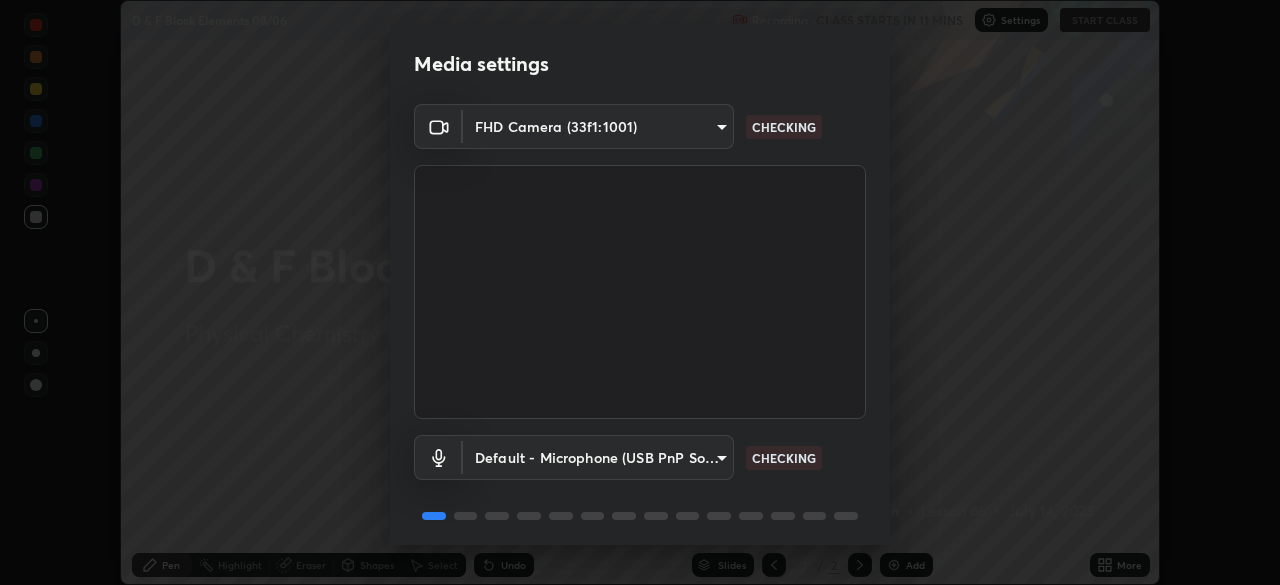 scroll, scrollTop: 71, scrollLeft: 0, axis: vertical 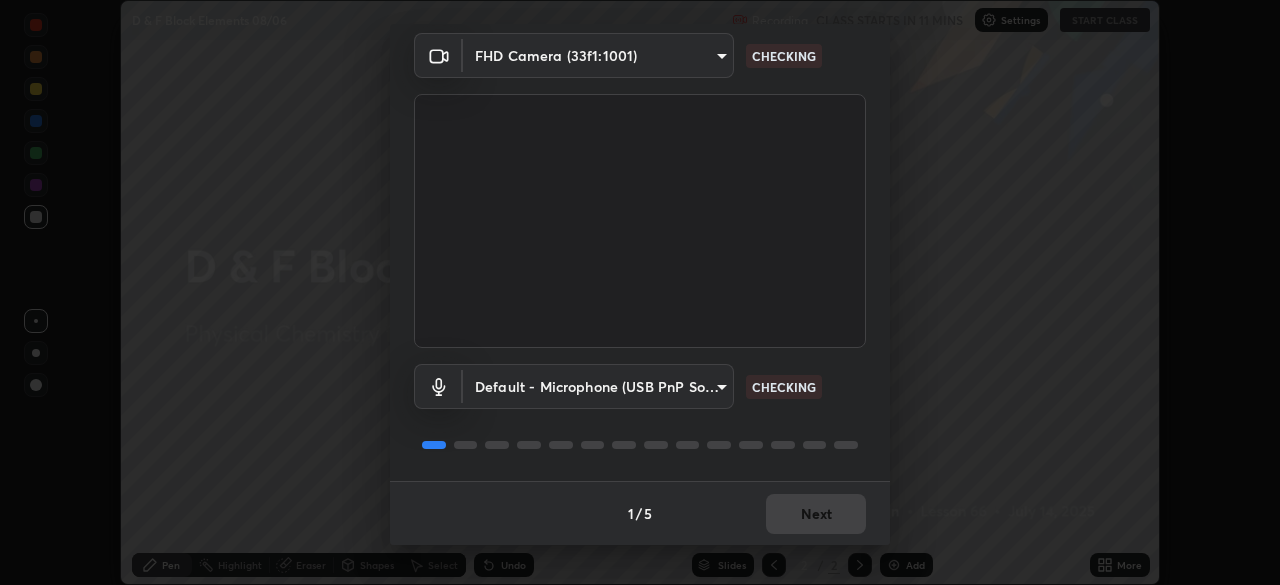 click on "1 / 5 Next" at bounding box center (640, 513) 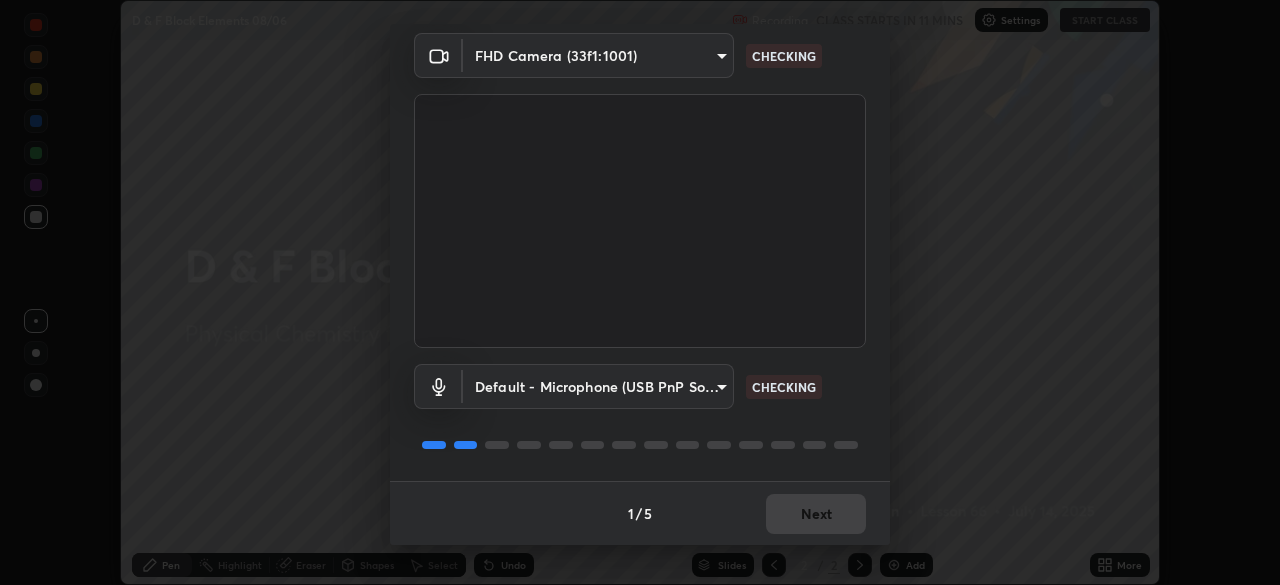click on "1 / 5 Next" at bounding box center (640, 513) 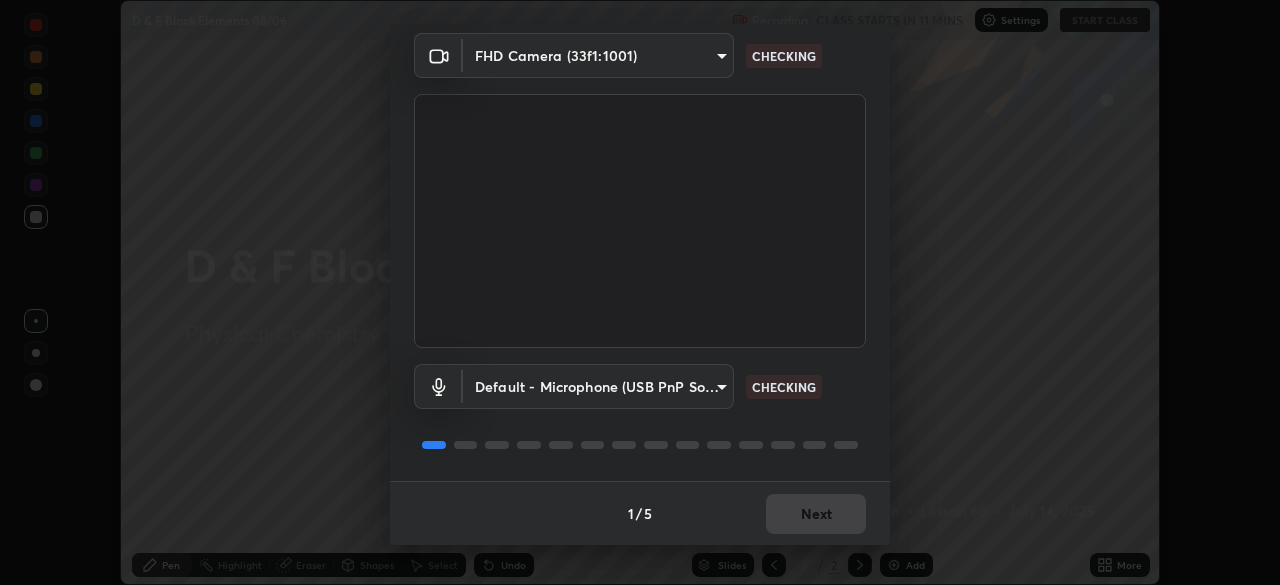 click on "1 / 5 Next" at bounding box center (640, 513) 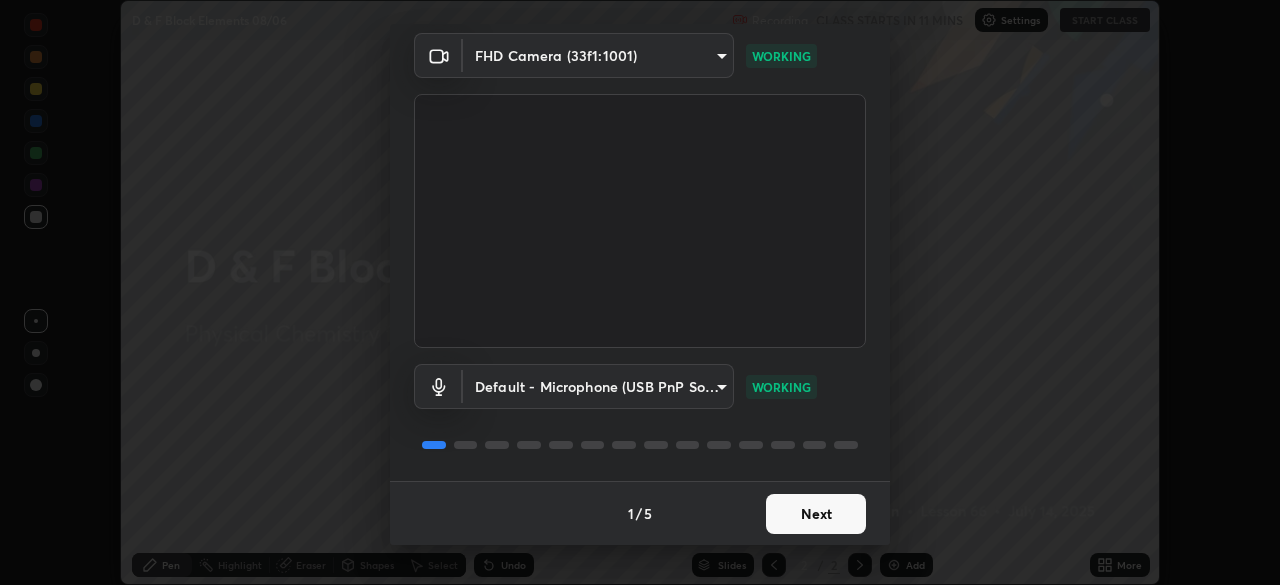 click on "Next" at bounding box center (816, 514) 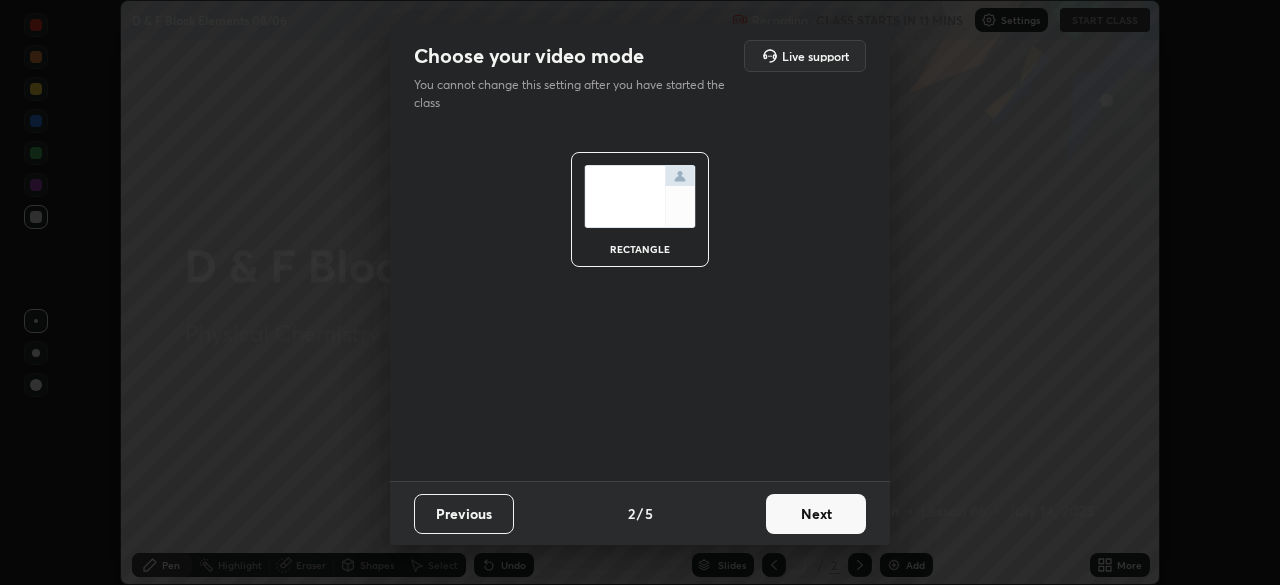 scroll, scrollTop: 0, scrollLeft: 0, axis: both 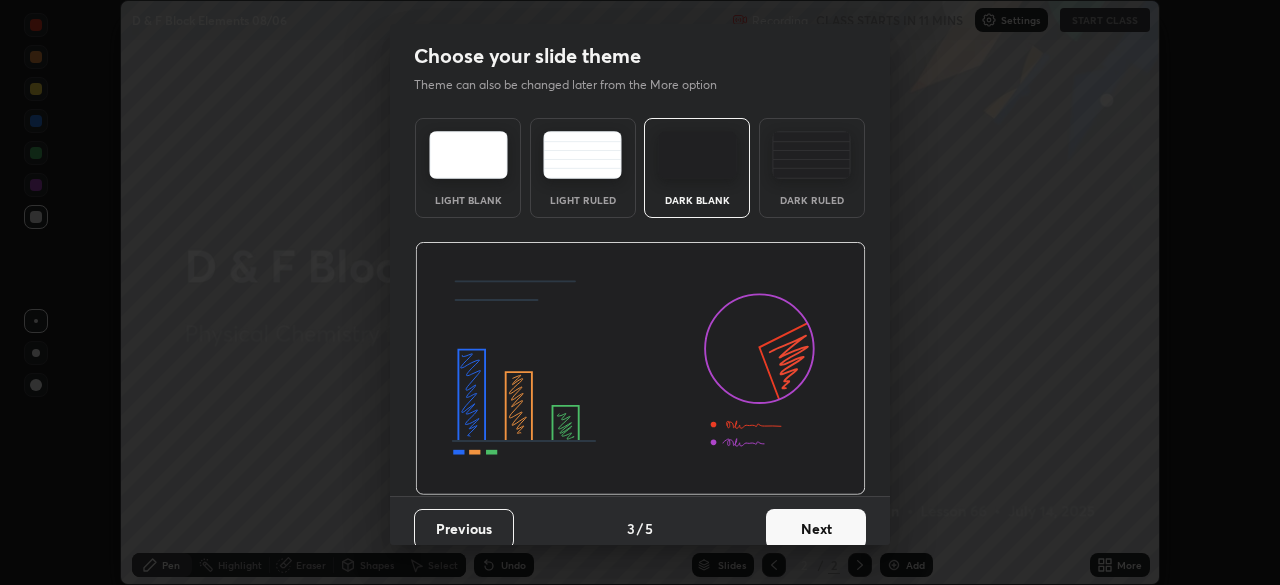 click on "Next" at bounding box center (816, 529) 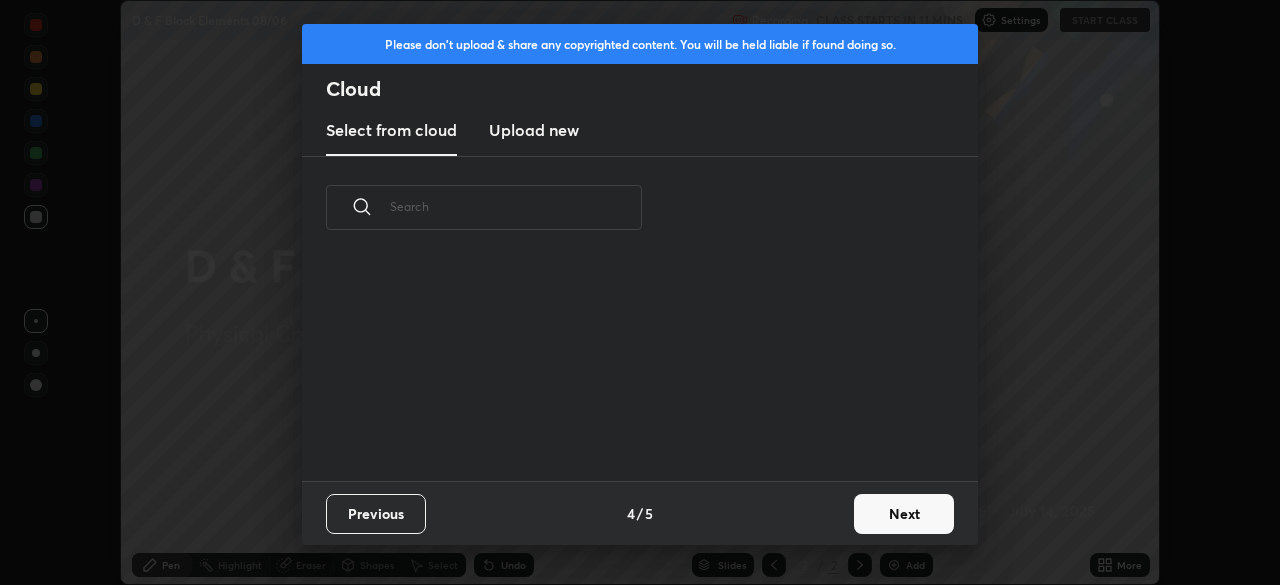 click on "Previous 4 / 5 Next" at bounding box center (640, 513) 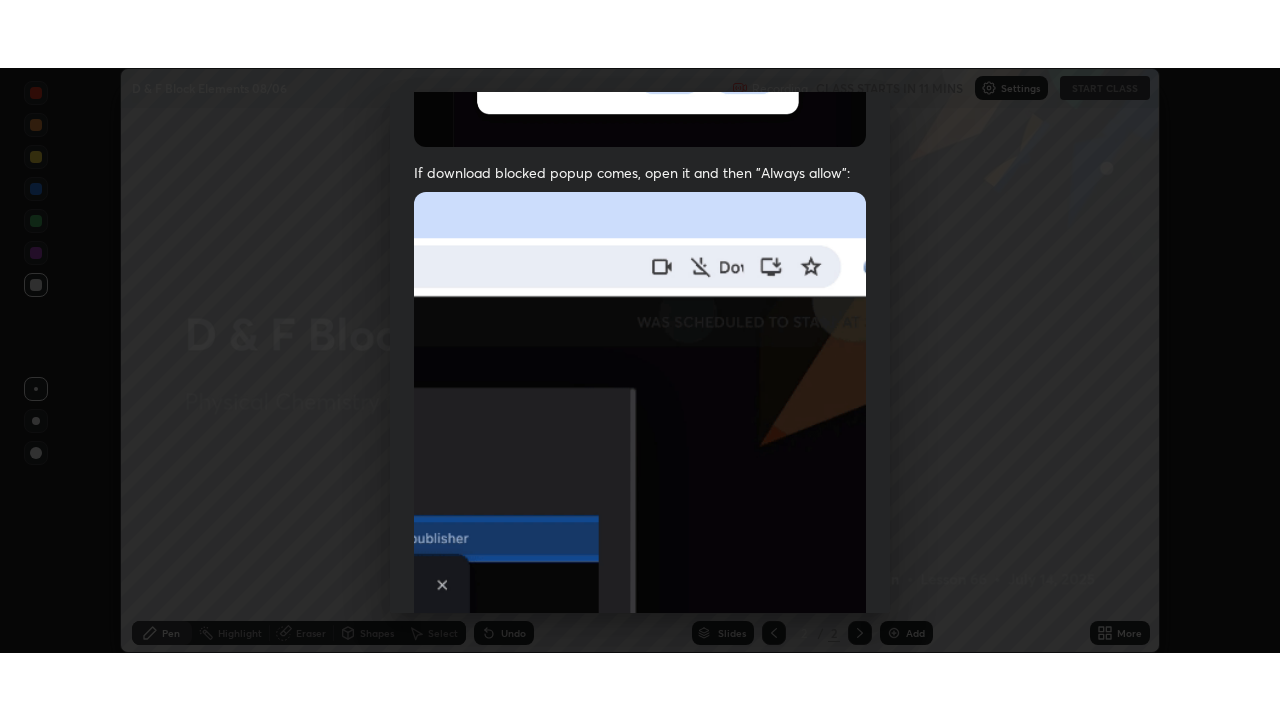 scroll, scrollTop: 479, scrollLeft: 0, axis: vertical 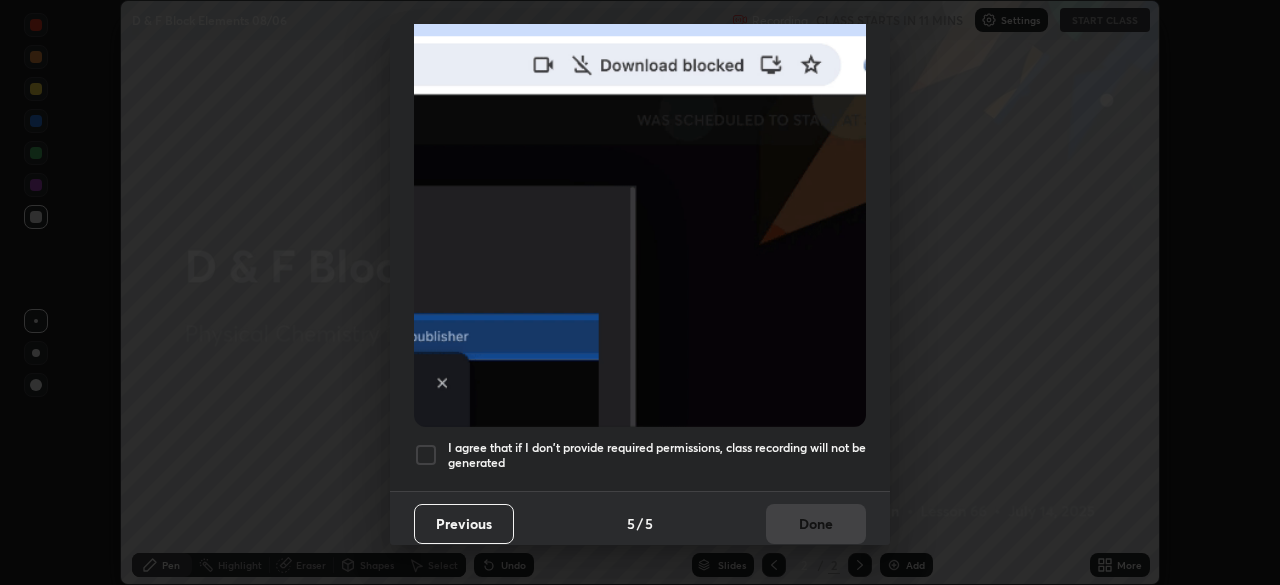 click at bounding box center (426, 455) 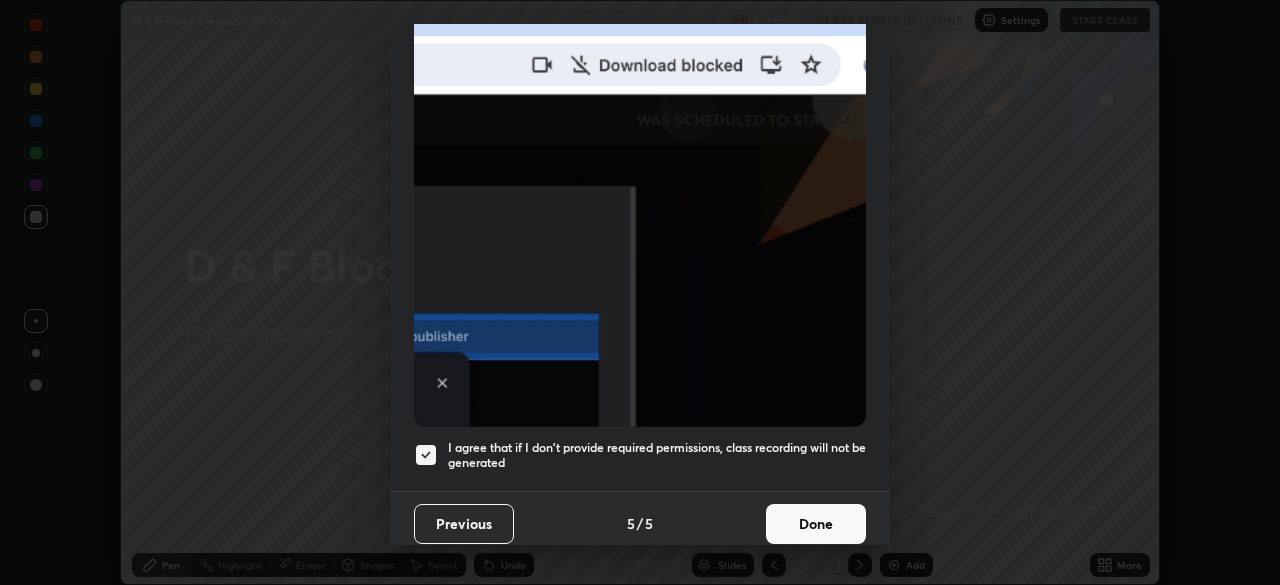 click on "Done" at bounding box center (816, 524) 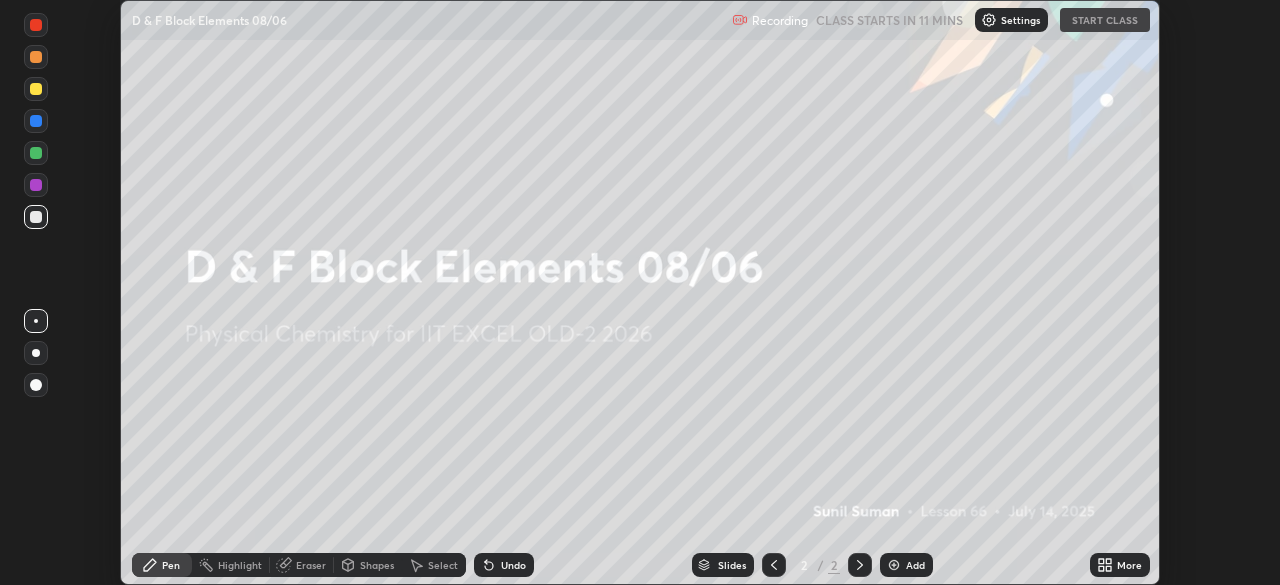 click on "More" at bounding box center [1129, 565] 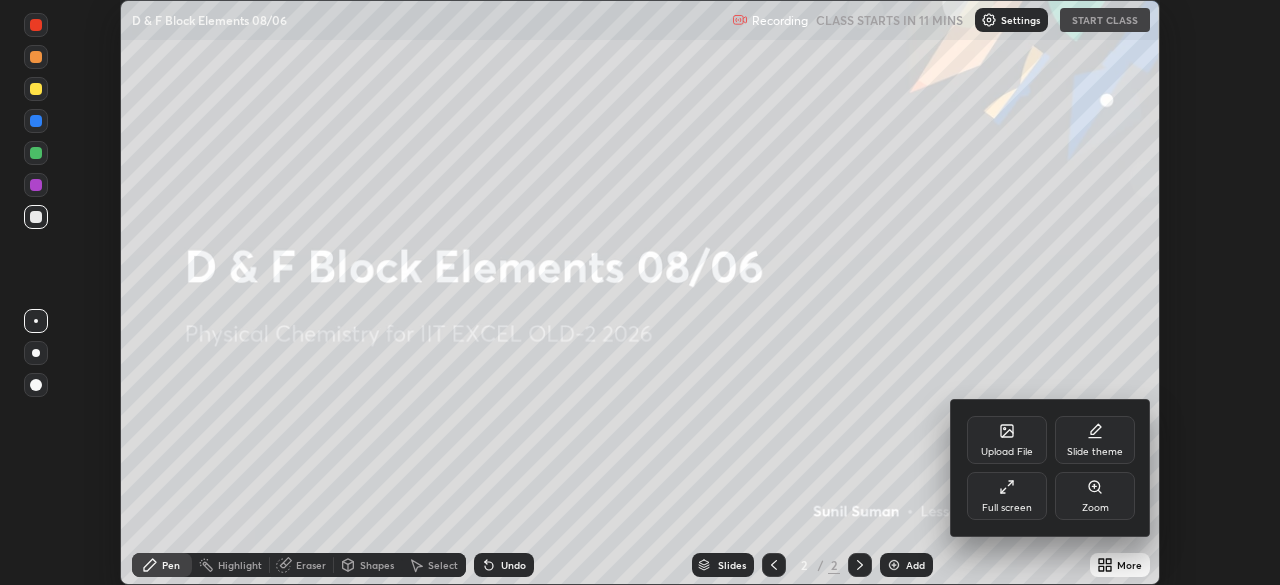click on "Full screen" at bounding box center (1007, 496) 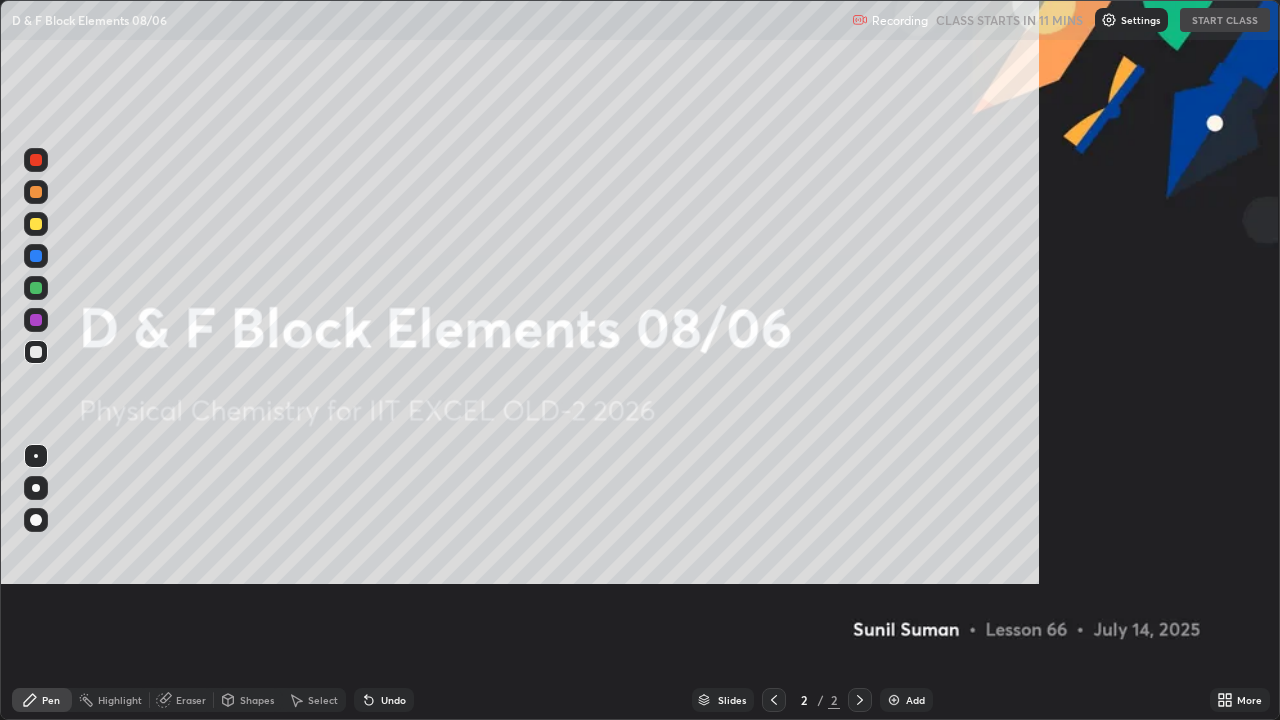 scroll, scrollTop: 99280, scrollLeft: 98720, axis: both 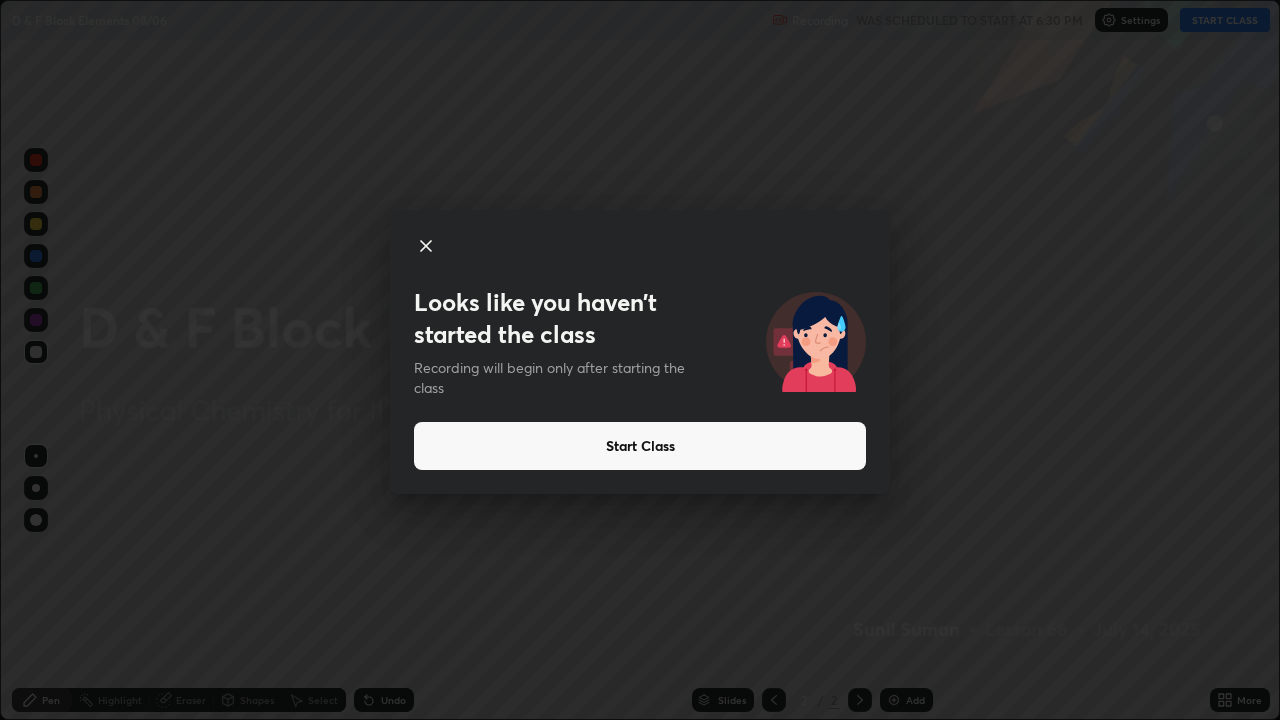 click on "Looks like you haven’t started the class Recording will begin only after starting the class Start Class" at bounding box center (640, 360) 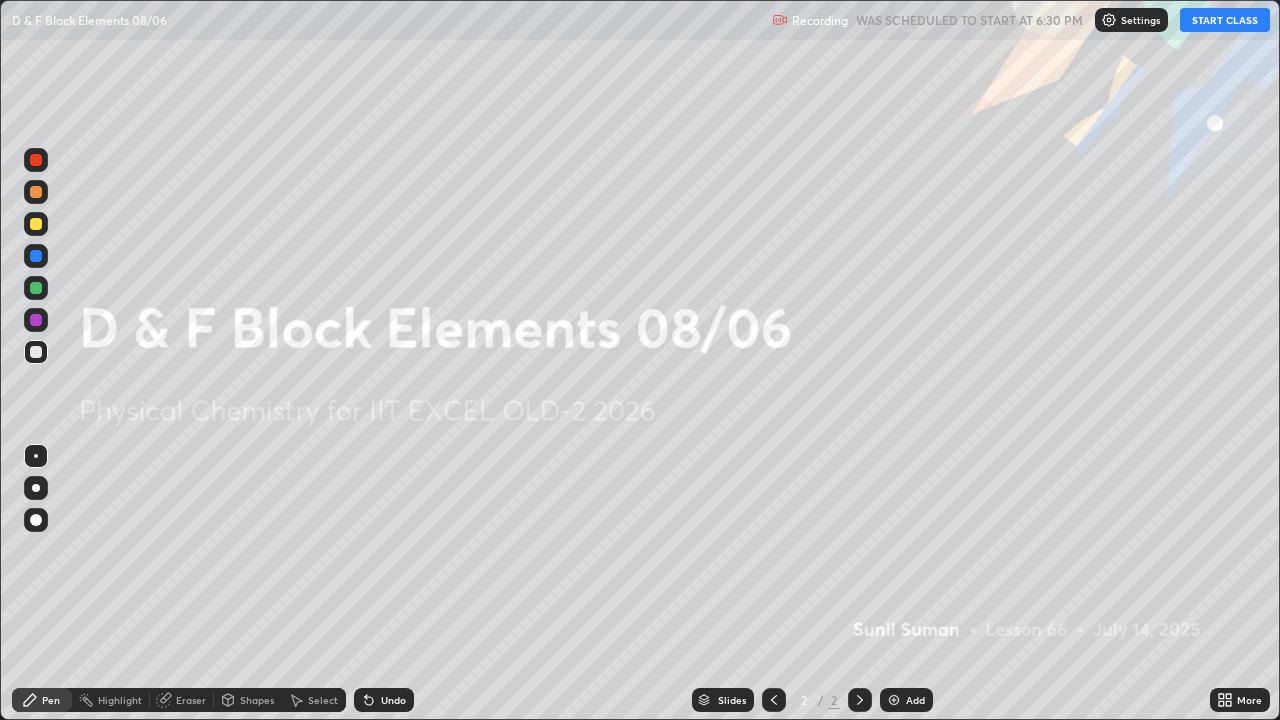 click at bounding box center [894, 700] 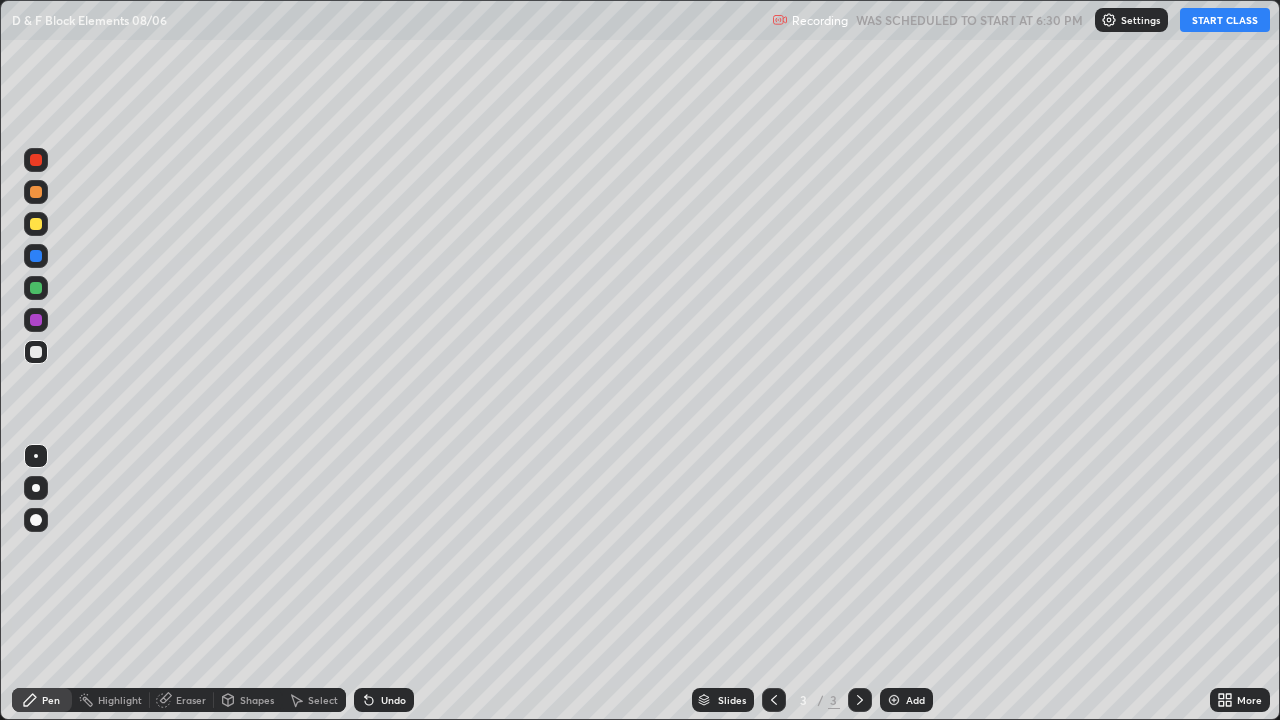 click on "START CLASS" at bounding box center (1225, 20) 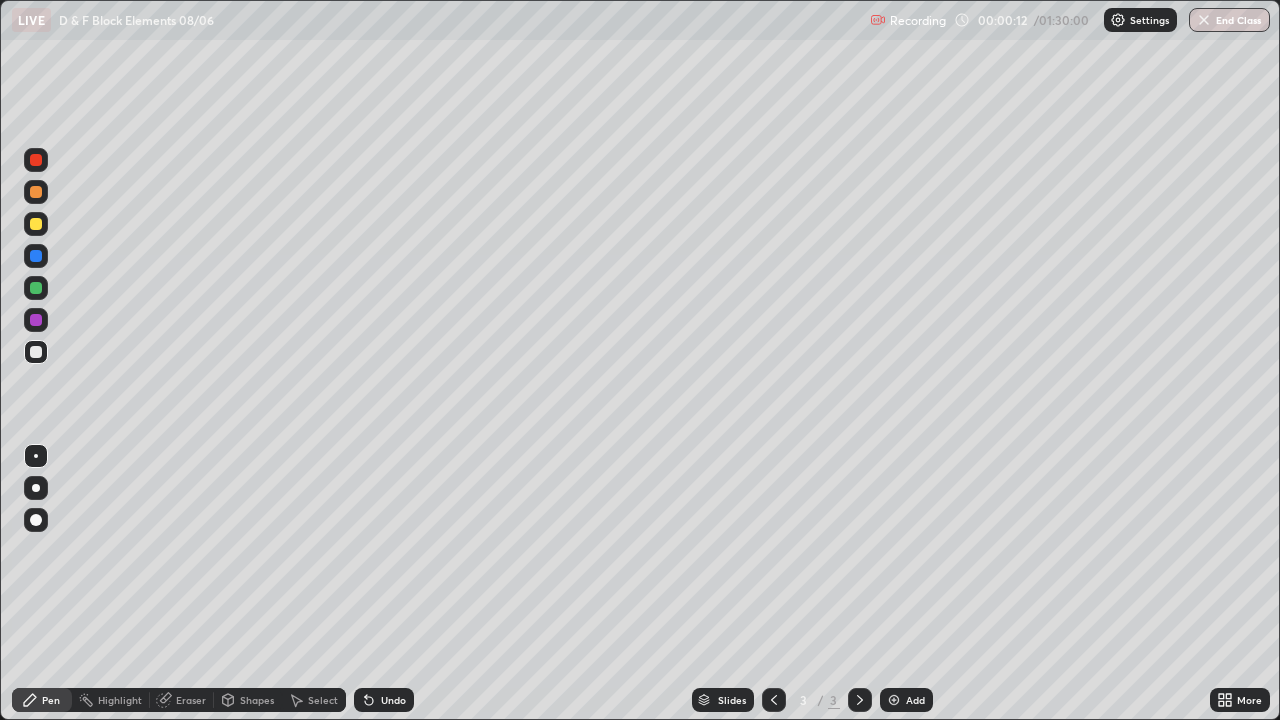 click 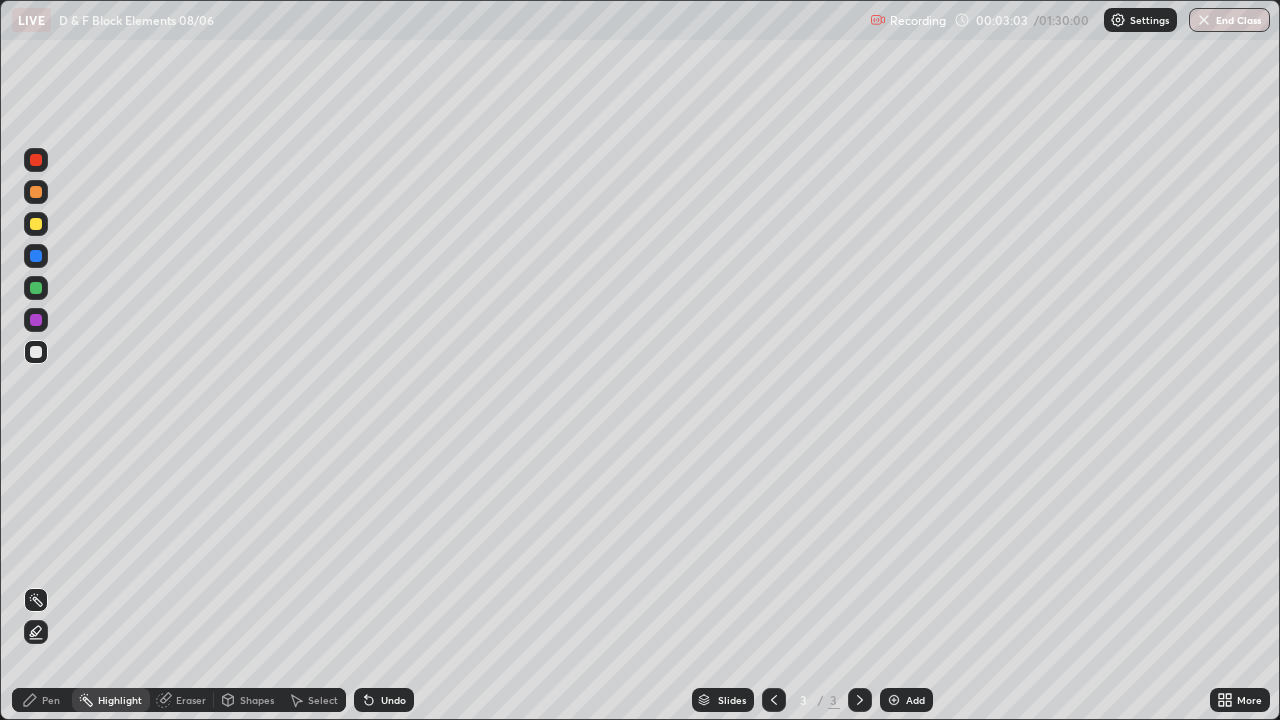 click 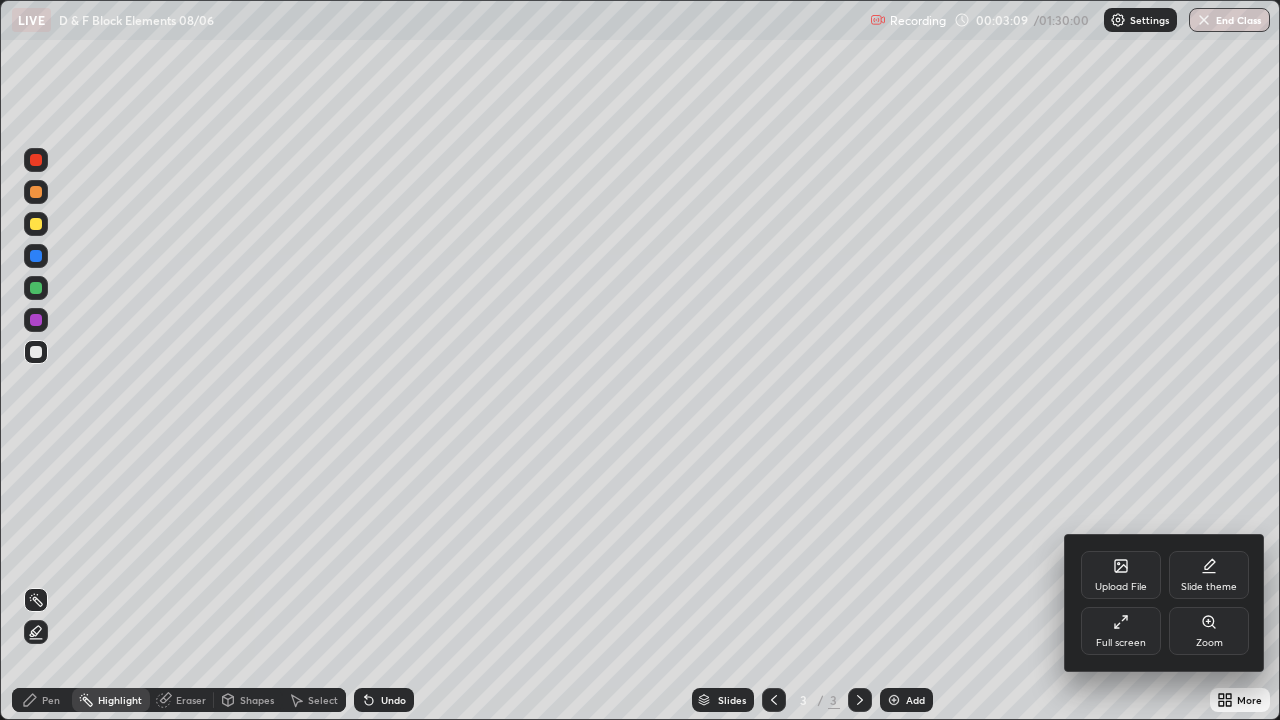 click on "Upload File" at bounding box center (1121, 575) 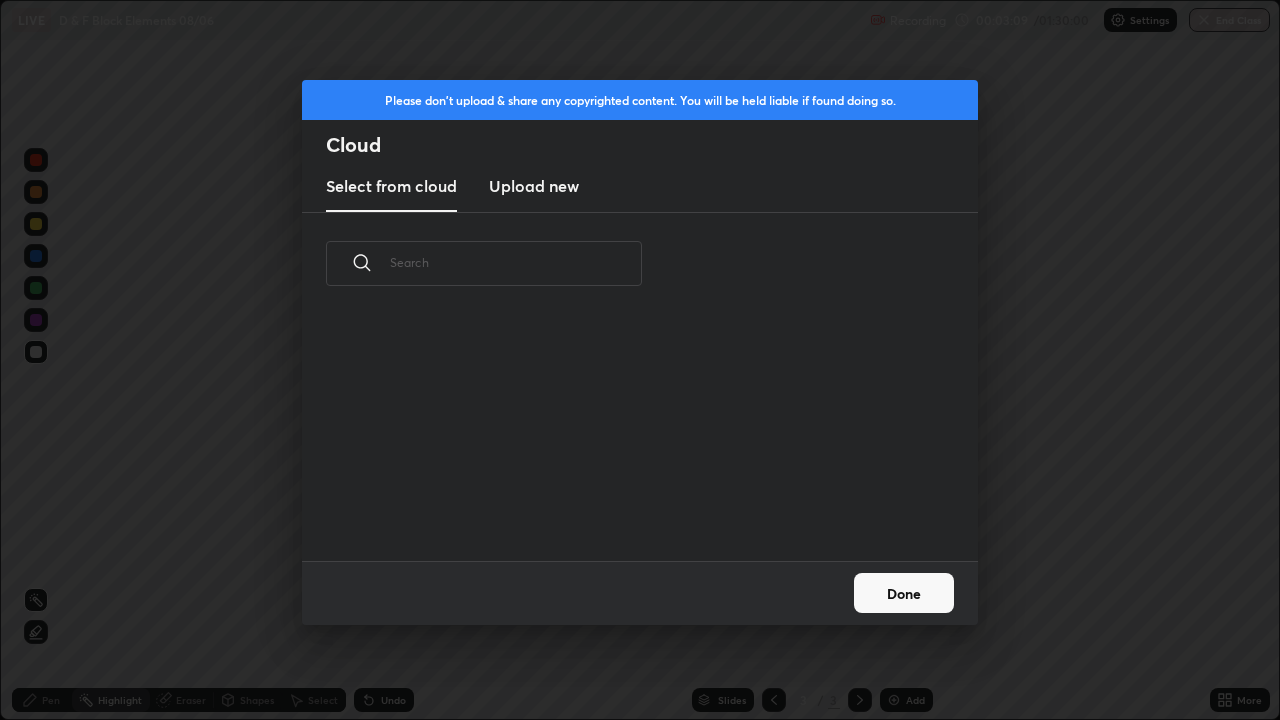 scroll, scrollTop: 7, scrollLeft: 11, axis: both 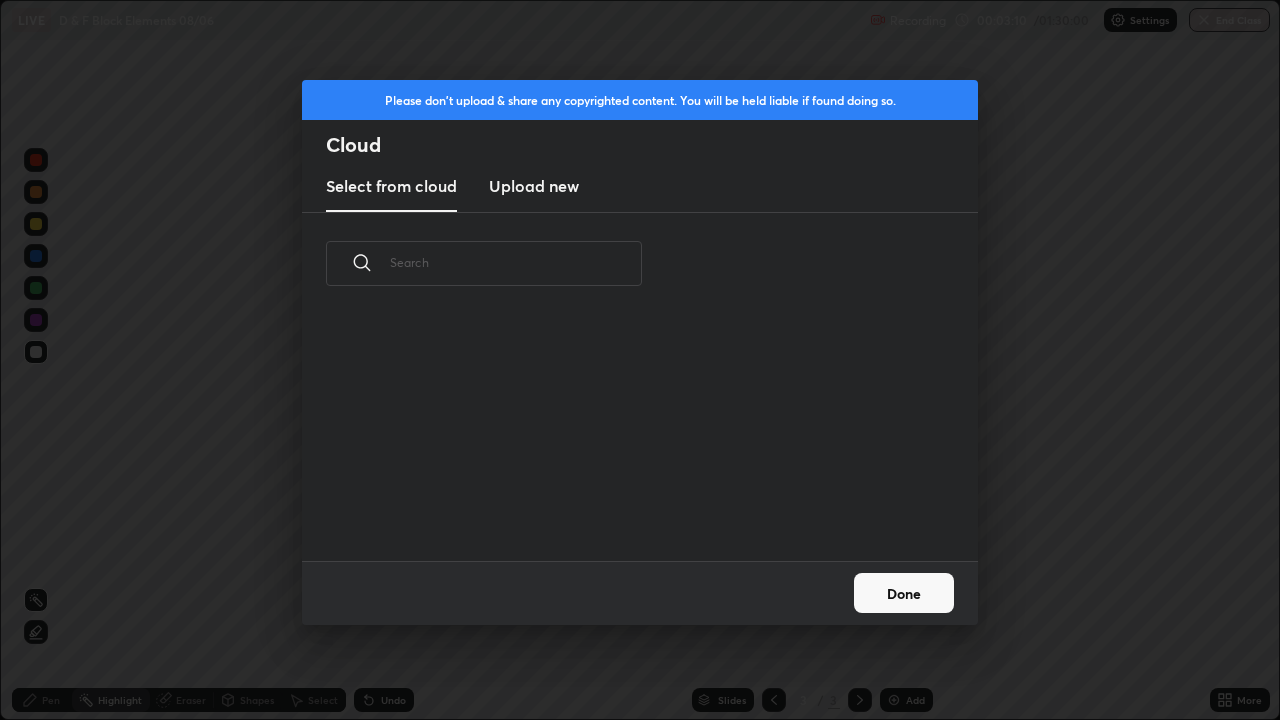click on "Upload new" at bounding box center [534, 186] 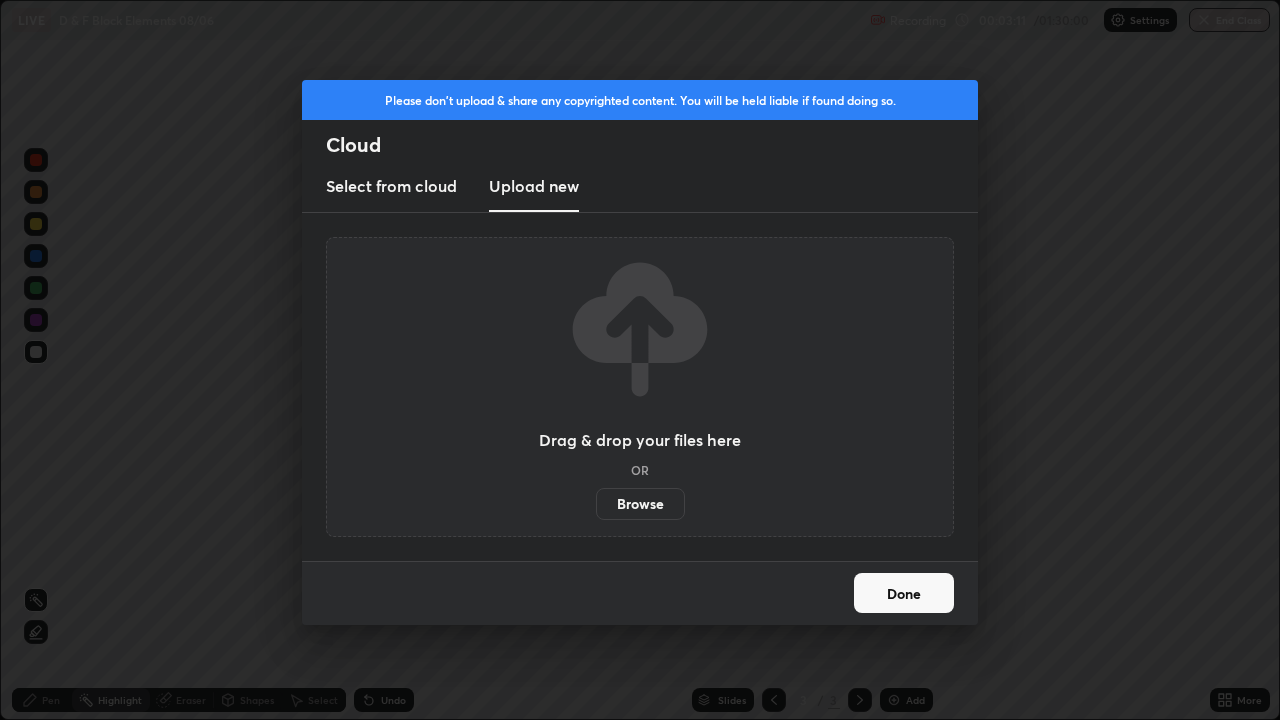 click on "Browse" at bounding box center [640, 504] 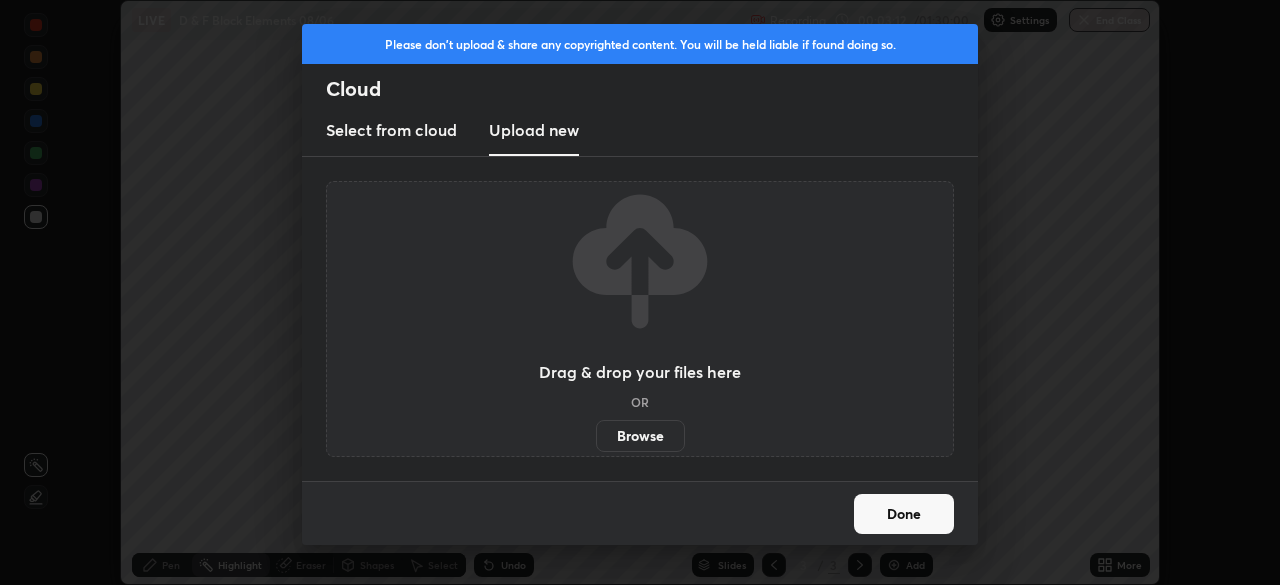 scroll, scrollTop: 585, scrollLeft: 1280, axis: both 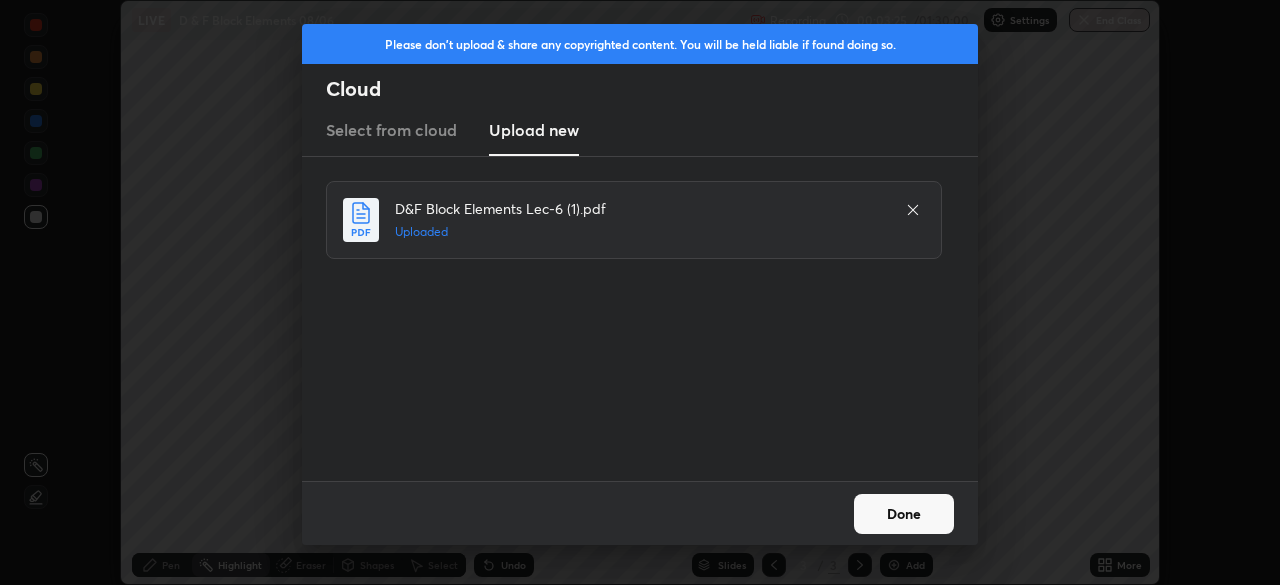 click on "Done" at bounding box center (904, 514) 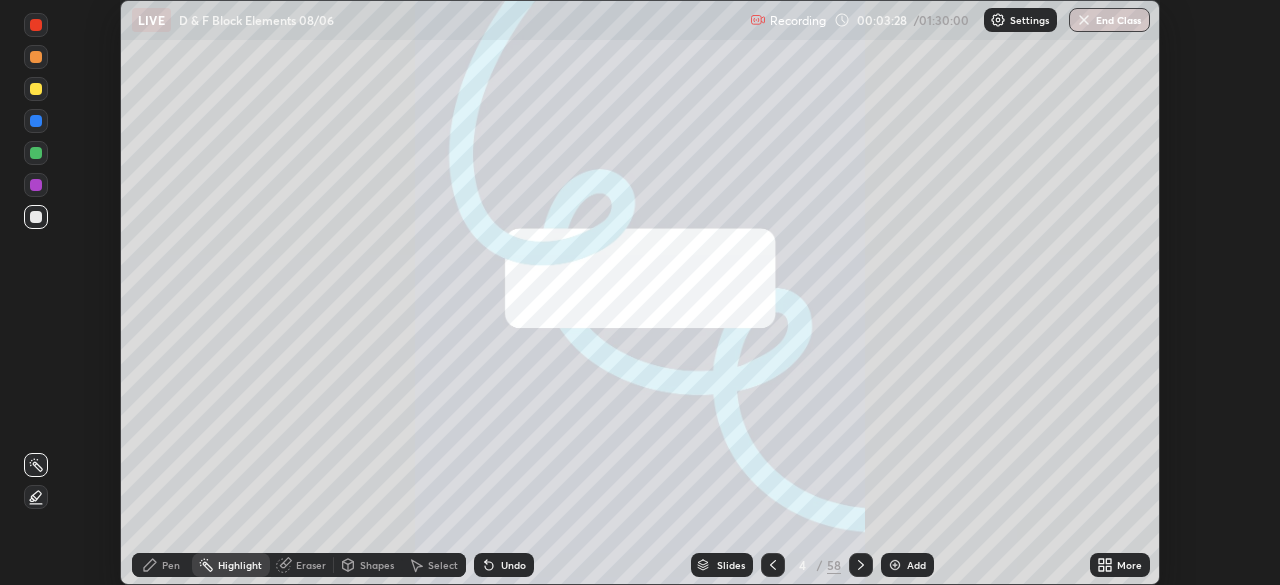 click 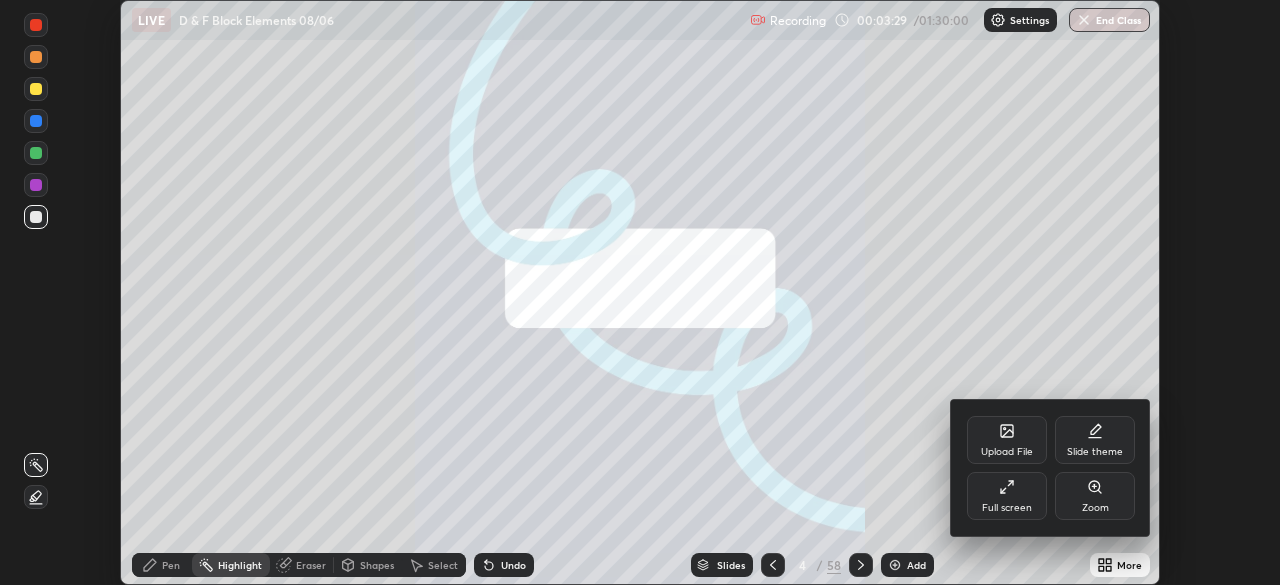 click on "Full screen" at bounding box center [1007, 496] 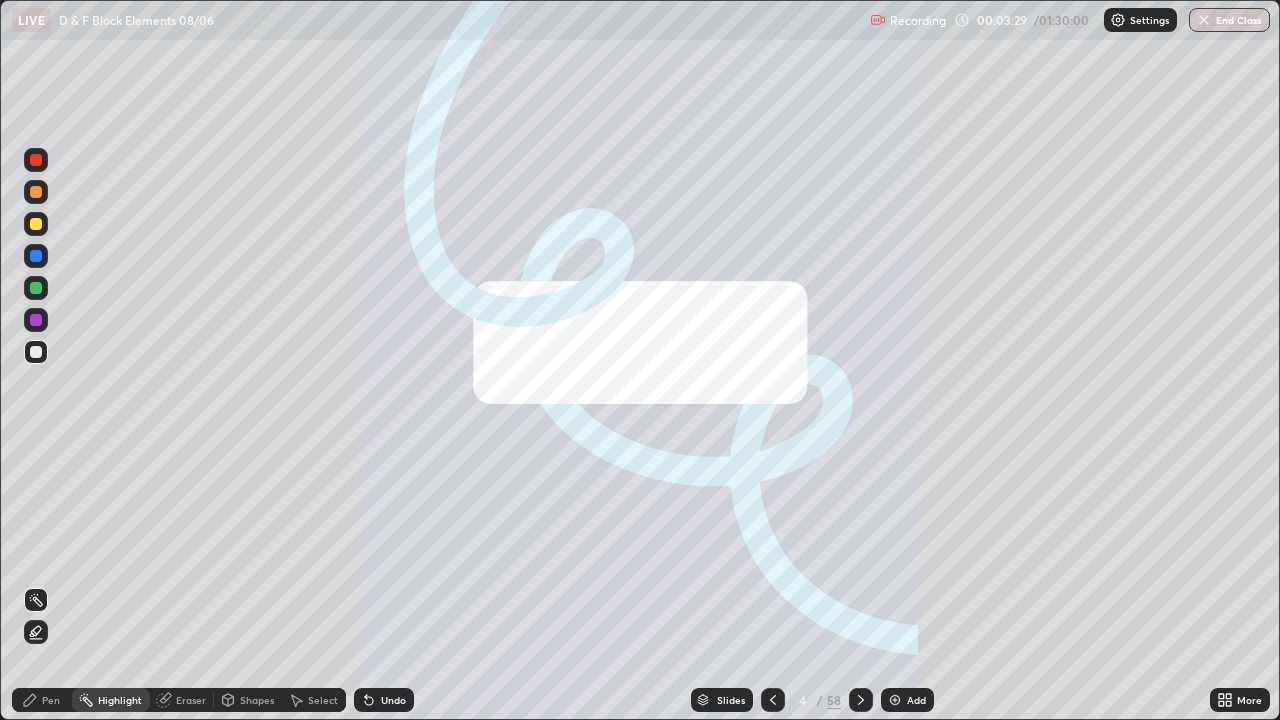 scroll, scrollTop: 99280, scrollLeft: 98720, axis: both 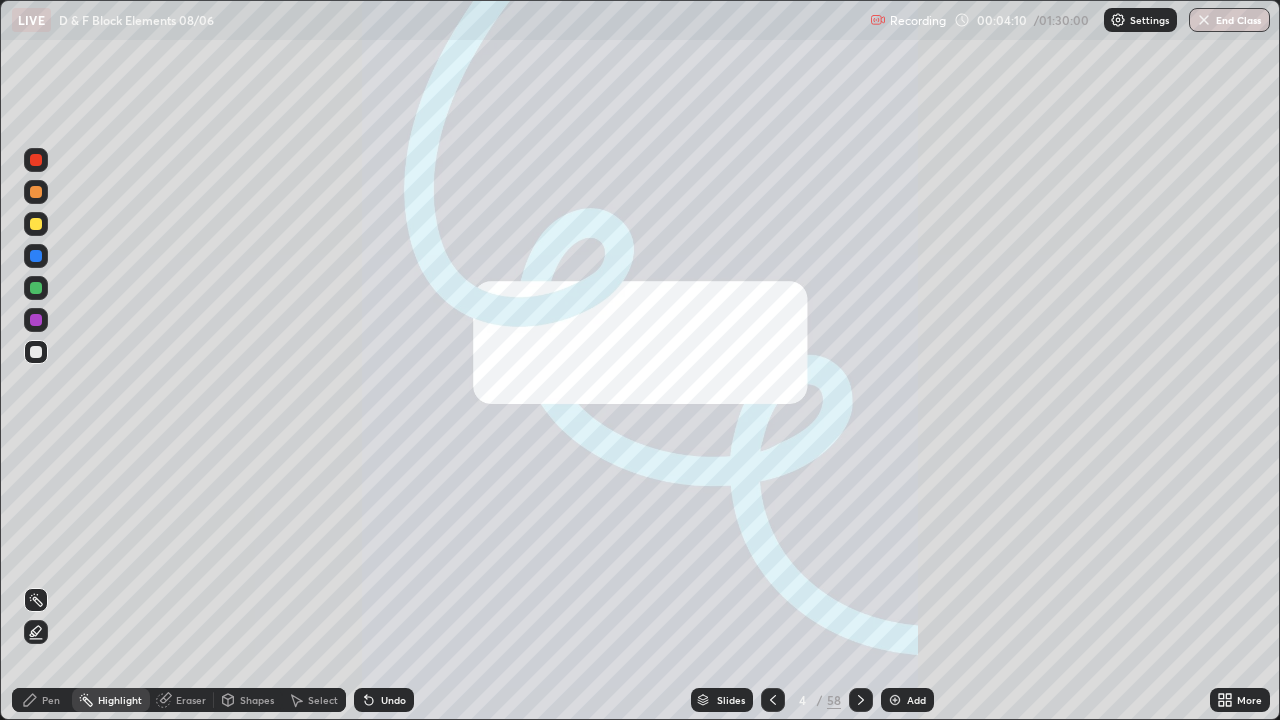 click on "/" at bounding box center (820, 700) 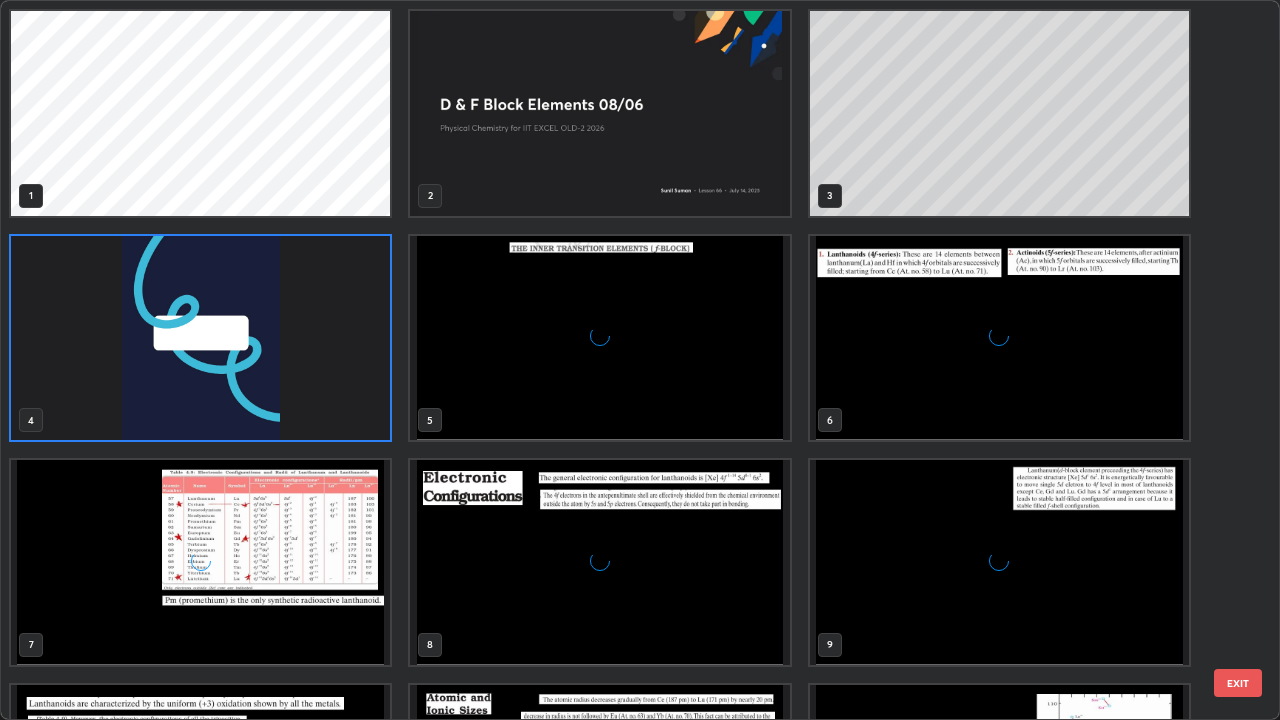 scroll, scrollTop: 7, scrollLeft: 11, axis: both 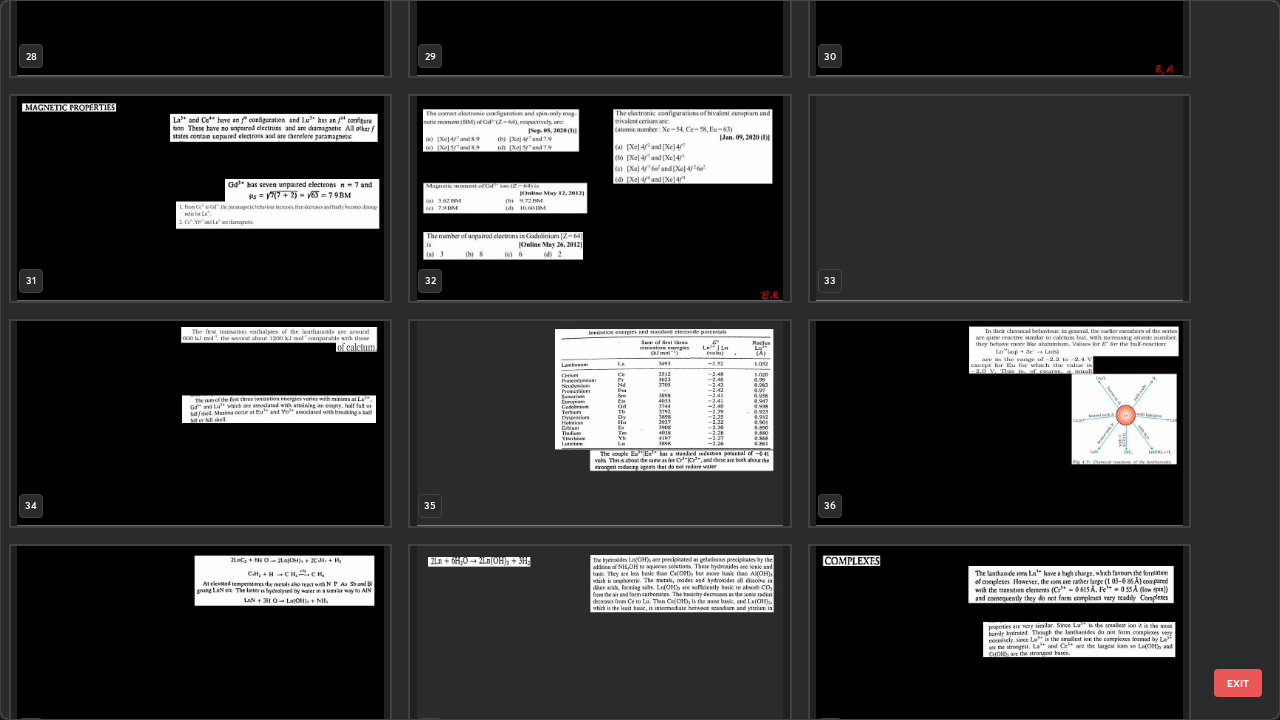 click at bounding box center (200, 423) 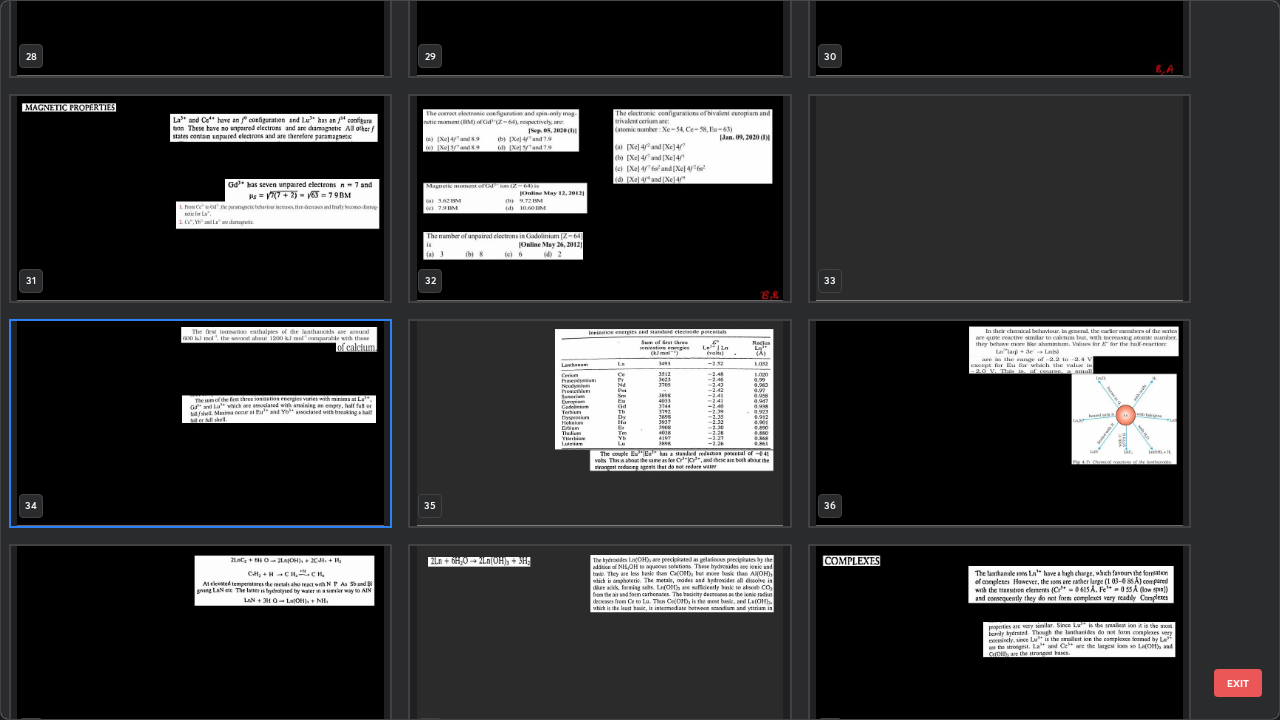 click at bounding box center [200, 423] 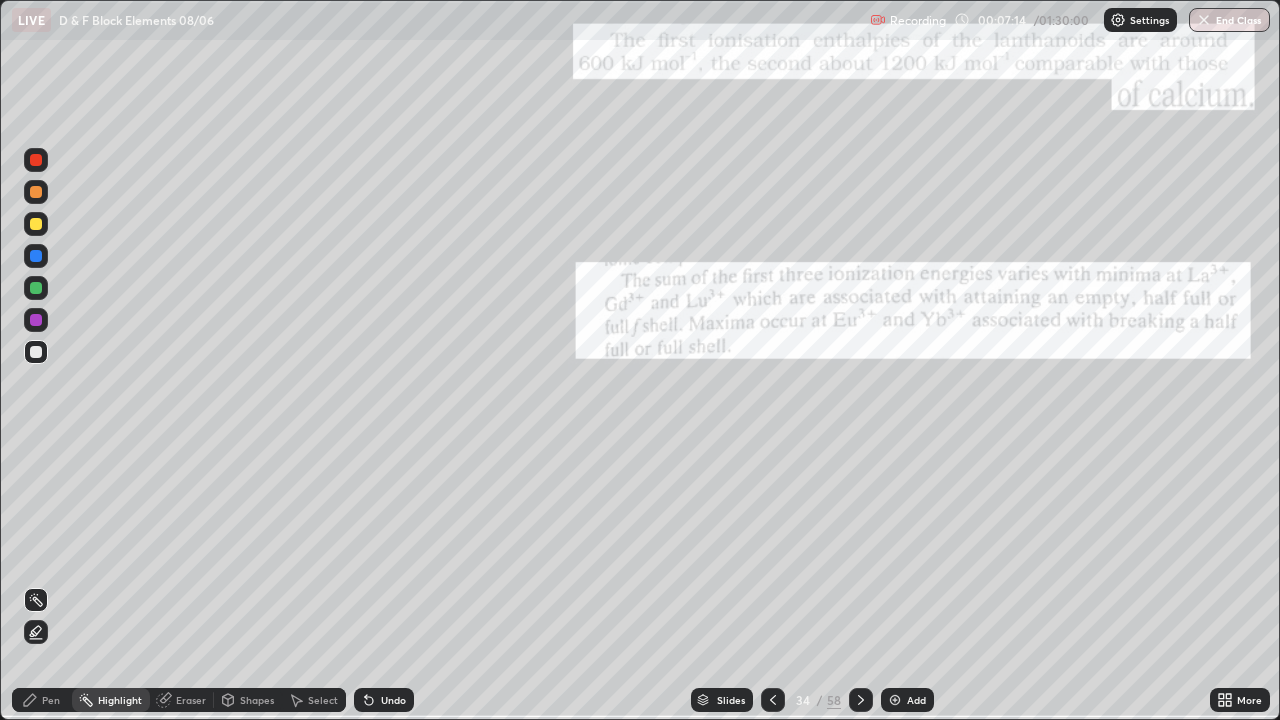 click at bounding box center (36, 352) 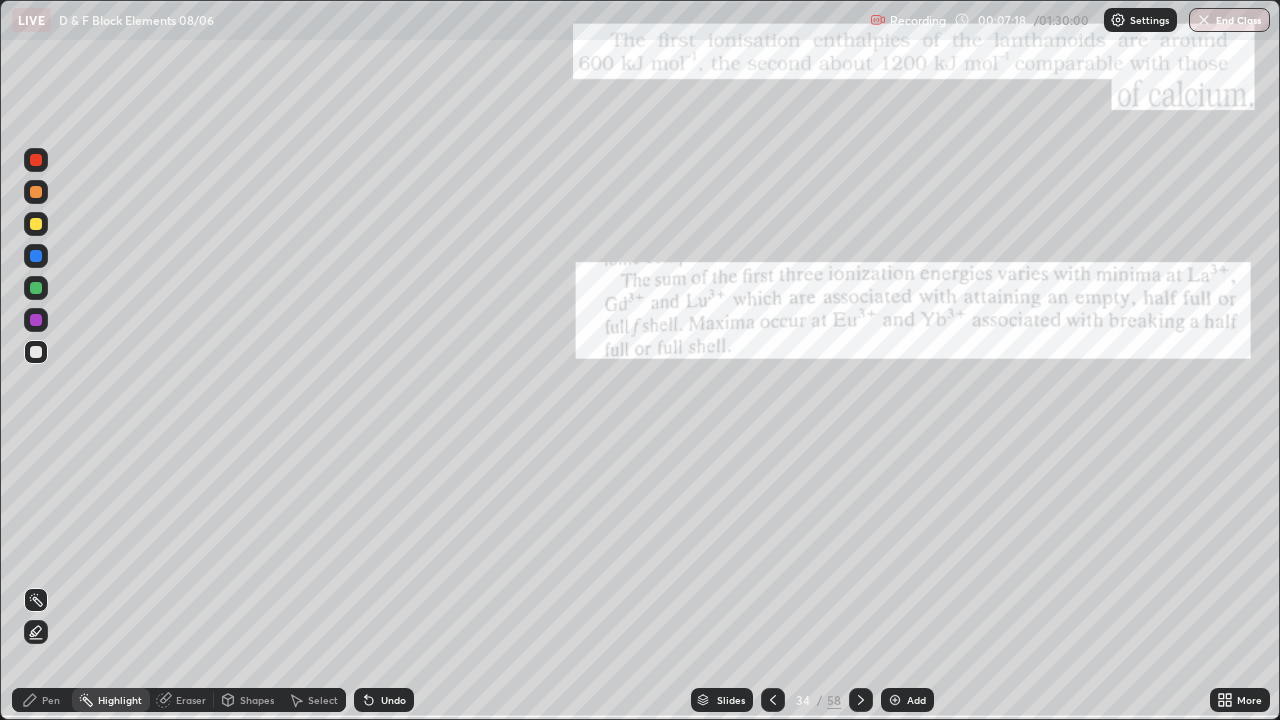 click on "Pen" at bounding box center [51, 700] 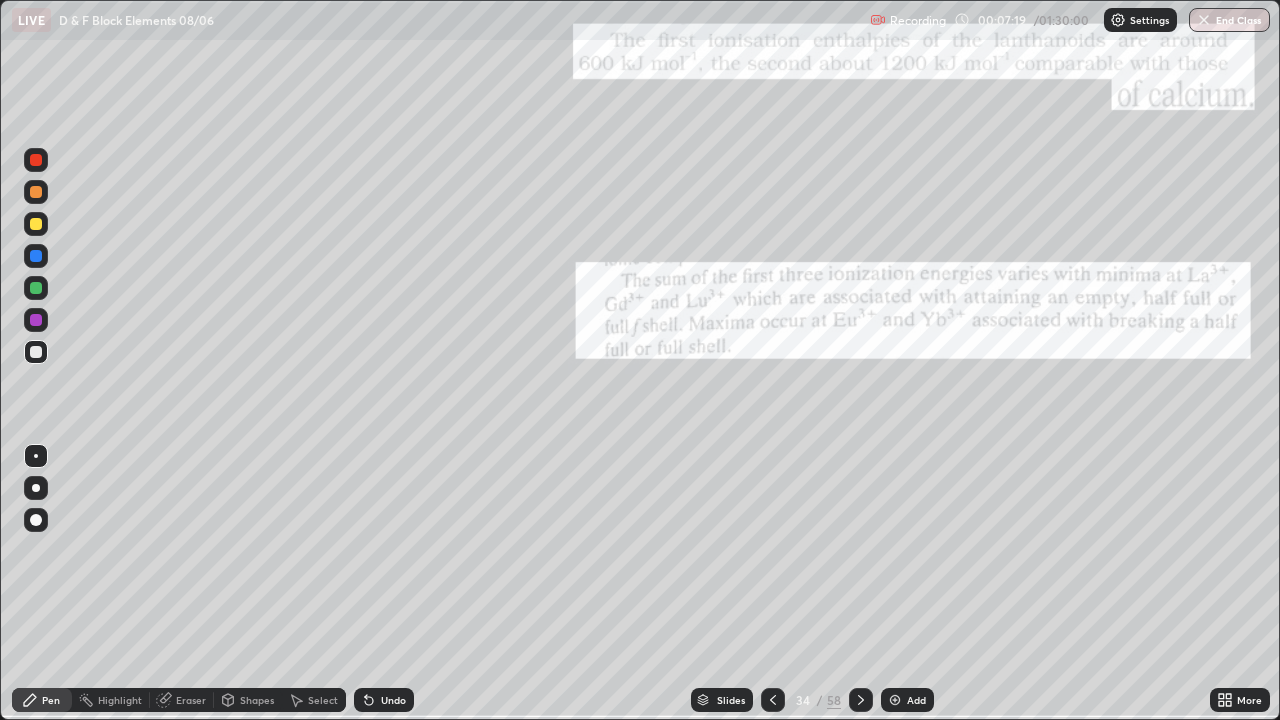 click at bounding box center (36, 456) 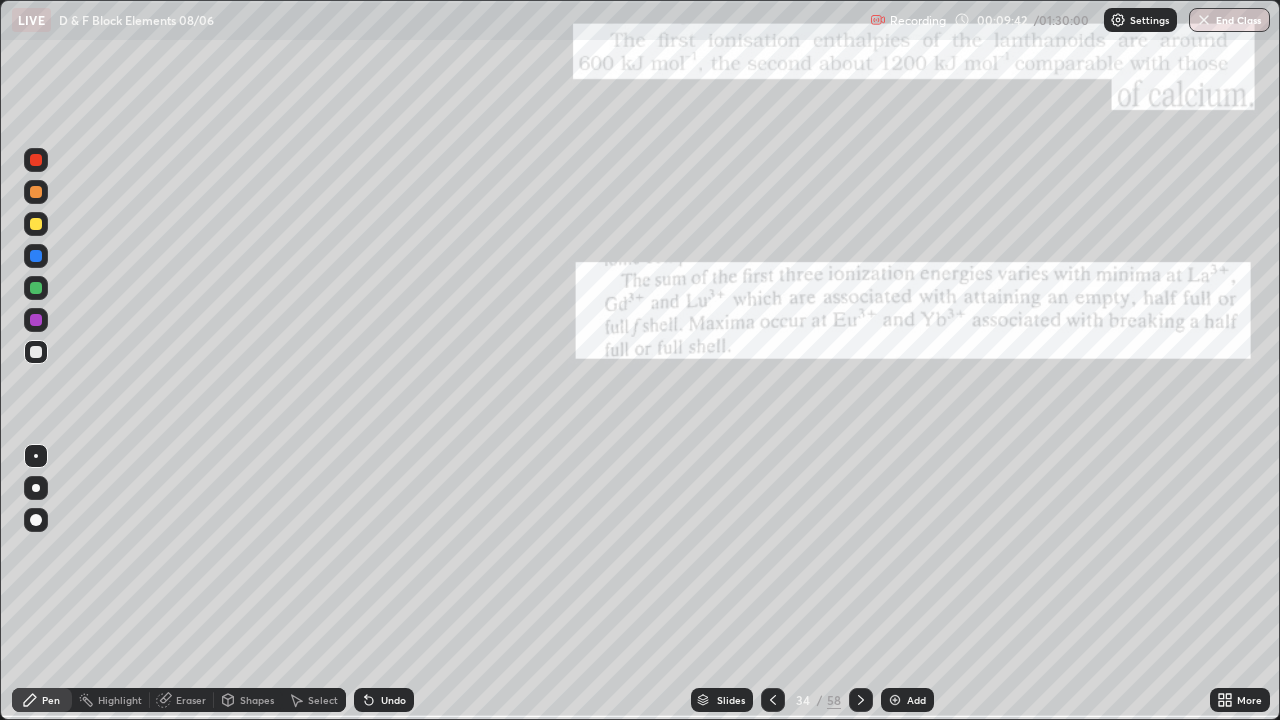 click 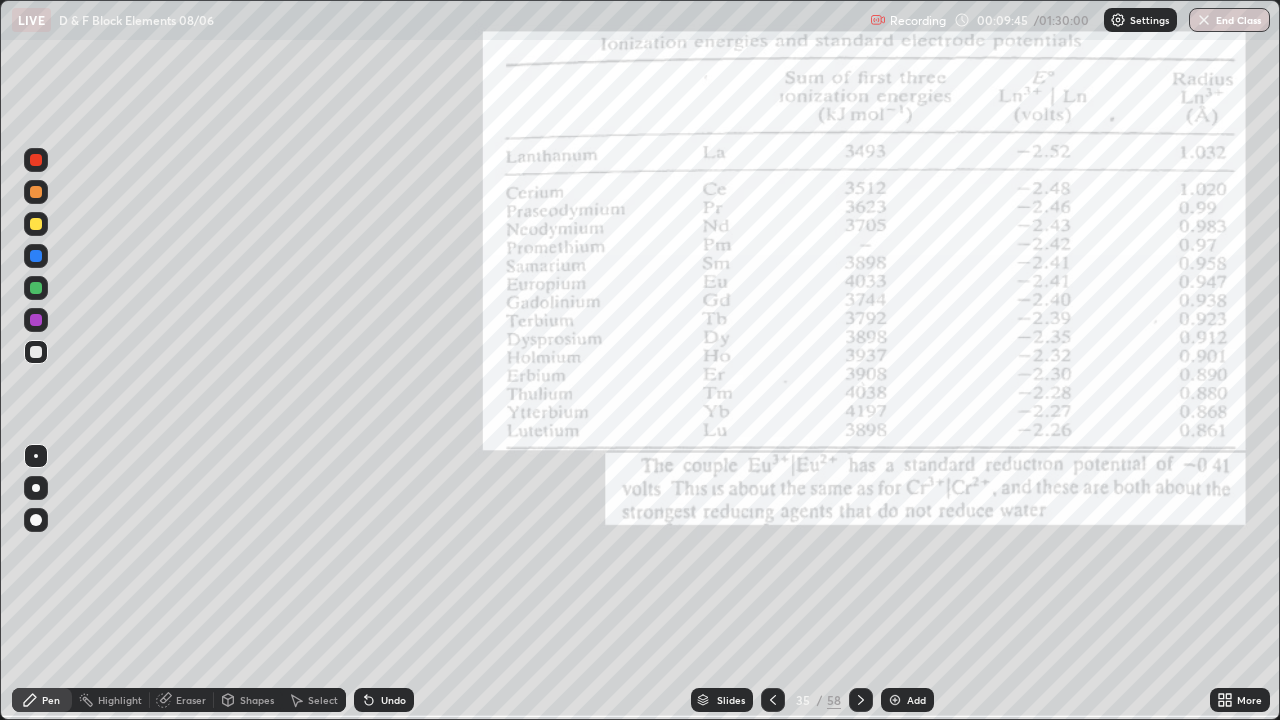 click at bounding box center (36, 320) 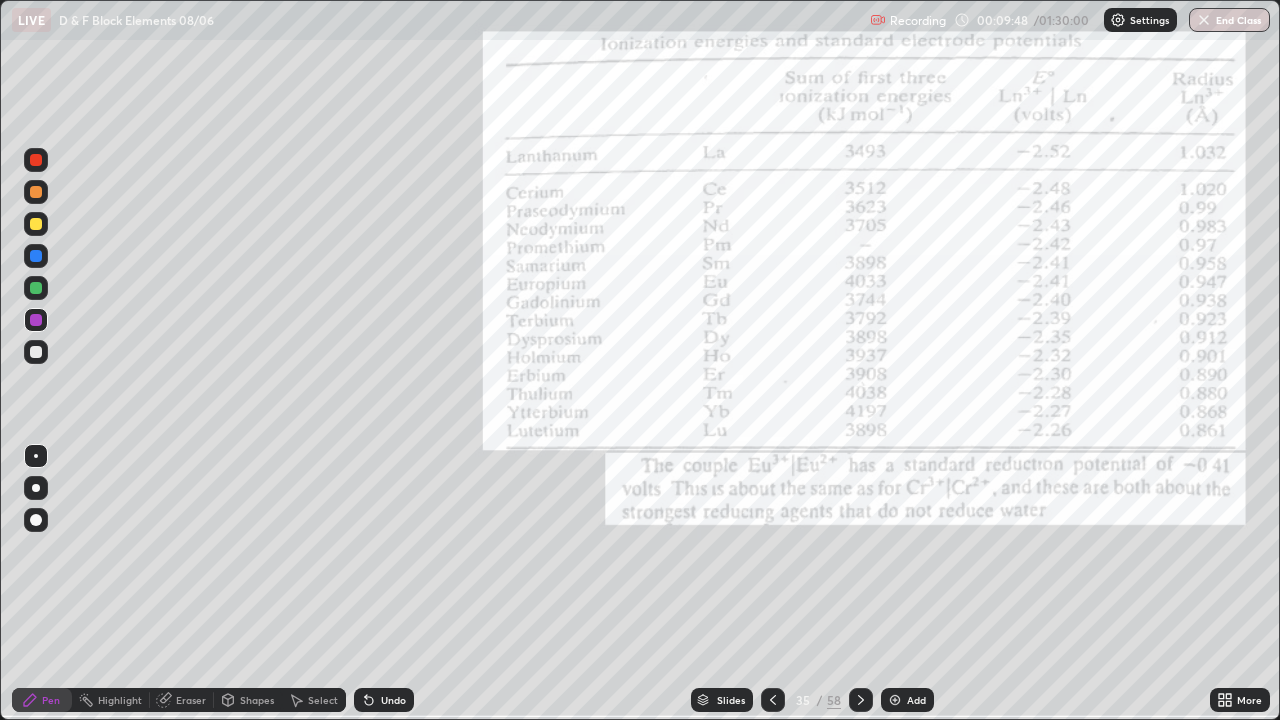 click 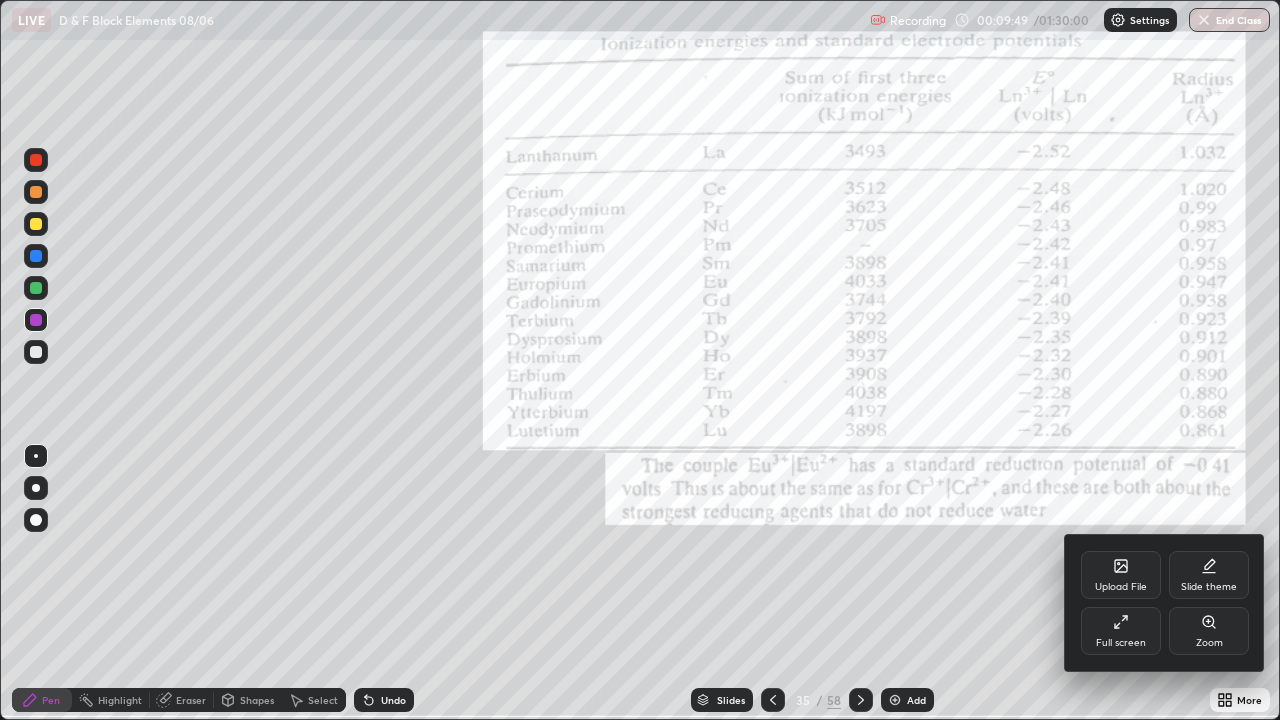 click 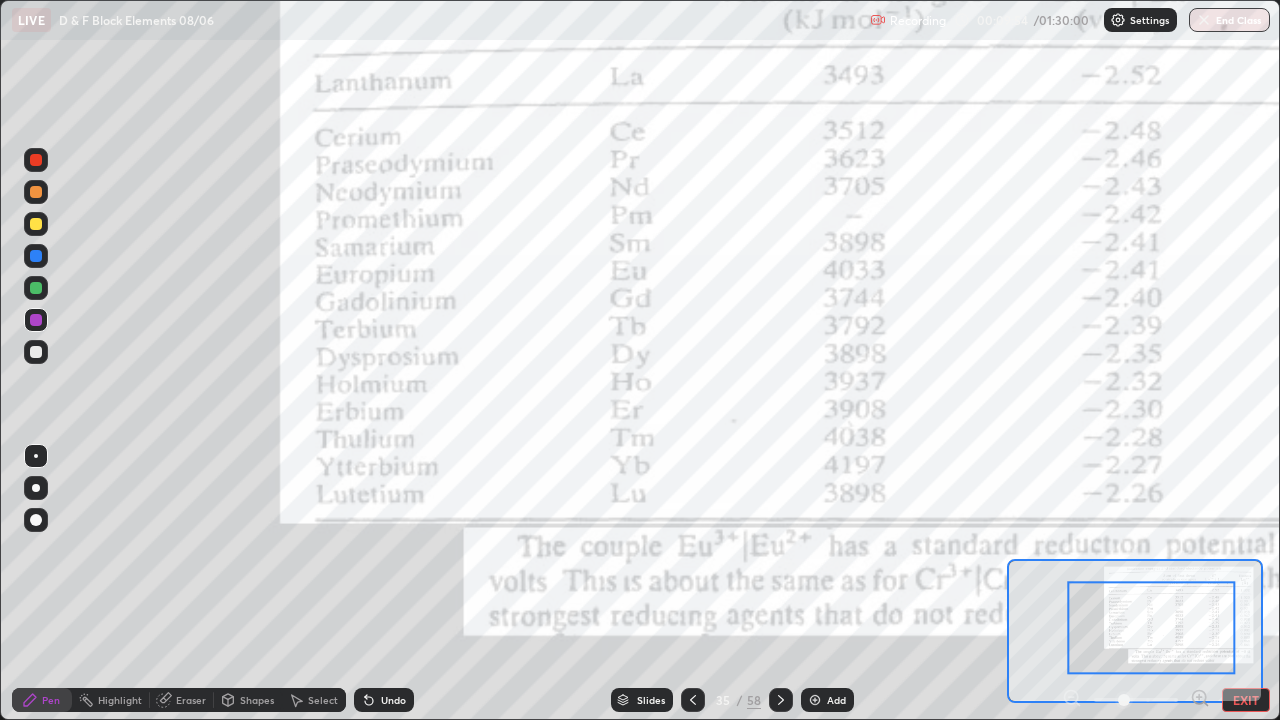 click at bounding box center (36, 320) 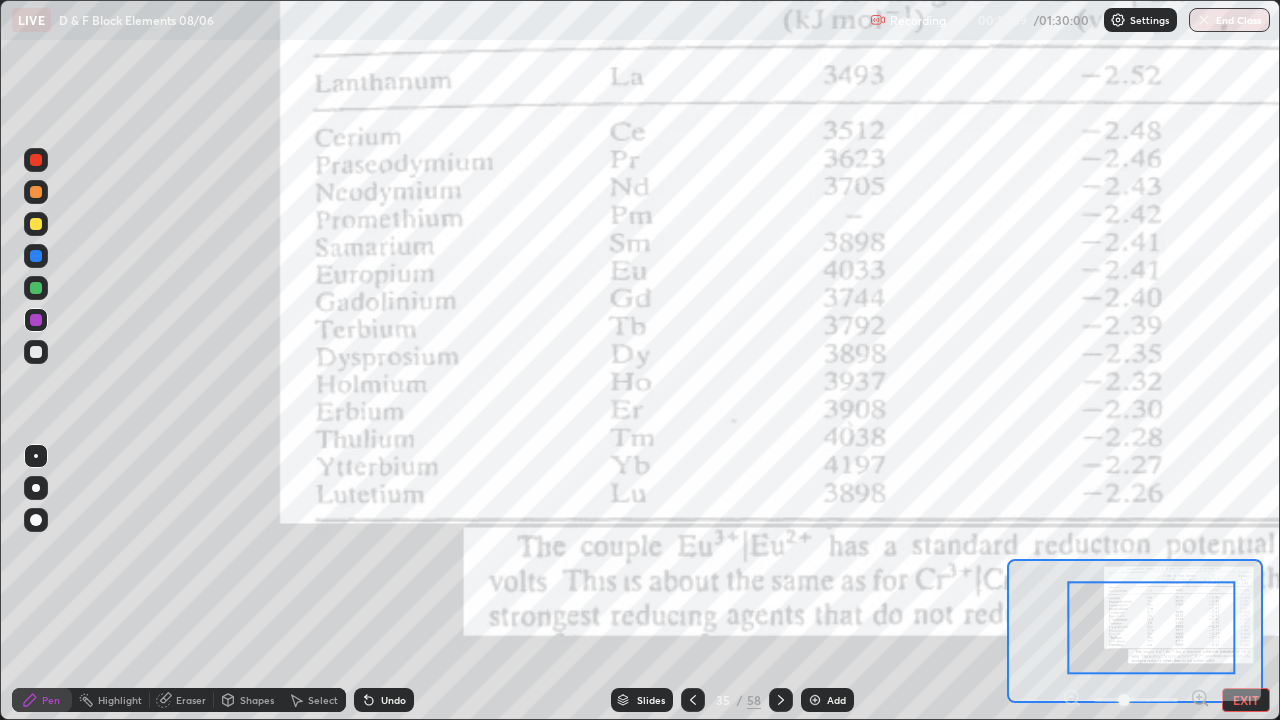 click at bounding box center [36, 320] 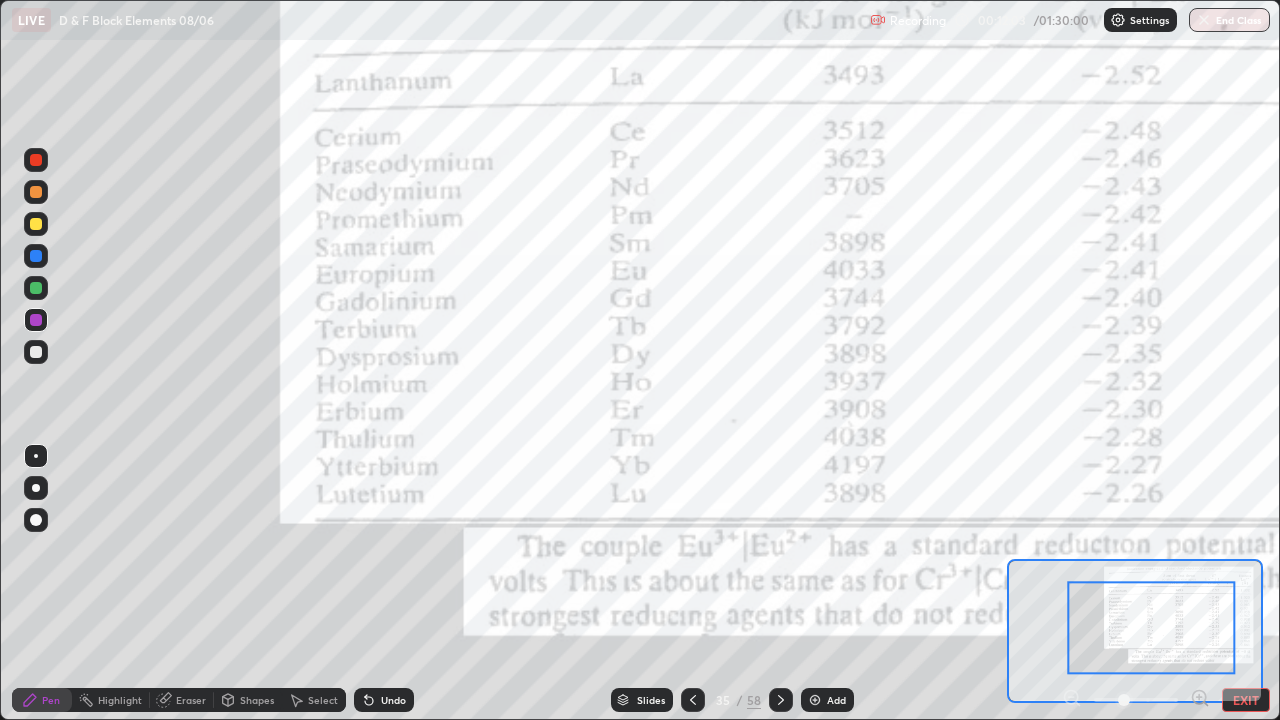 click at bounding box center (815, 700) 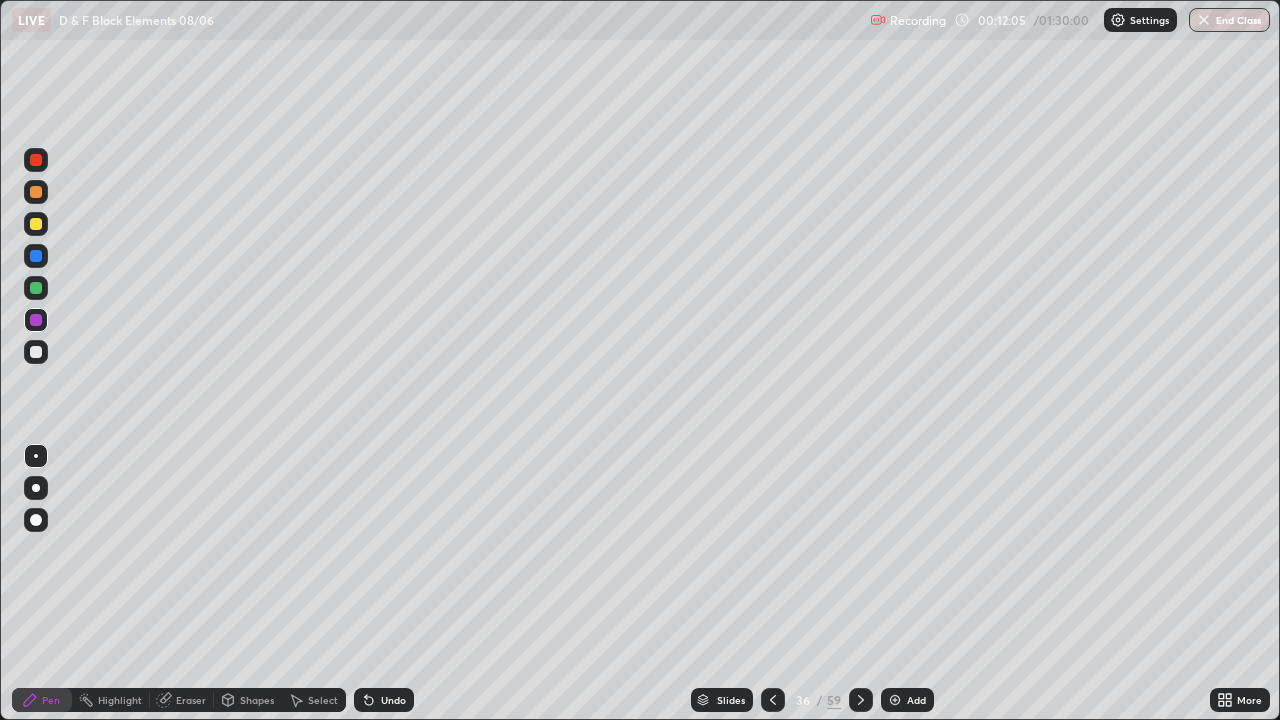 click at bounding box center (36, 352) 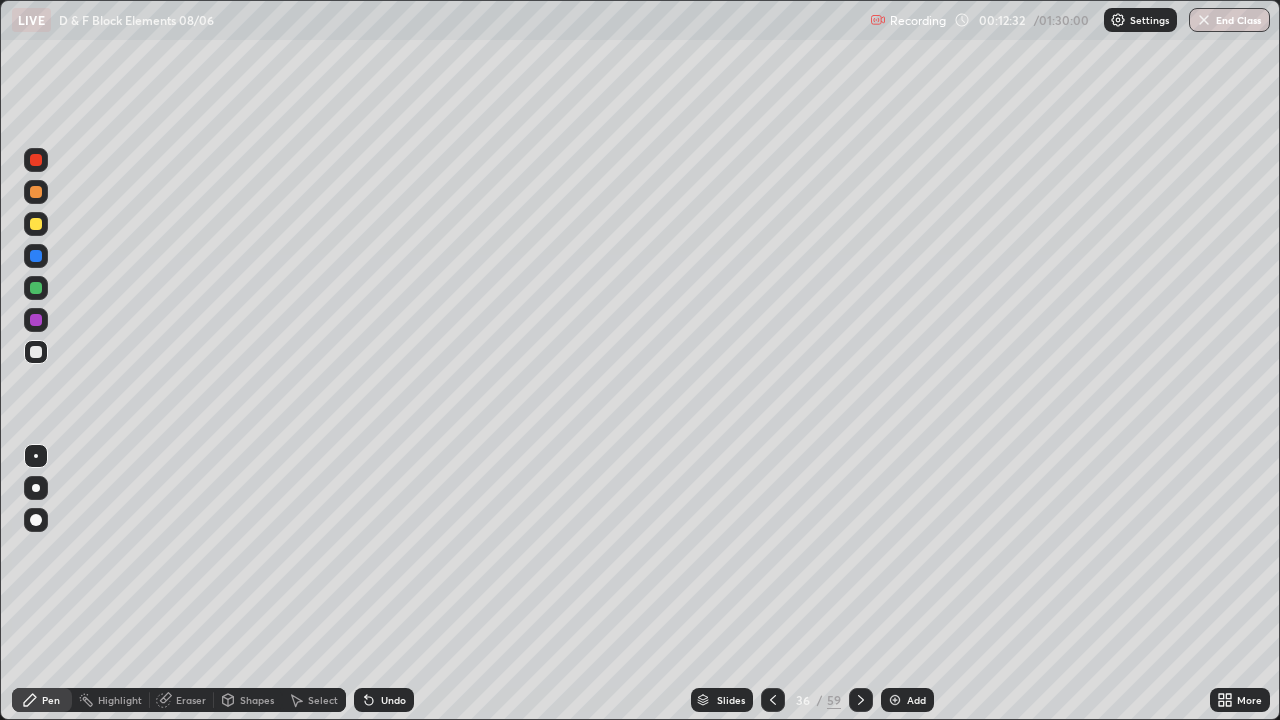 click at bounding box center (36, 224) 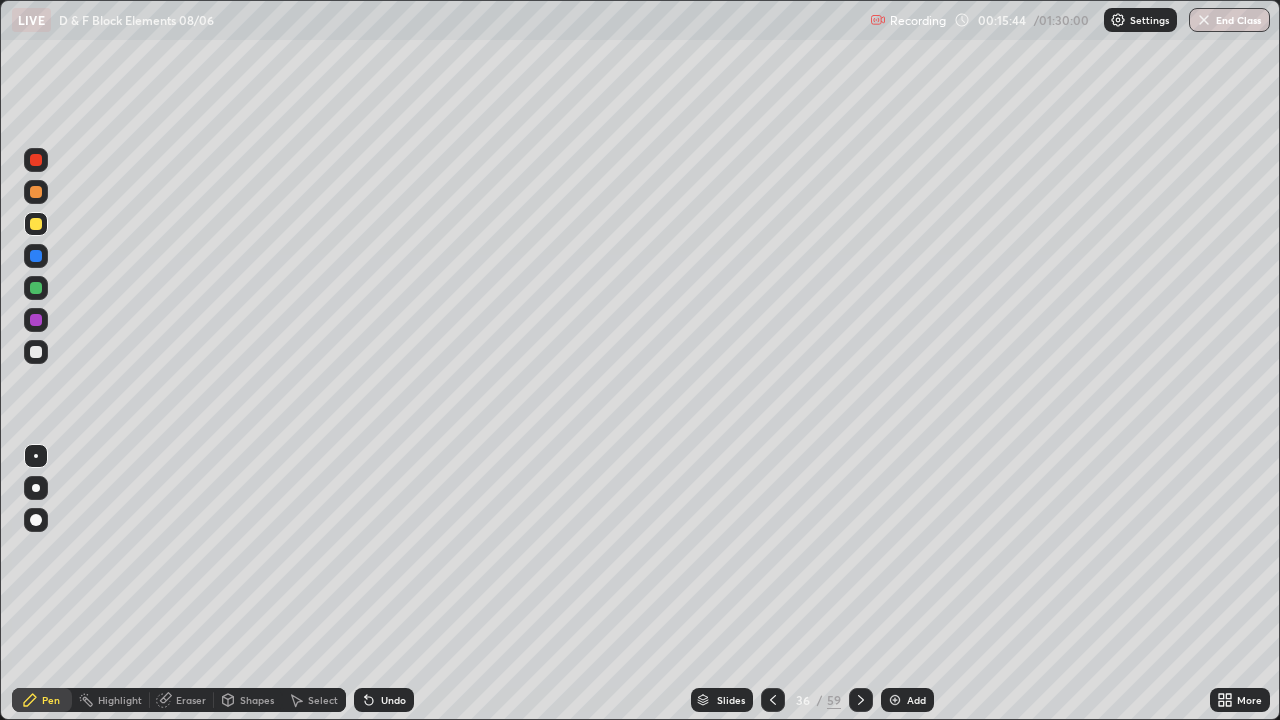 click at bounding box center (895, 700) 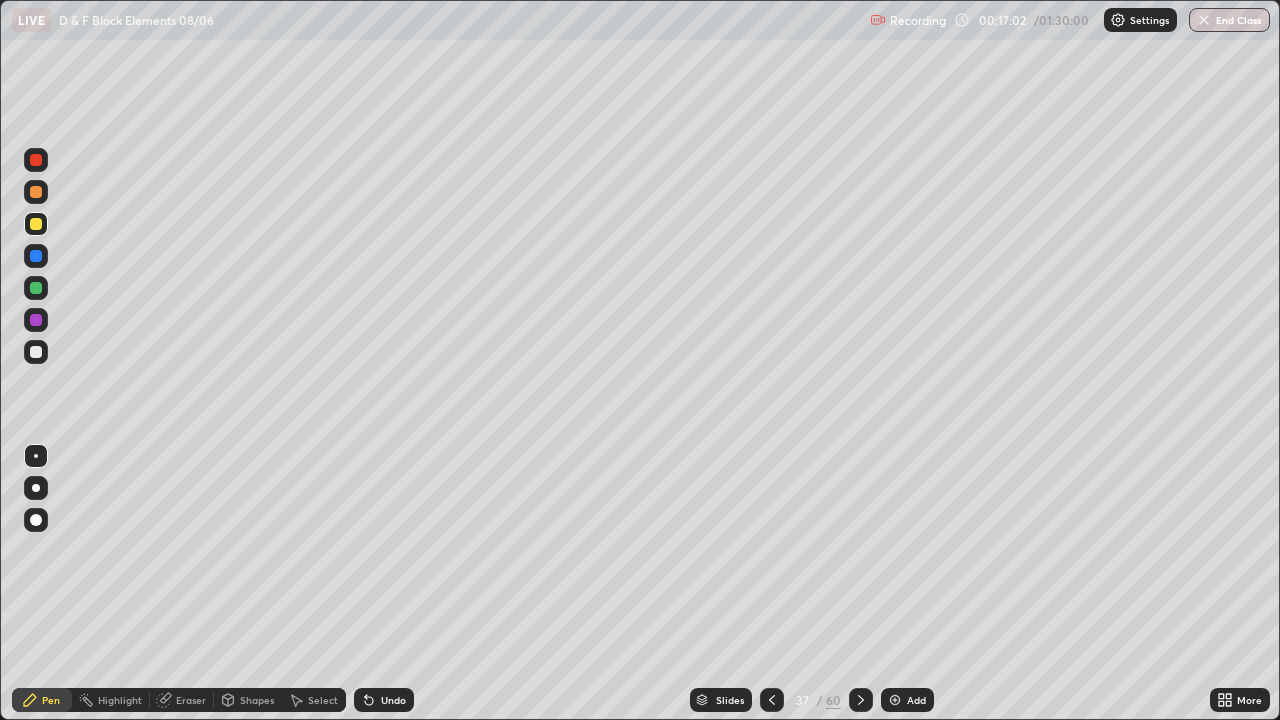 click on "60" at bounding box center (833, 700) 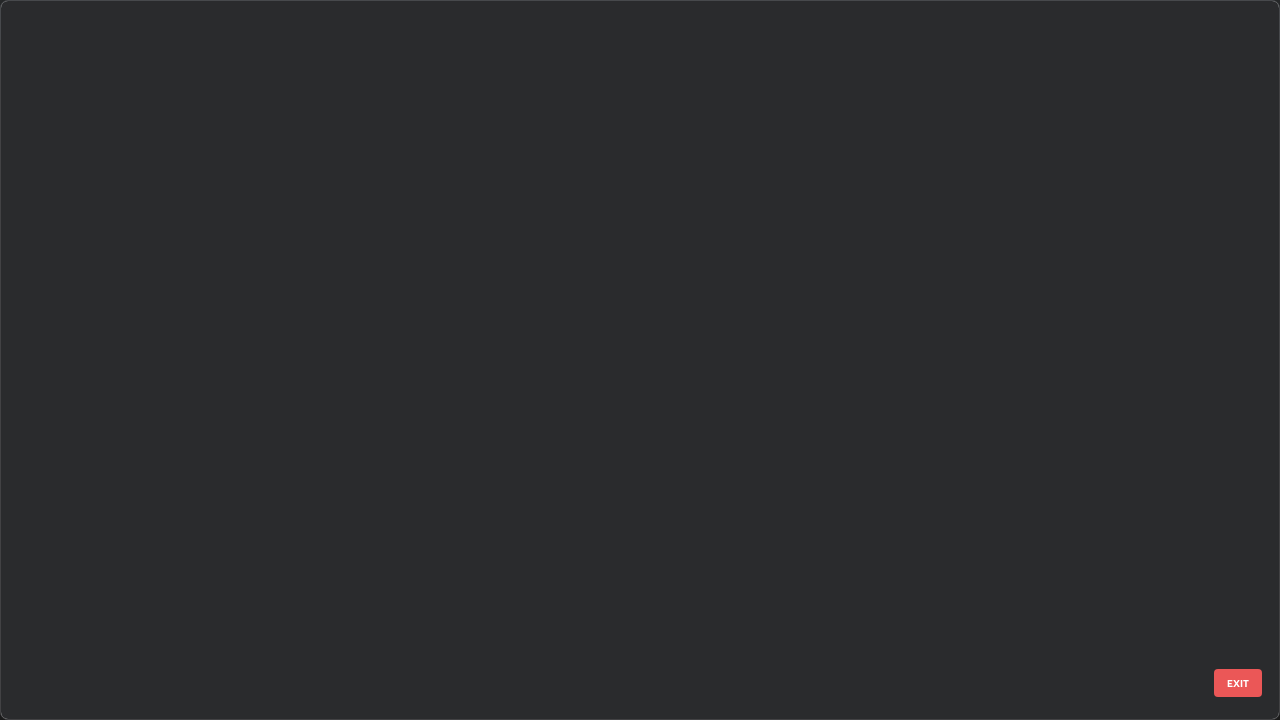 scroll, scrollTop: 2202, scrollLeft: 0, axis: vertical 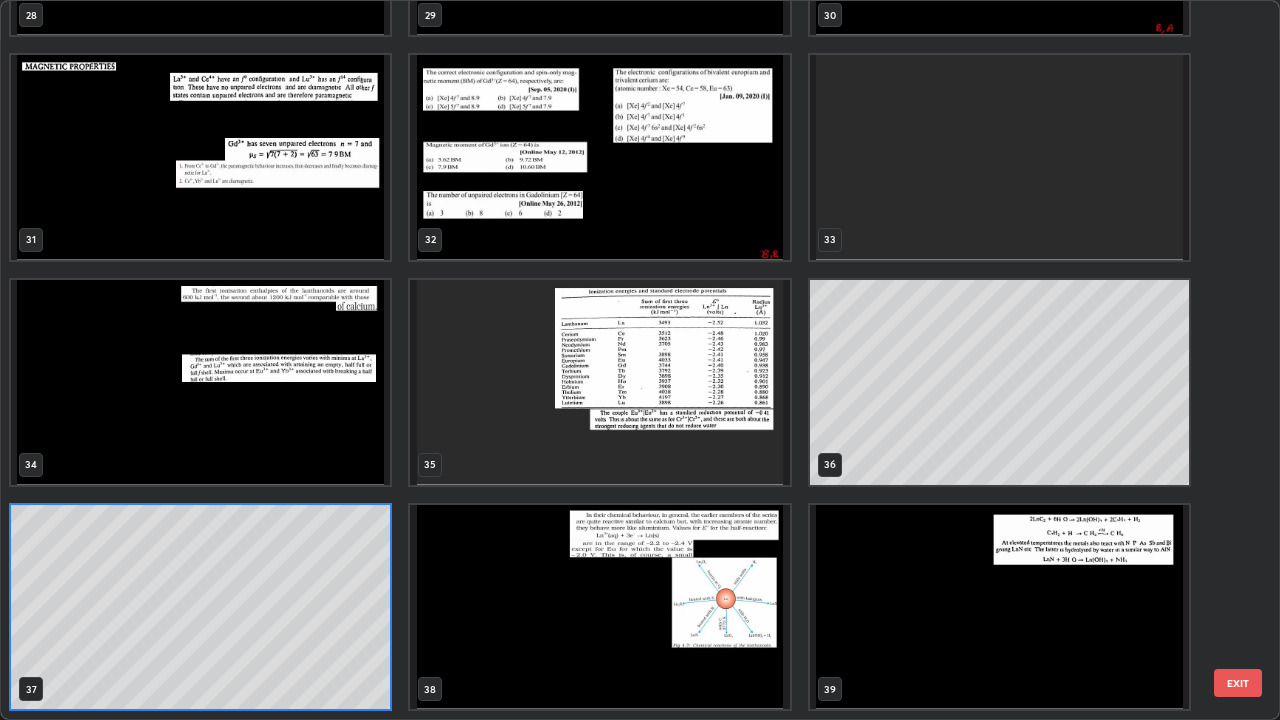 click at bounding box center (599, 607) 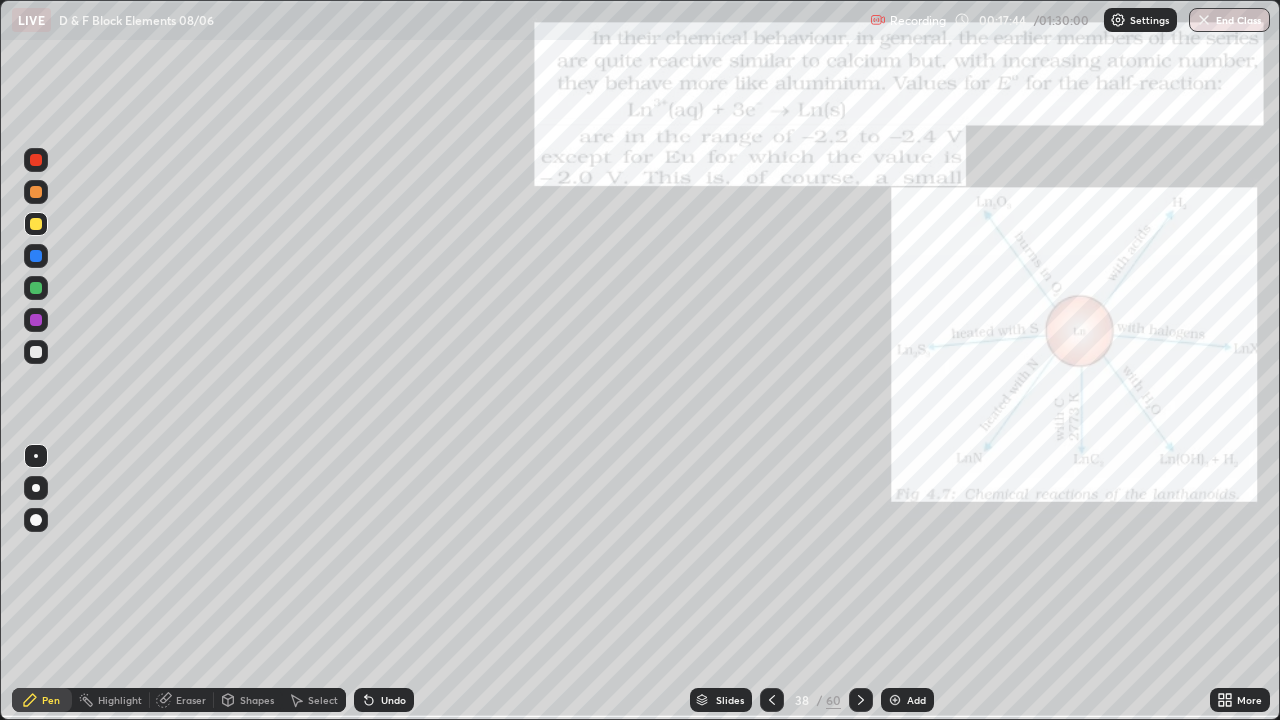 click at bounding box center (36, 352) 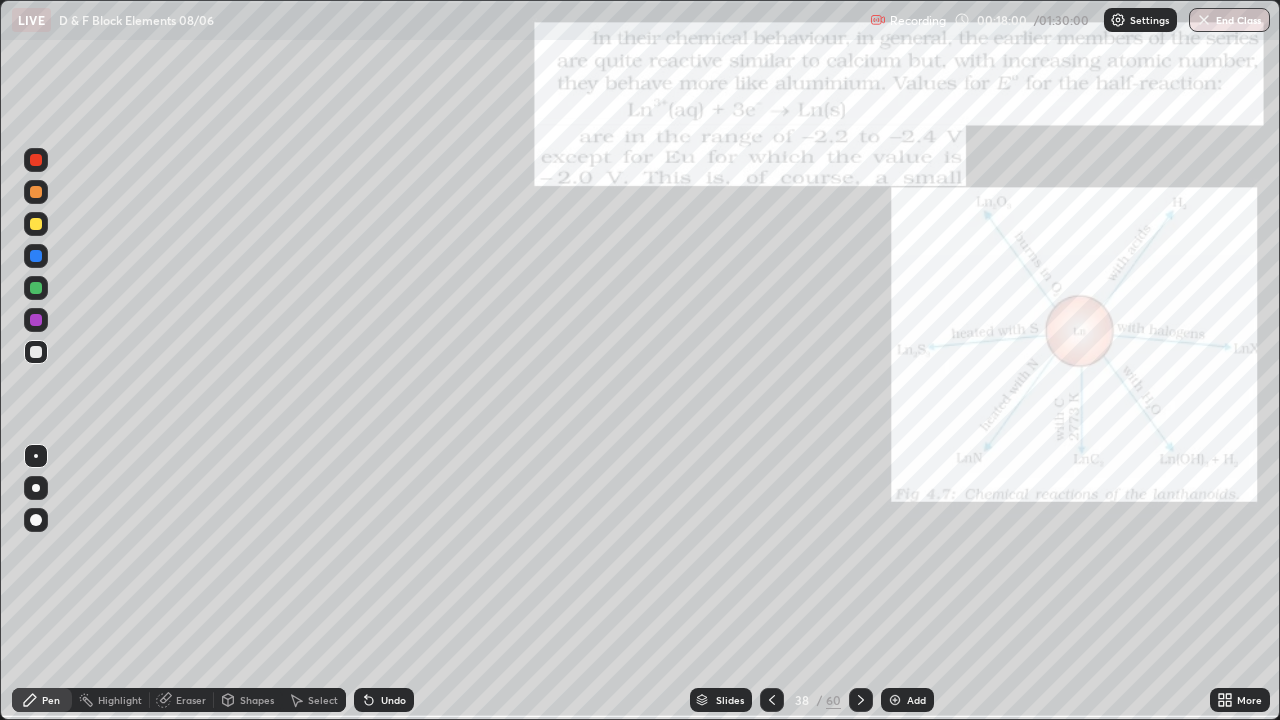 click at bounding box center [895, 700] 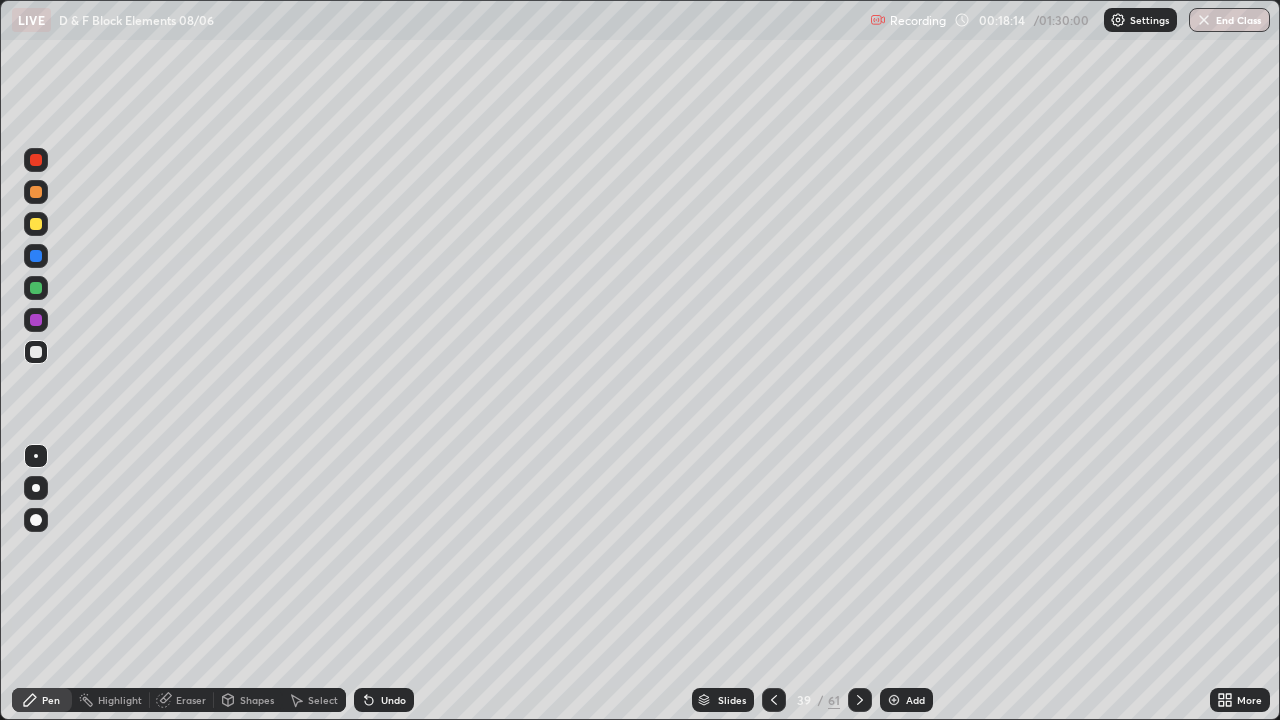 click 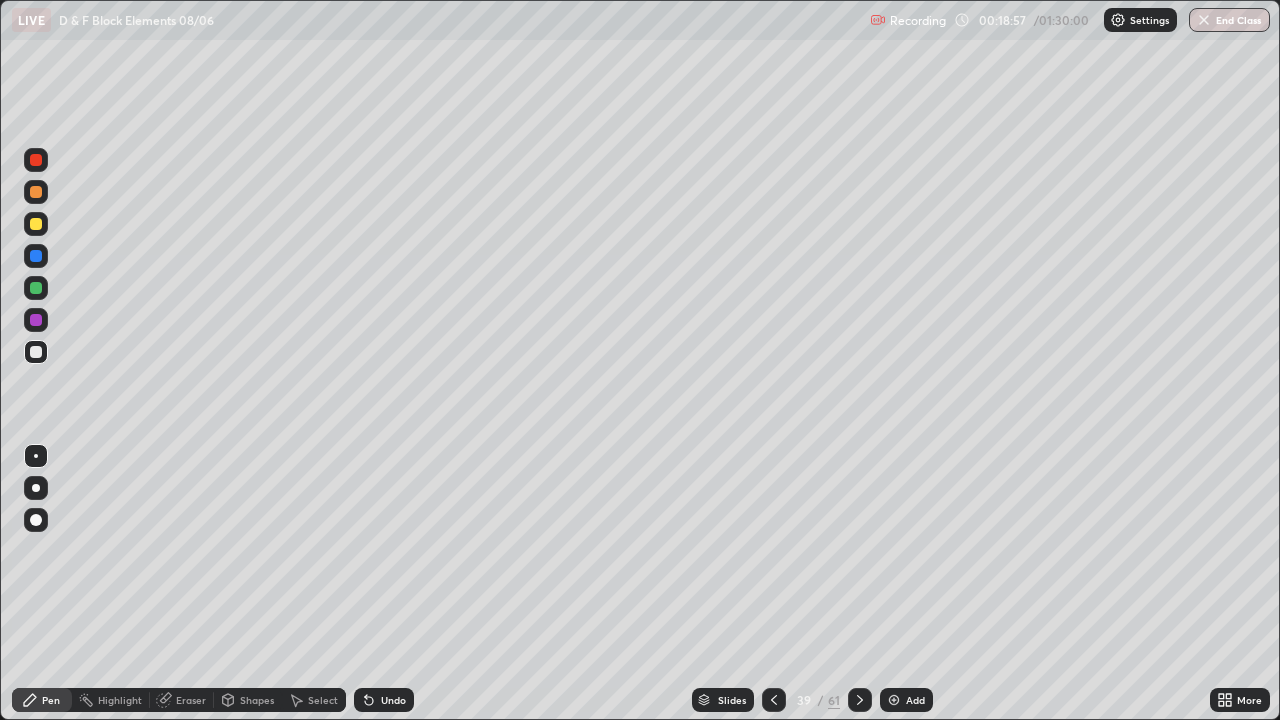 click on "Undo" at bounding box center [393, 700] 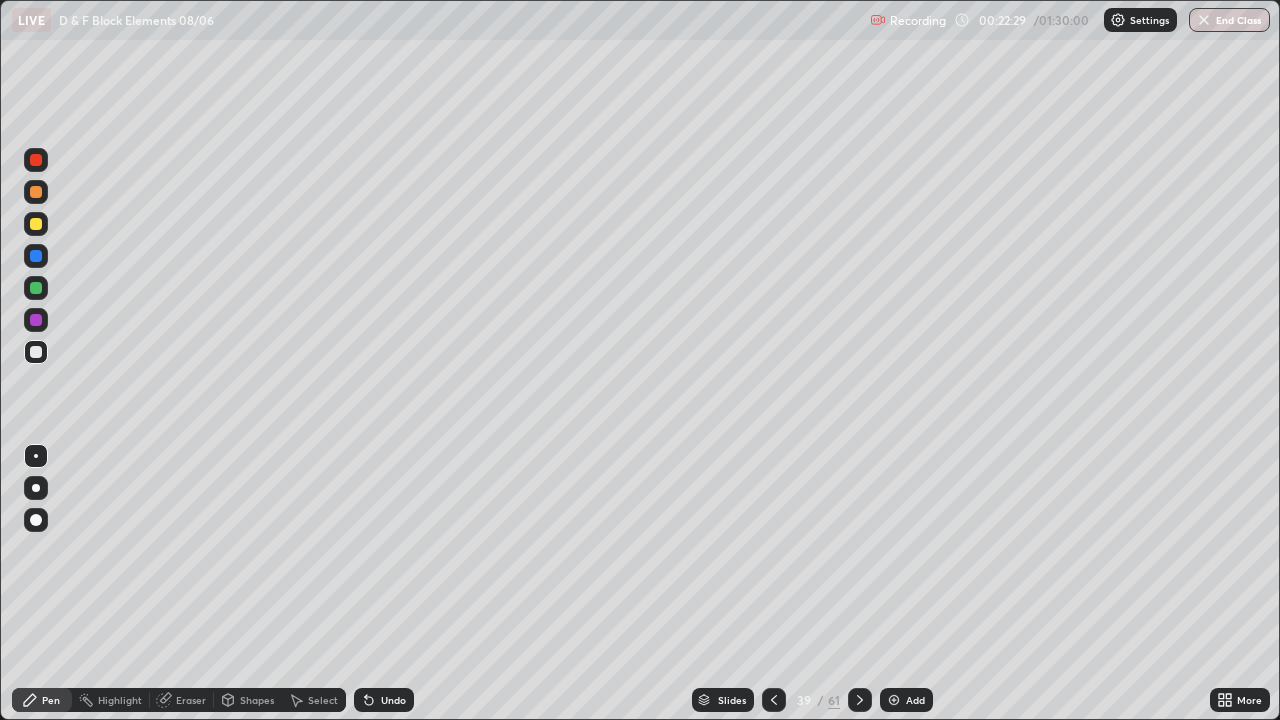 click on "39 / 61" at bounding box center (817, 700) 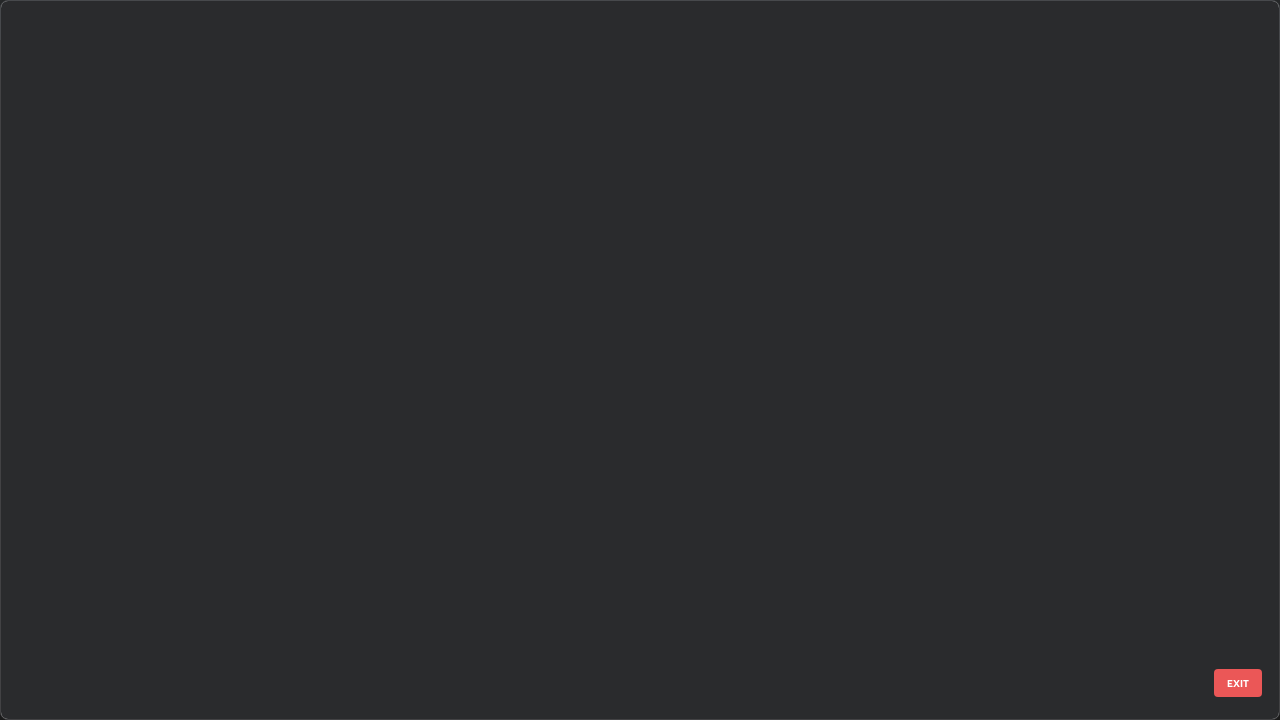 scroll, scrollTop: 2202, scrollLeft: 0, axis: vertical 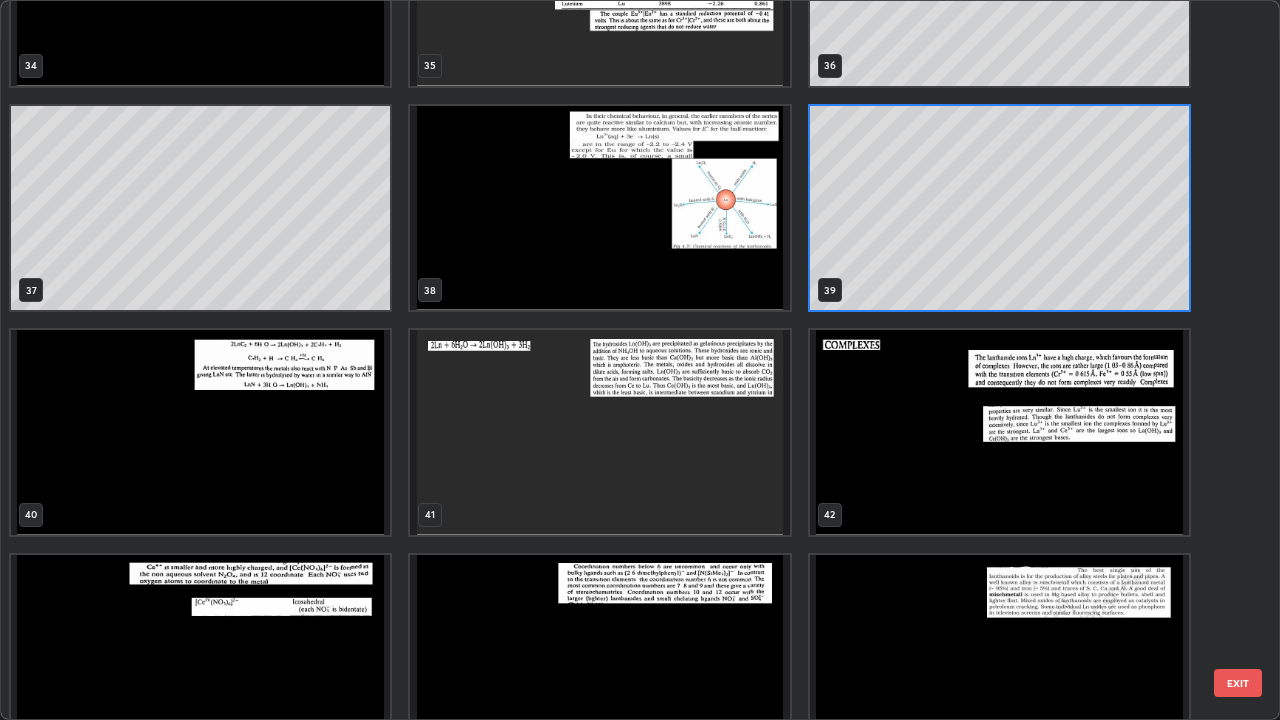 click at bounding box center (599, 432) 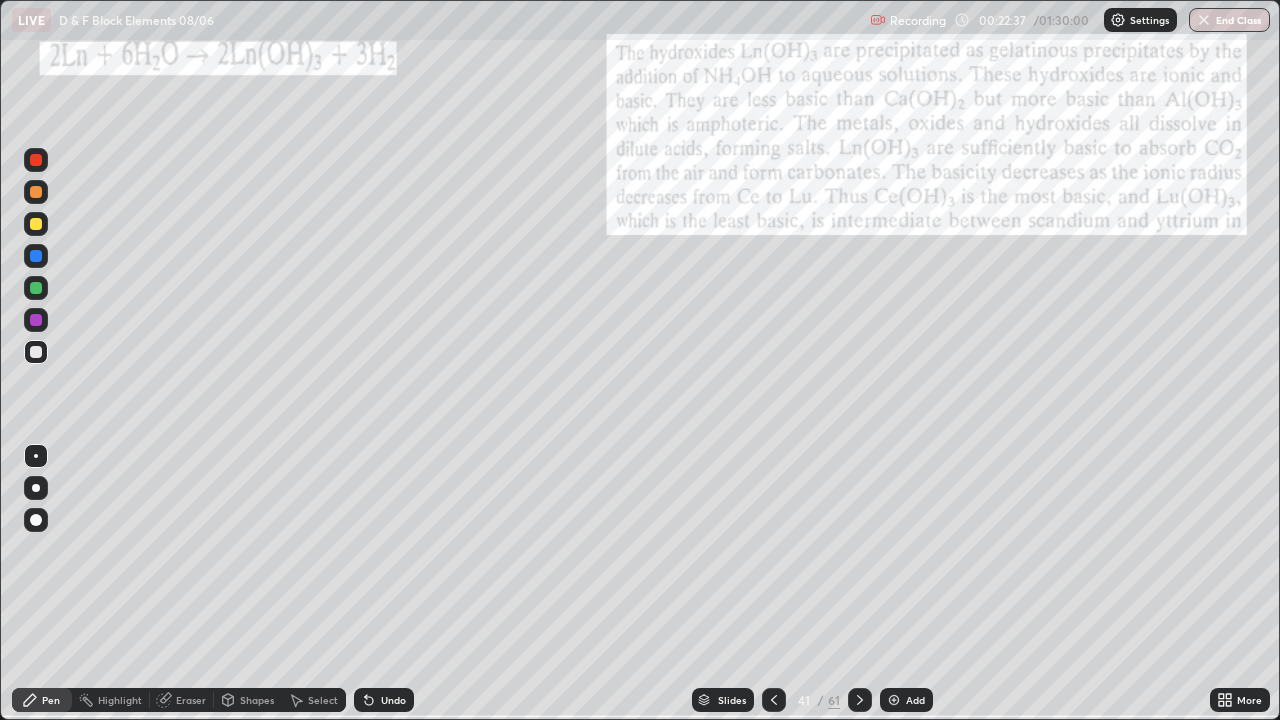 click at bounding box center (599, 432) 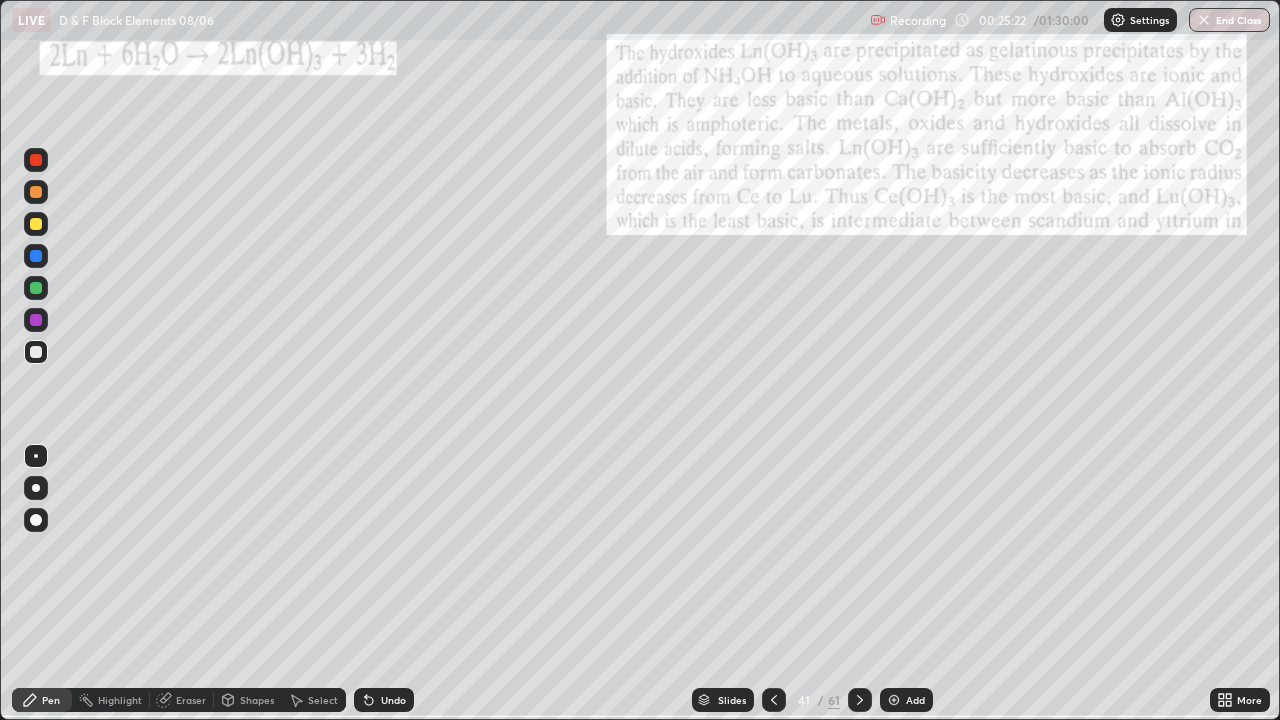 click 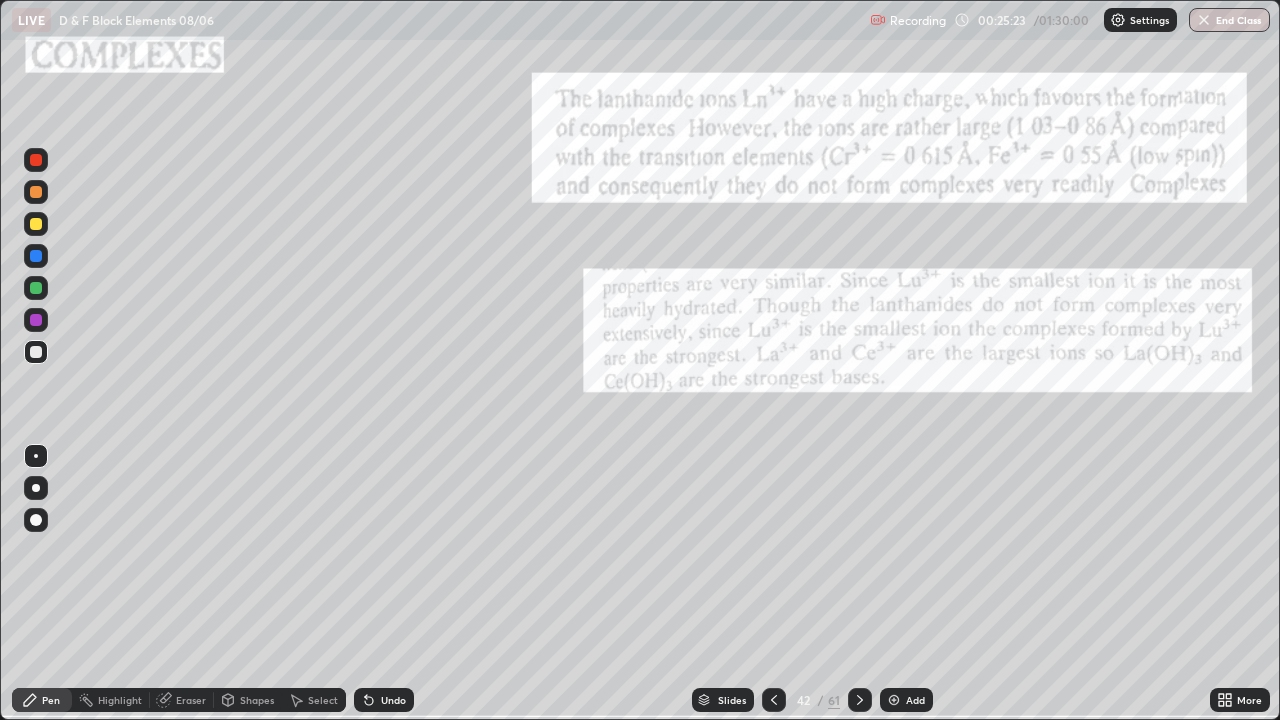 click at bounding box center (860, 700) 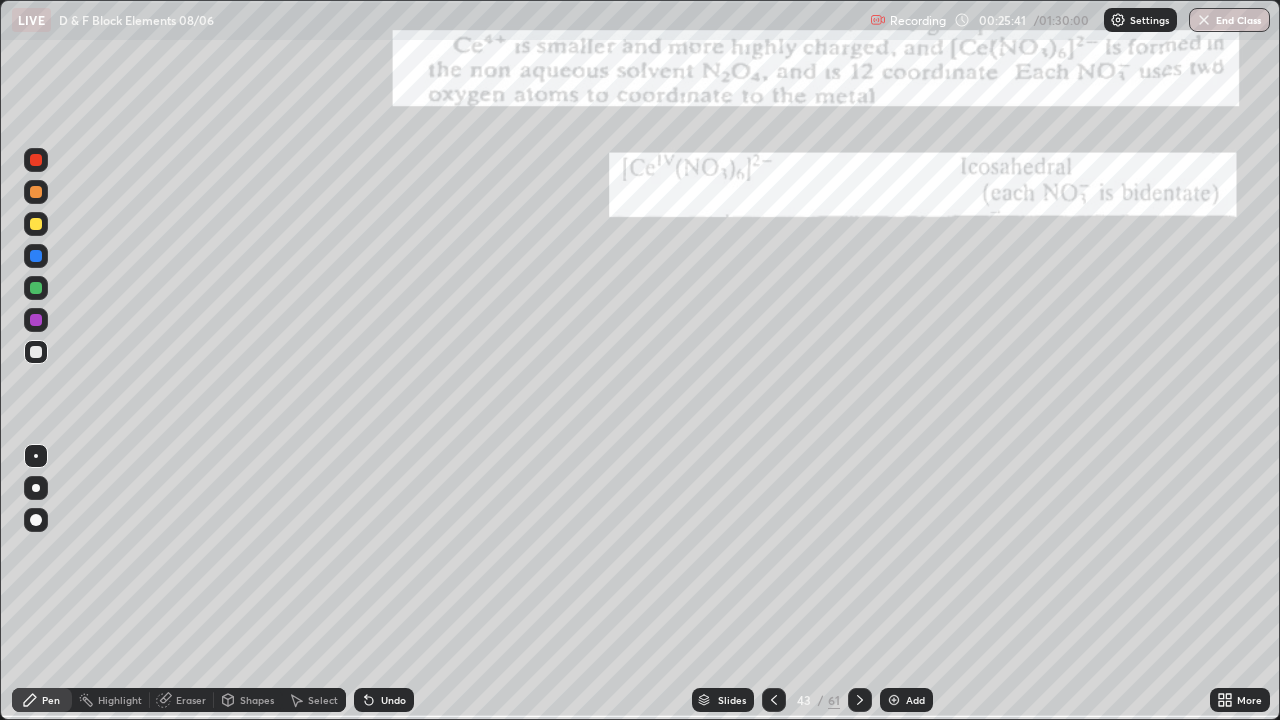 click on "Slides 43 / 61 Add" at bounding box center [812, 700] 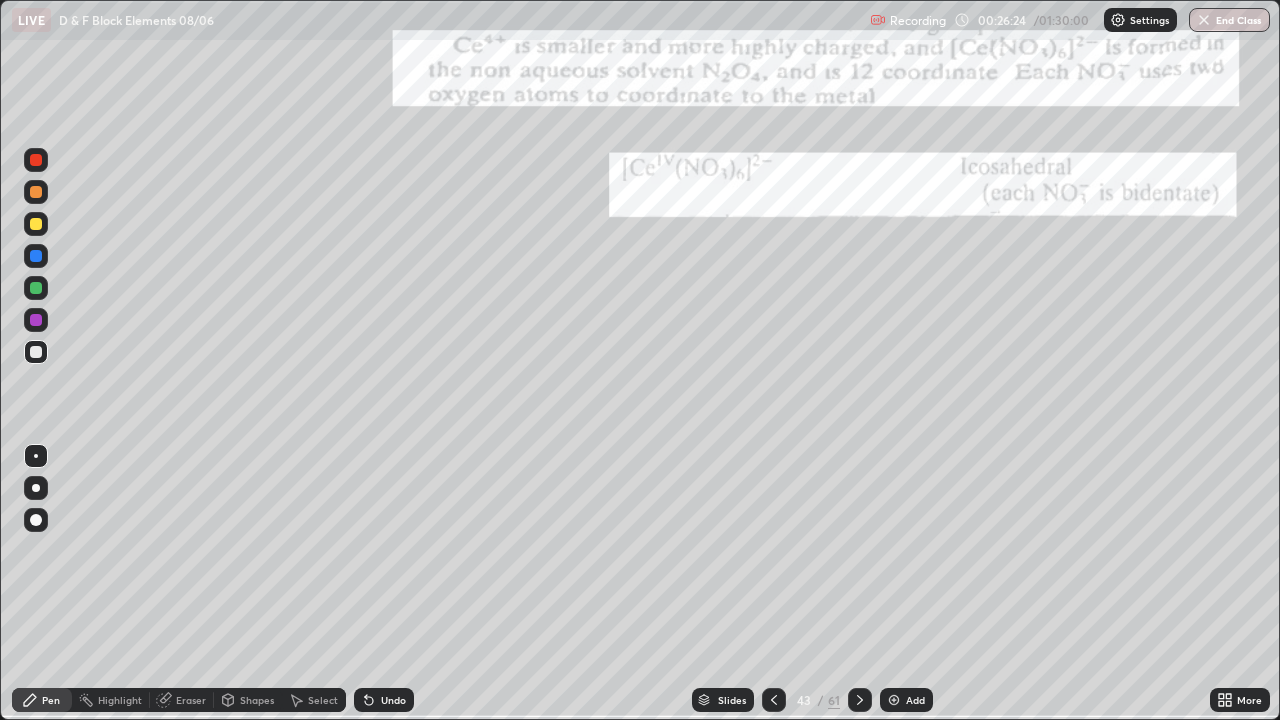 click at bounding box center [36, 320] 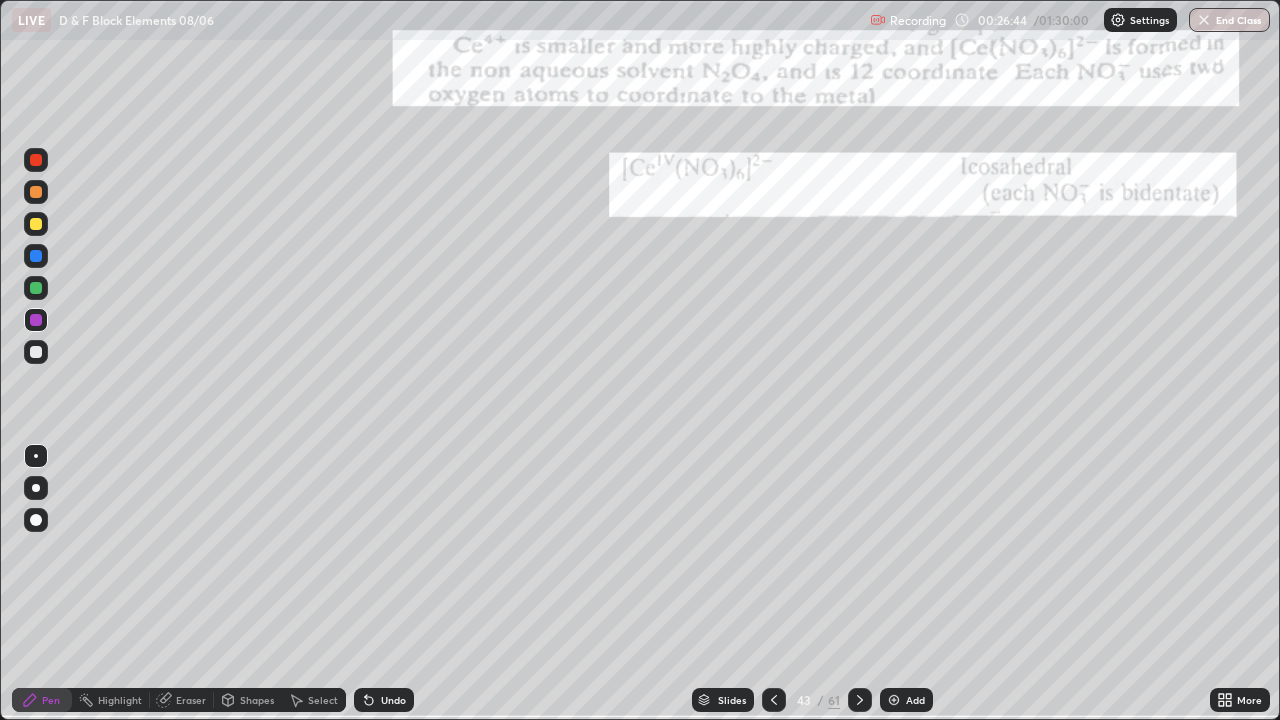 click at bounding box center (774, 700) 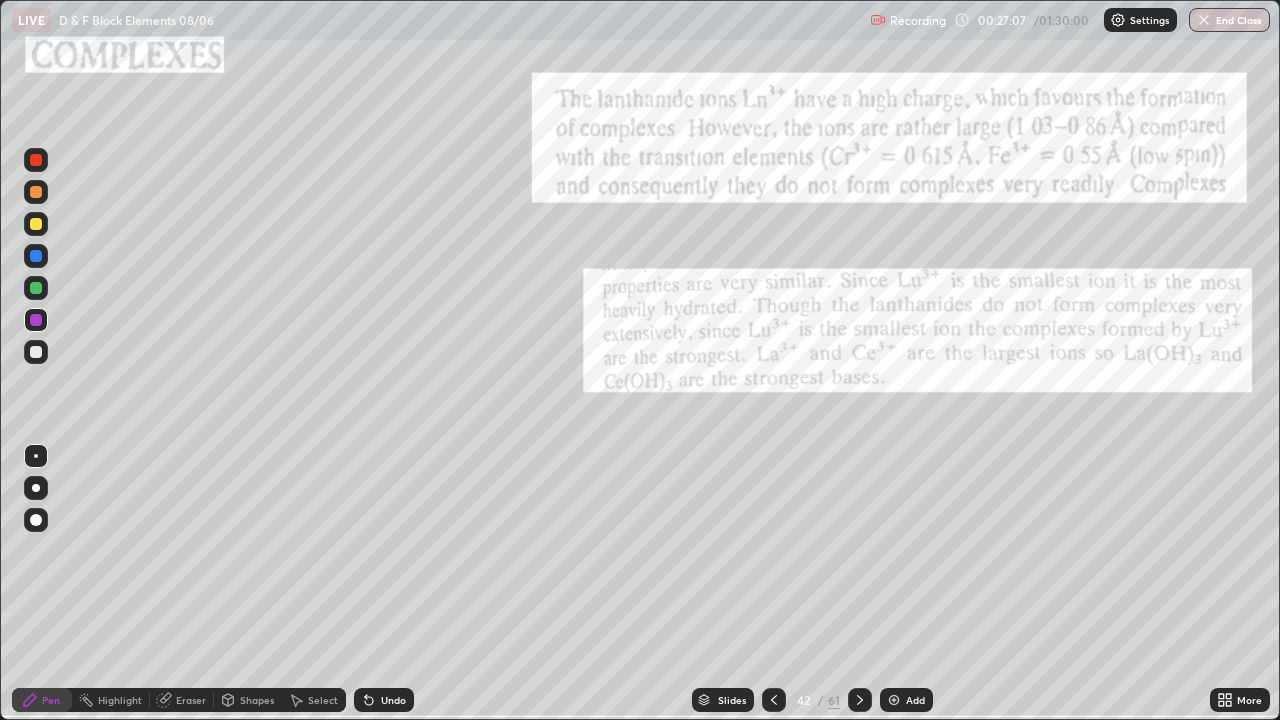 click 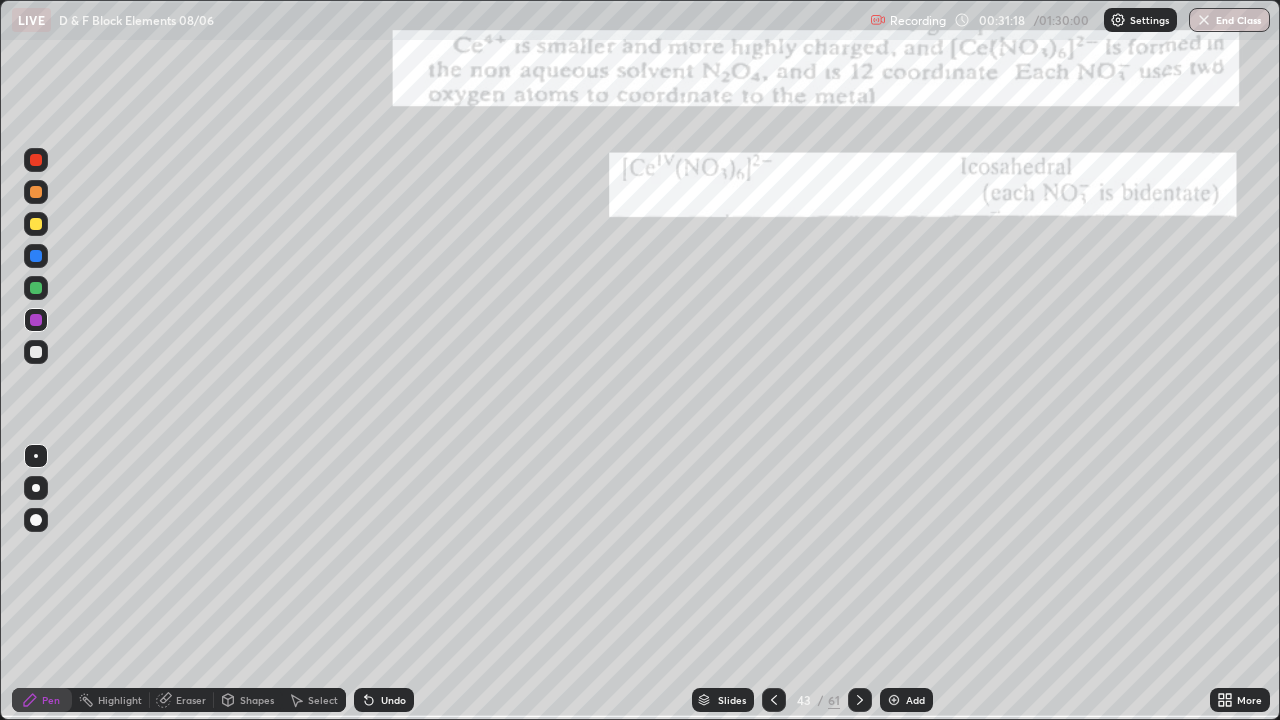 click on "43 / 61" at bounding box center (817, 700) 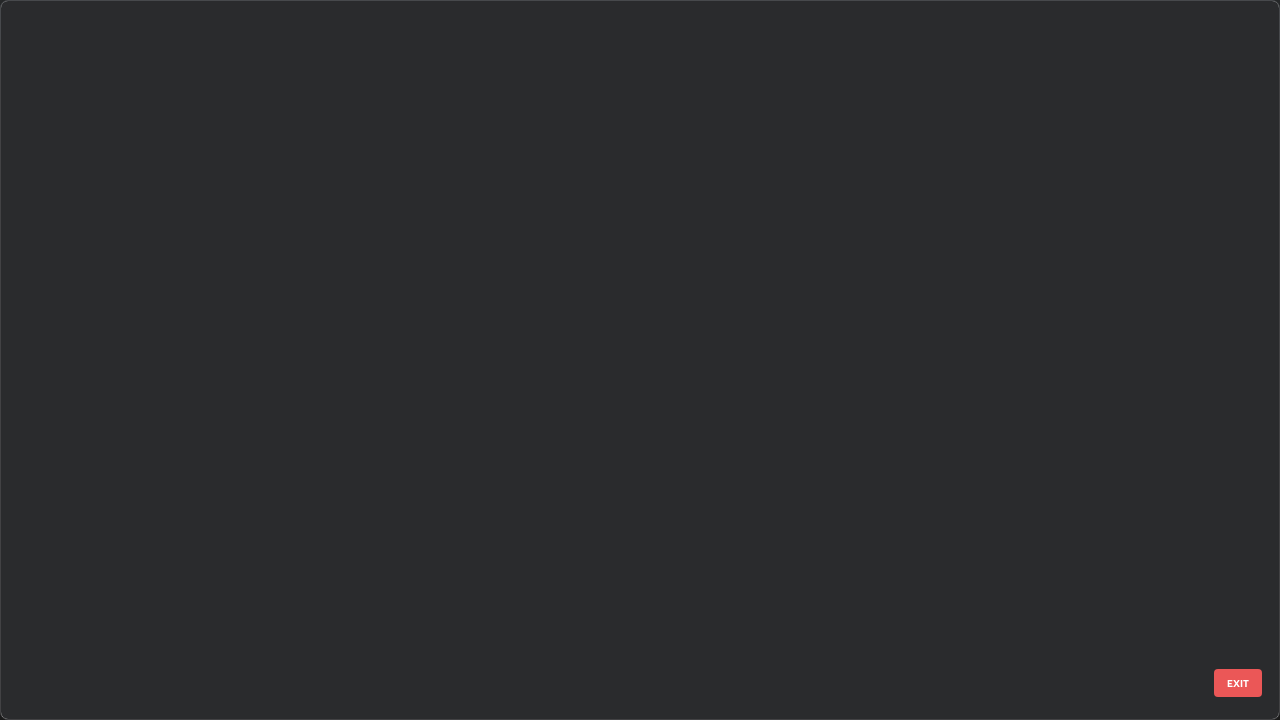 scroll, scrollTop: 2651, scrollLeft: 0, axis: vertical 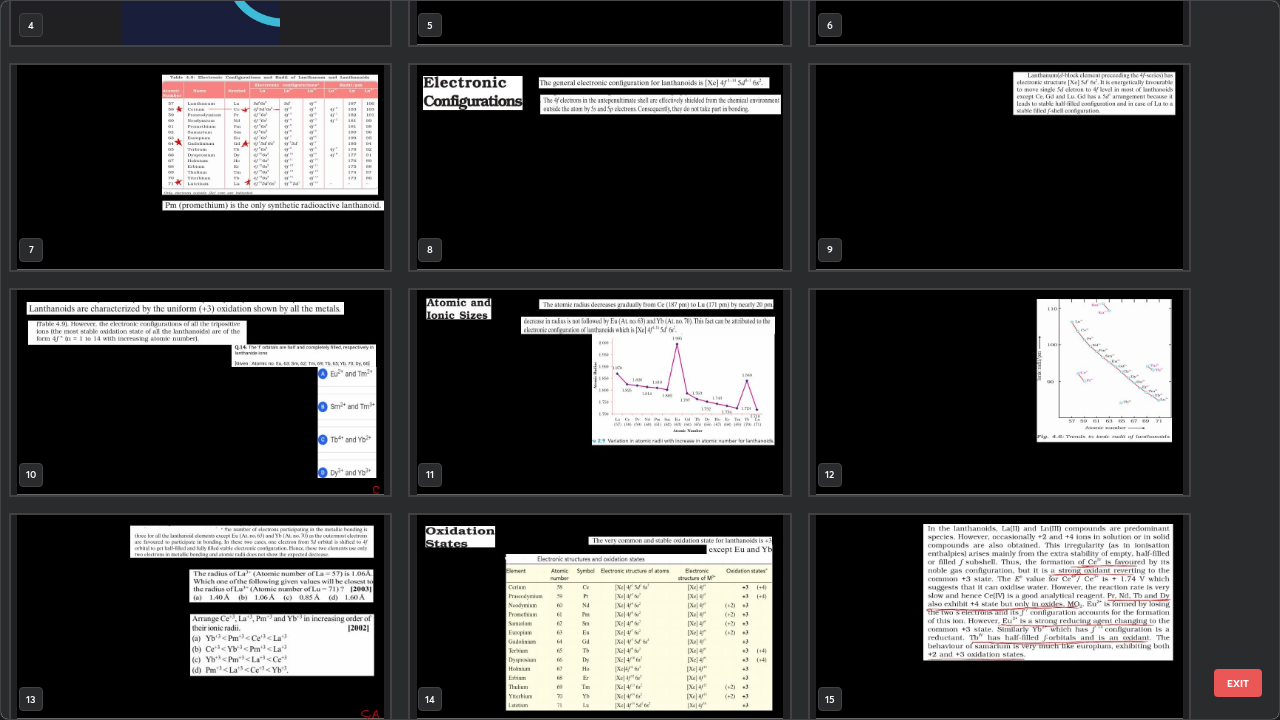 click at bounding box center [599, 392] 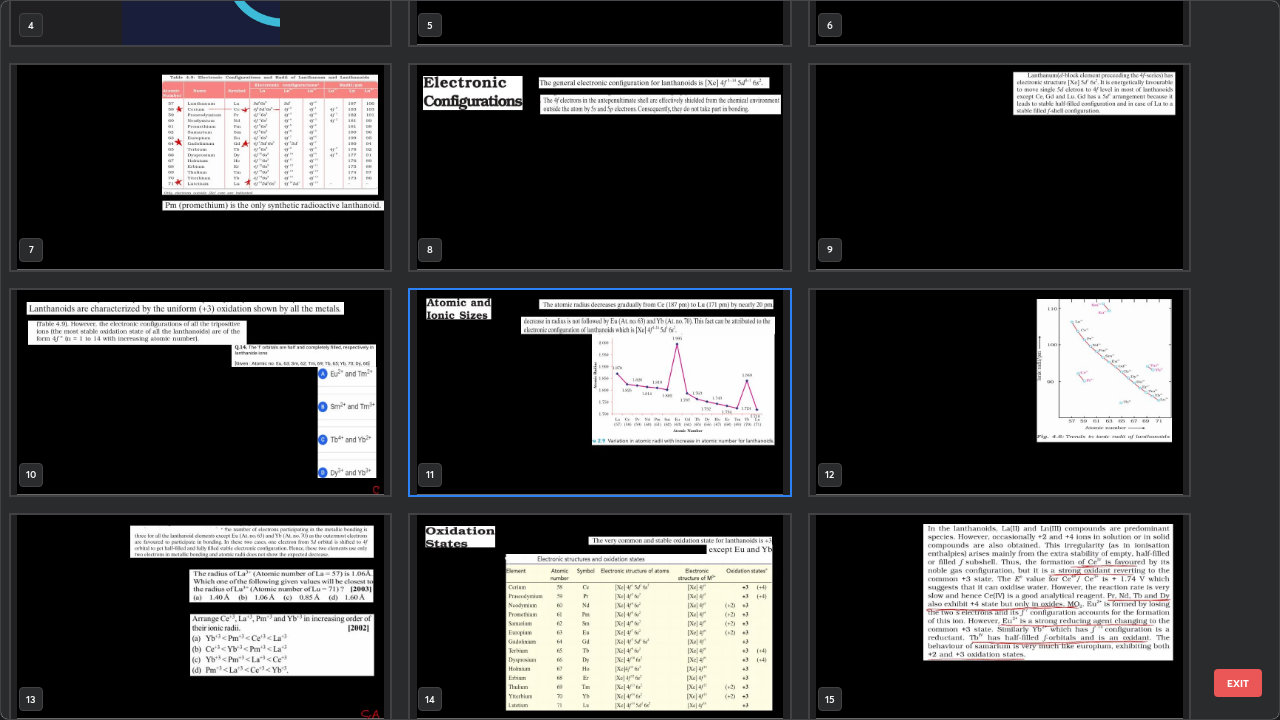 click at bounding box center (599, 392) 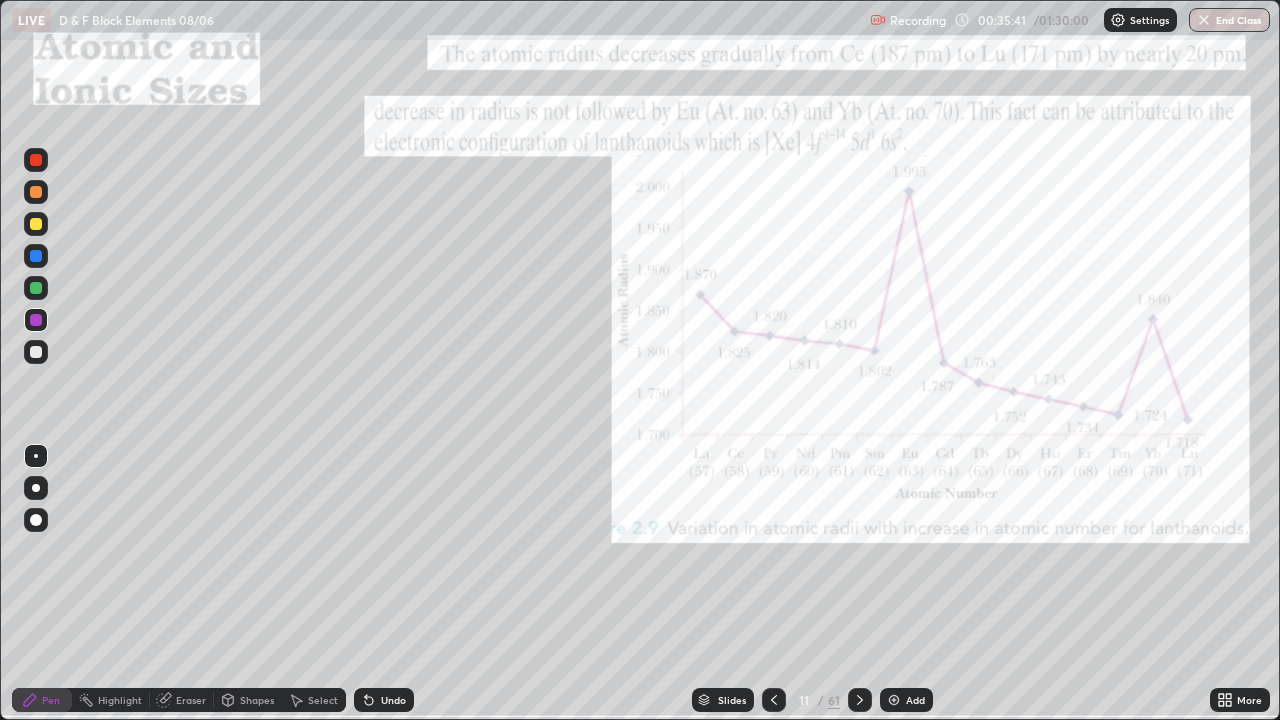 click 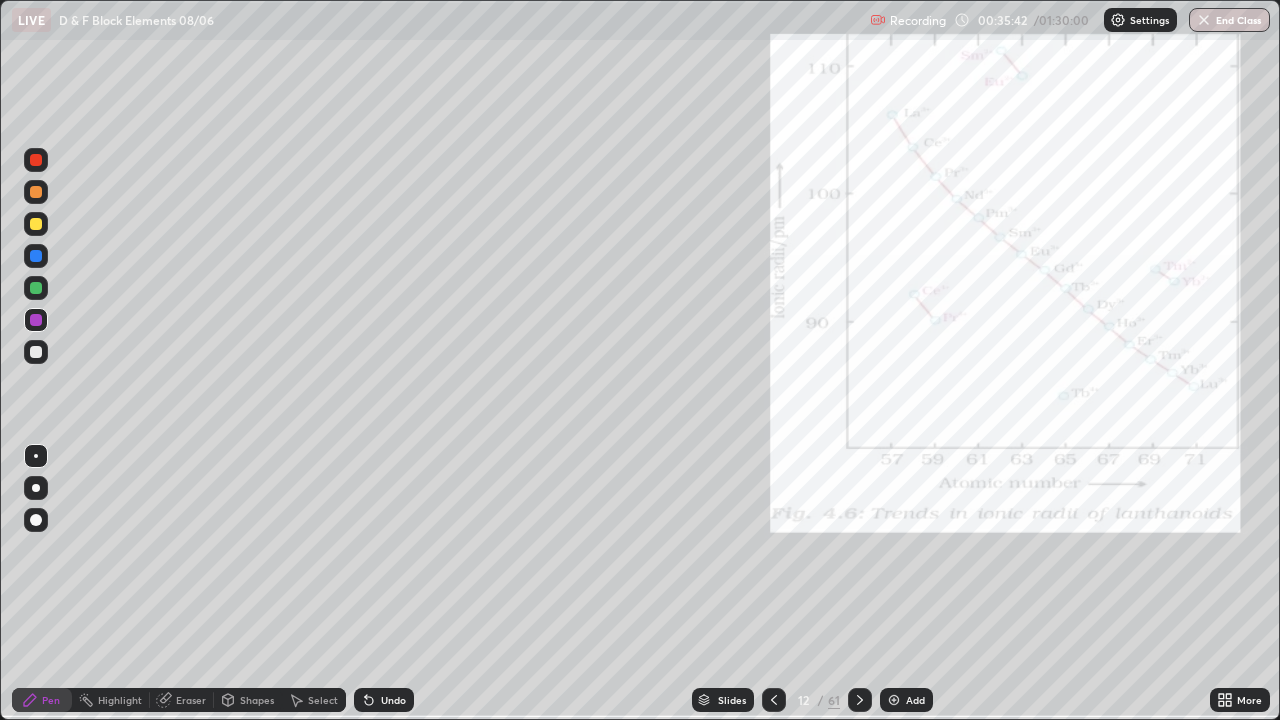 click 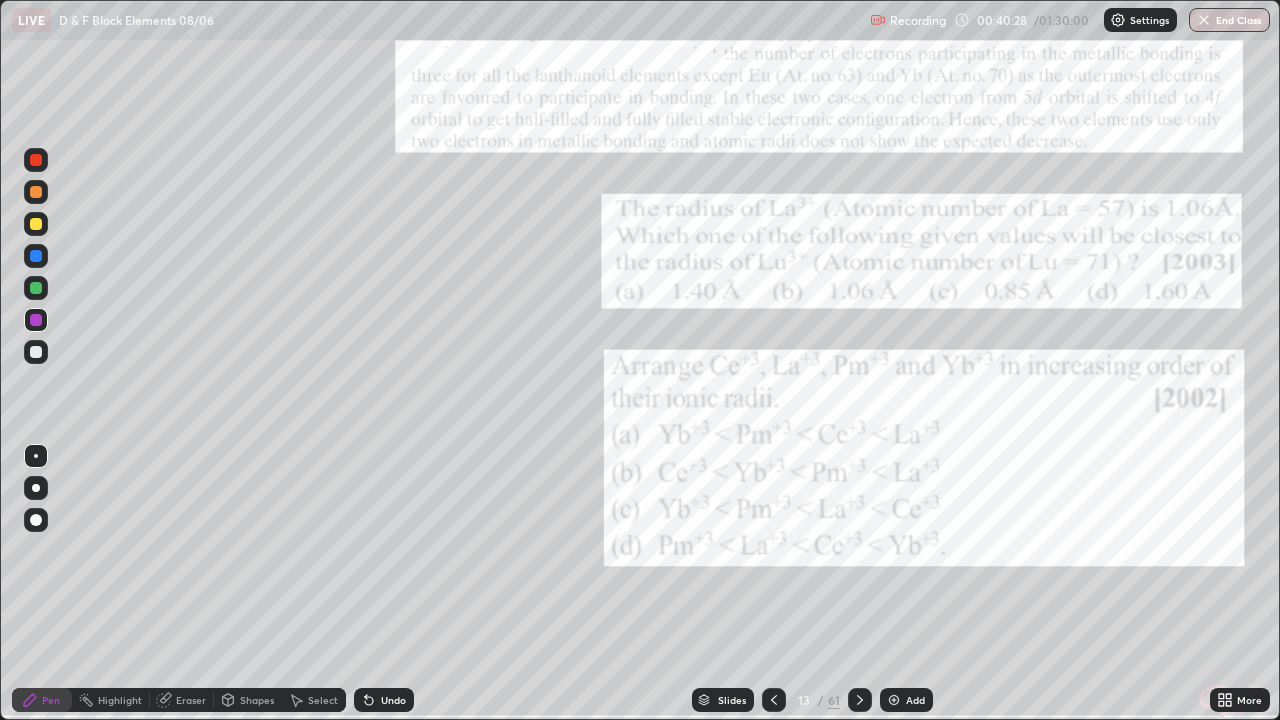click on "61" at bounding box center [834, 700] 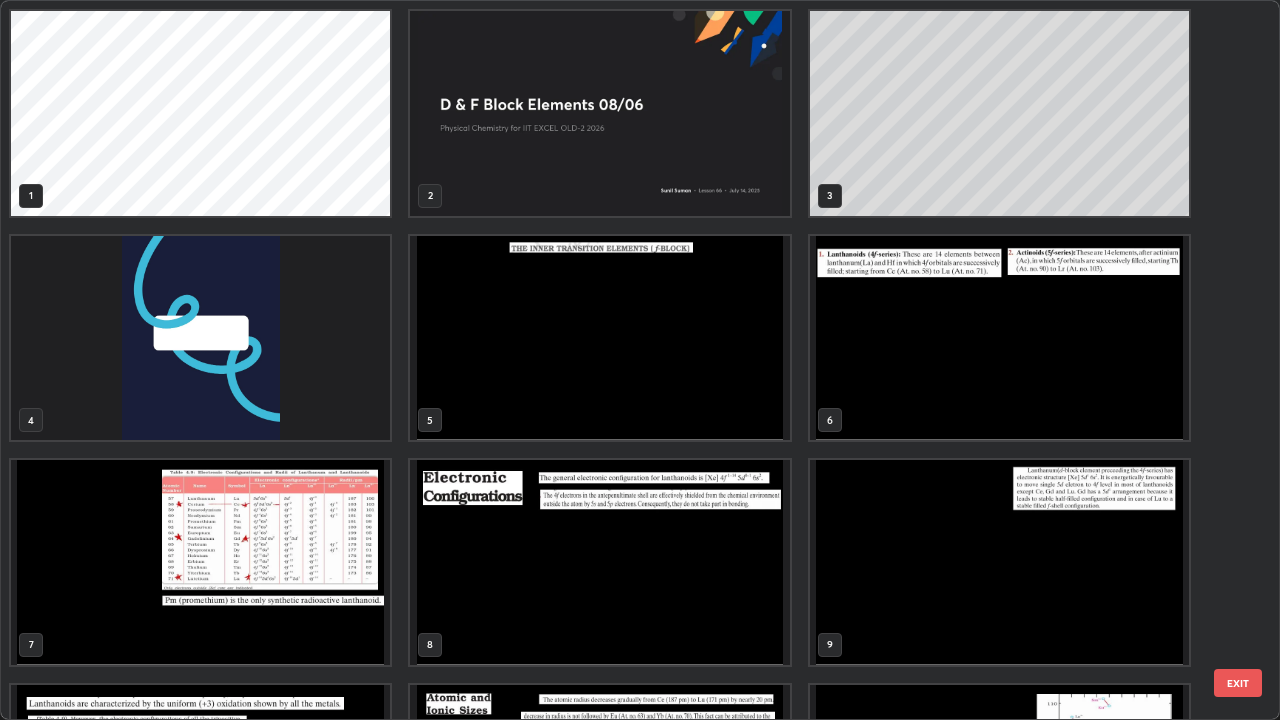 scroll, scrollTop: 405, scrollLeft: 0, axis: vertical 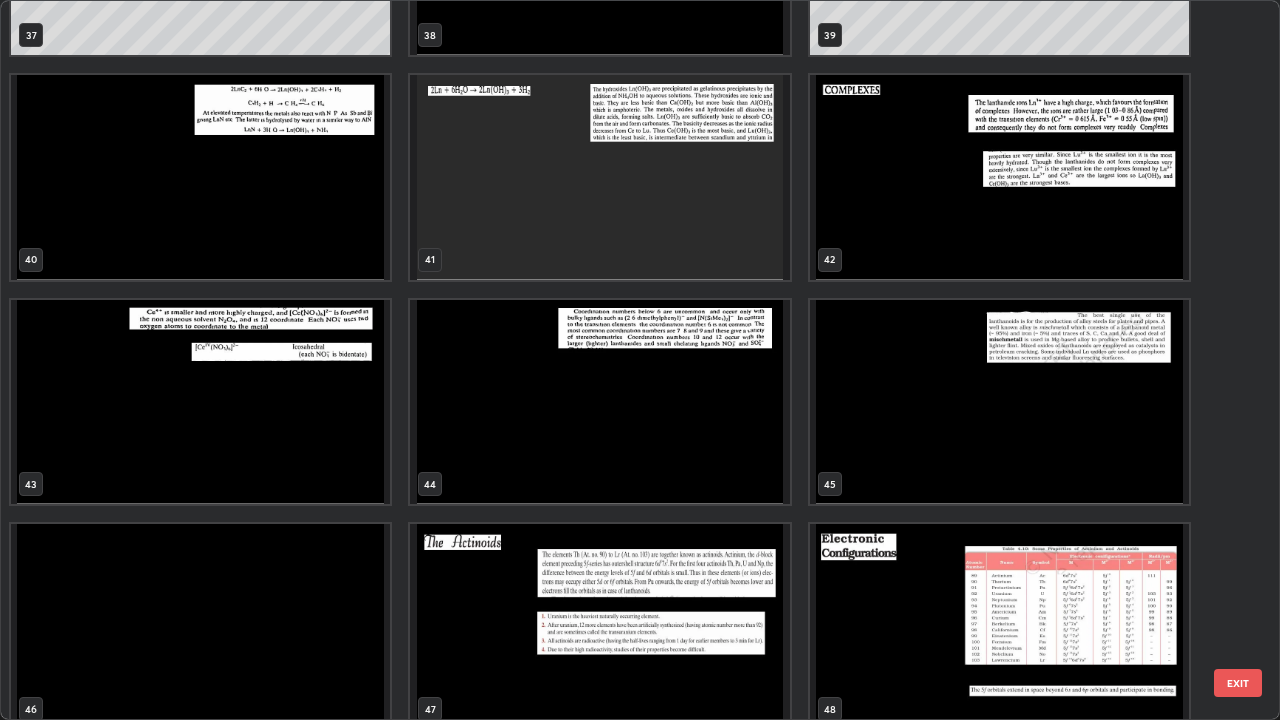 click at bounding box center [999, 402] 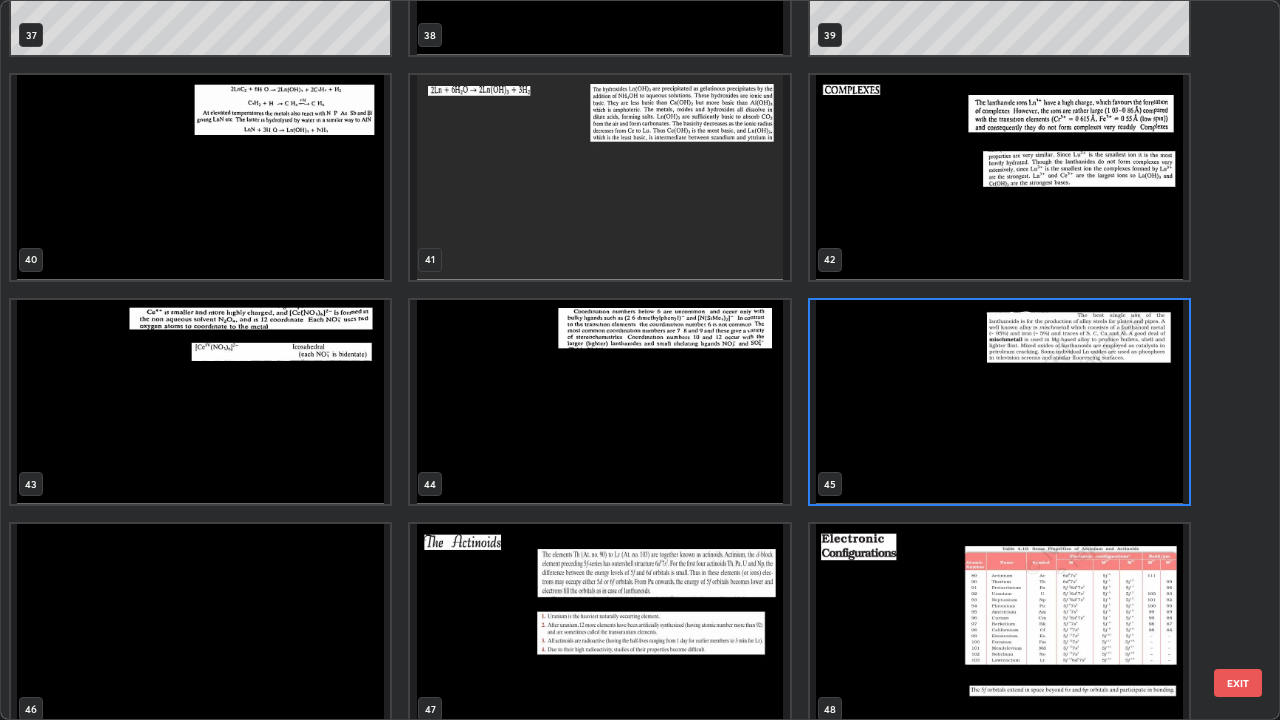 click at bounding box center [999, 402] 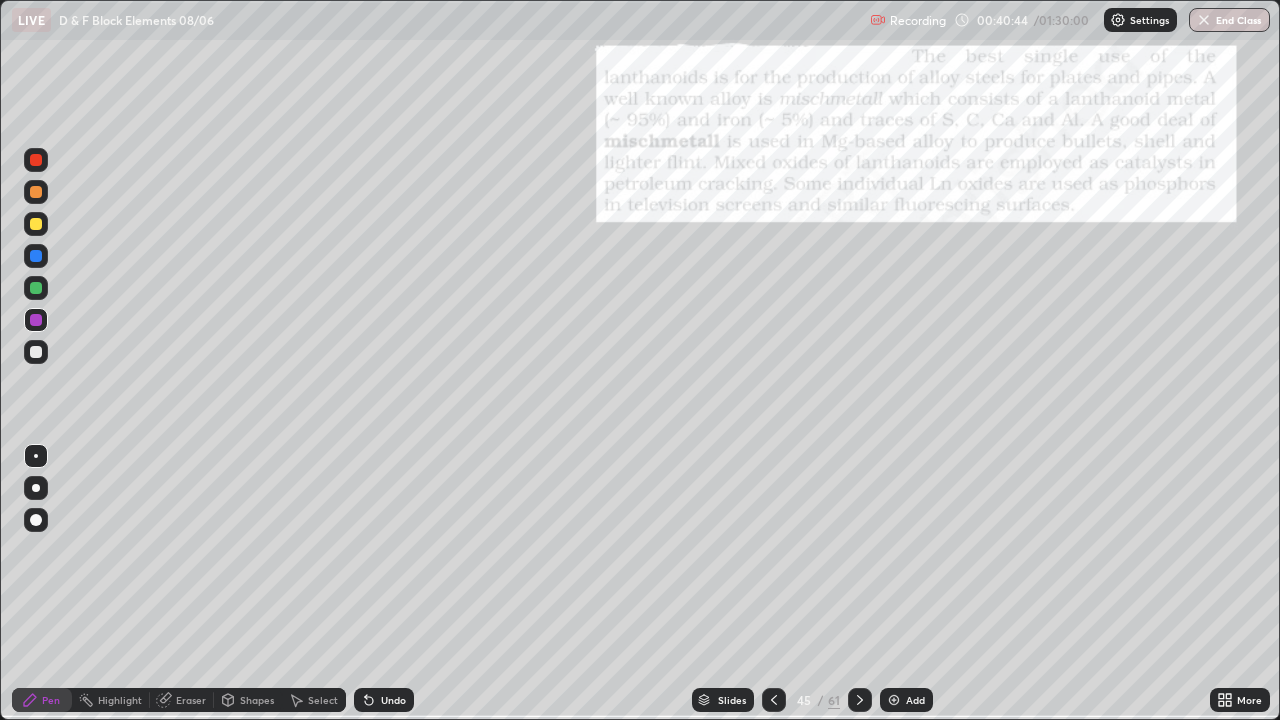 click at bounding box center [999, 402] 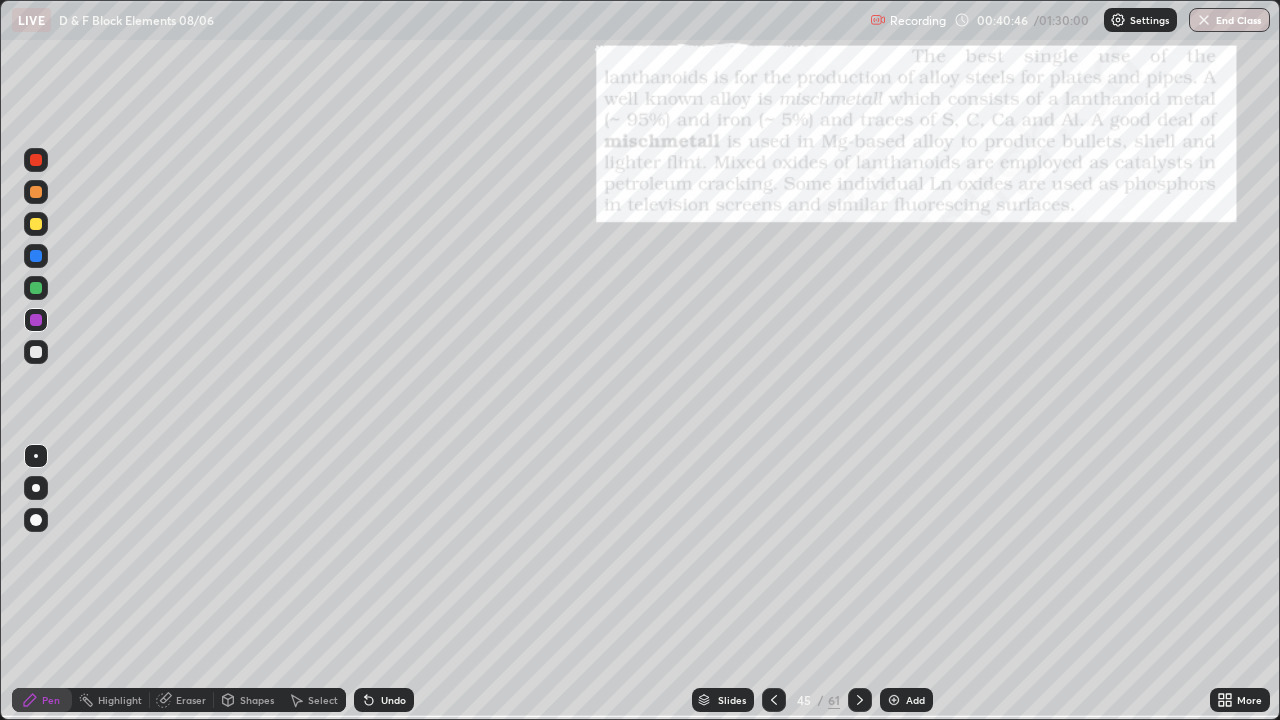 click 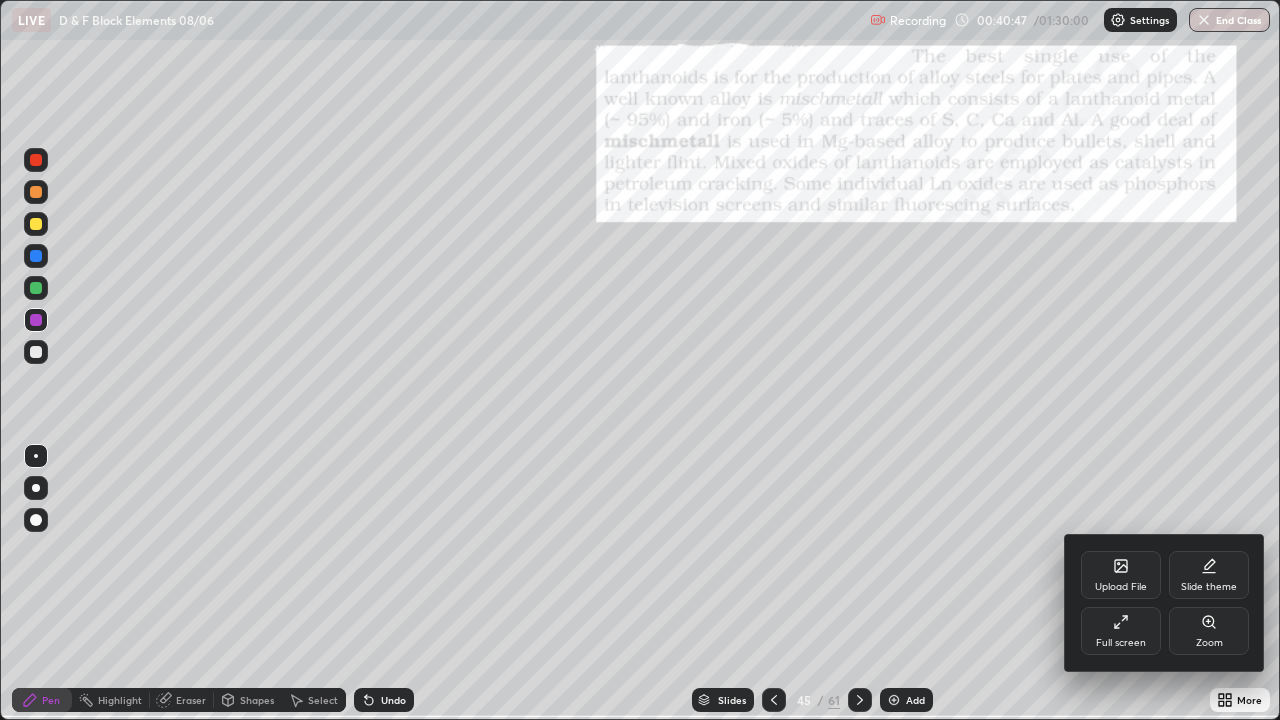 click 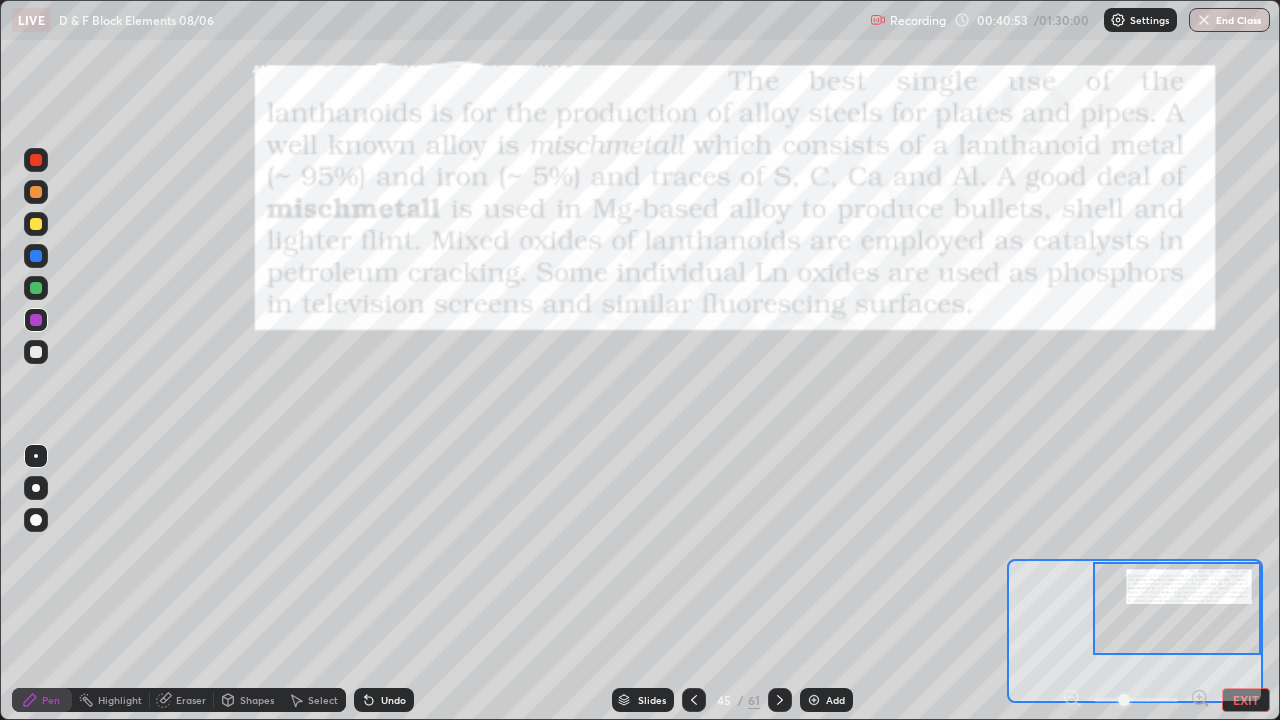 click at bounding box center (36, 320) 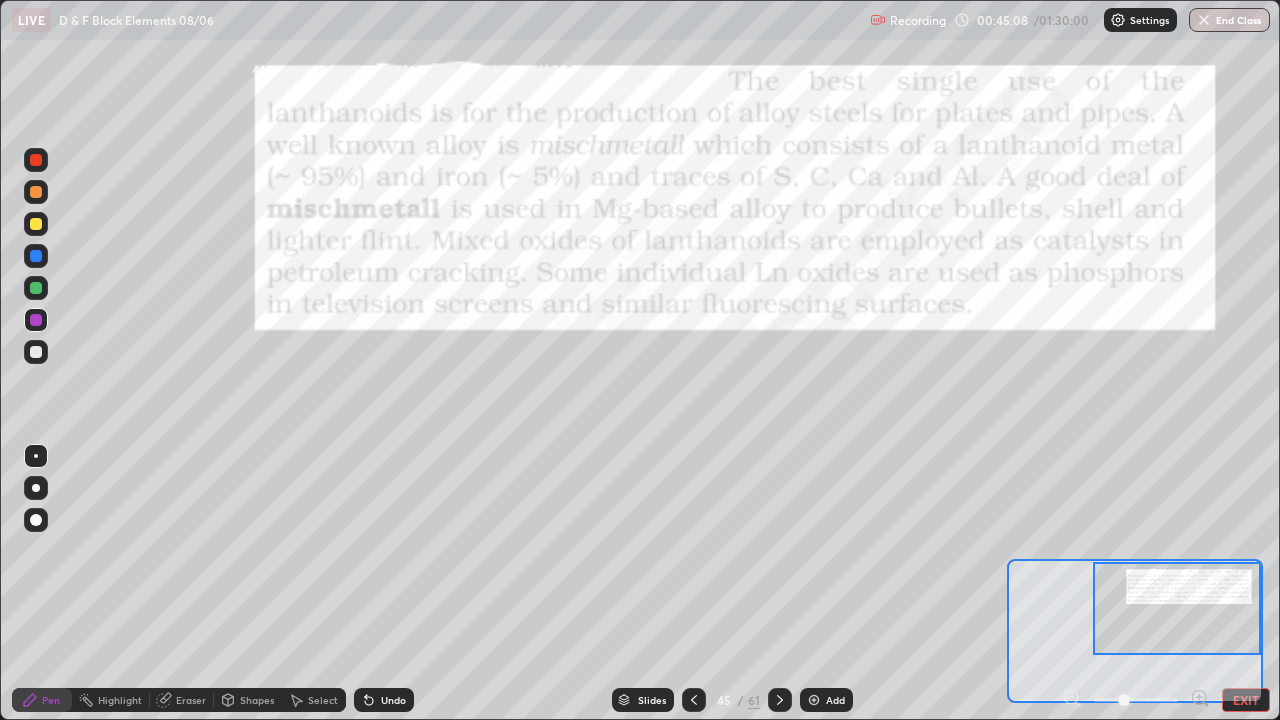 click on "EXIT" at bounding box center (1246, 700) 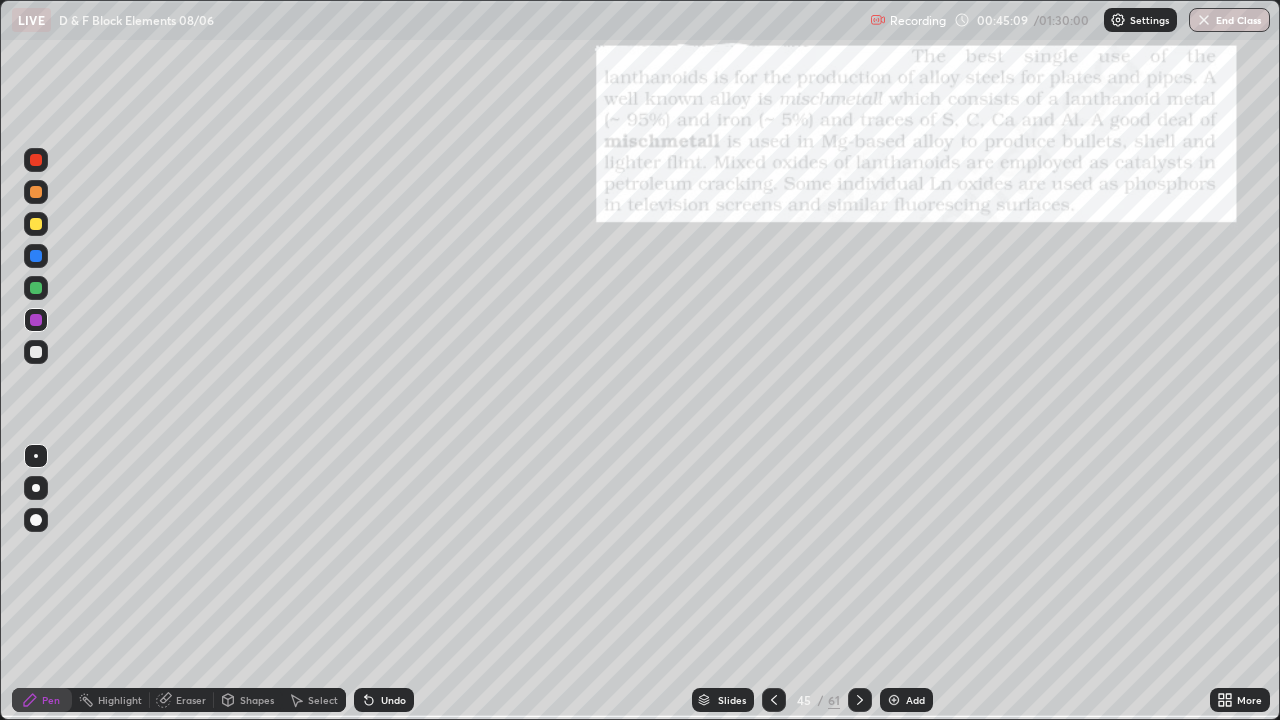 click on "/" at bounding box center [821, 700] 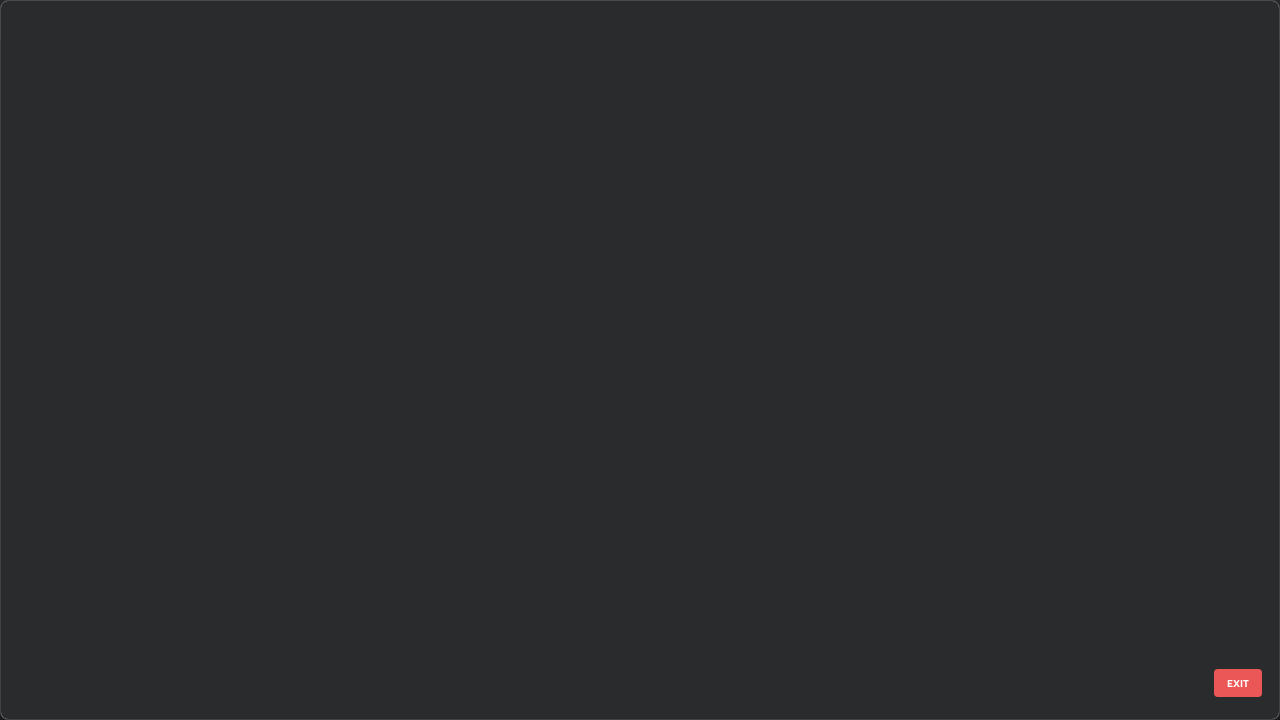 scroll, scrollTop: 2651, scrollLeft: 0, axis: vertical 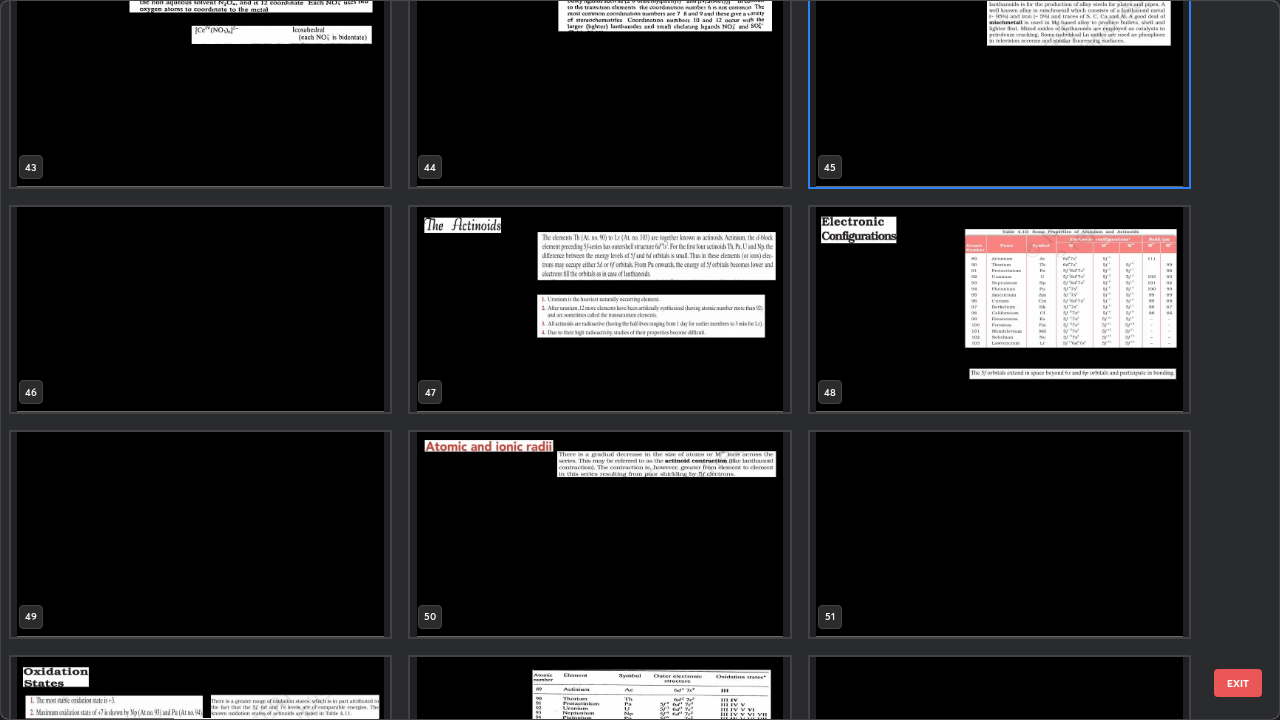 click at bounding box center [599, 309] 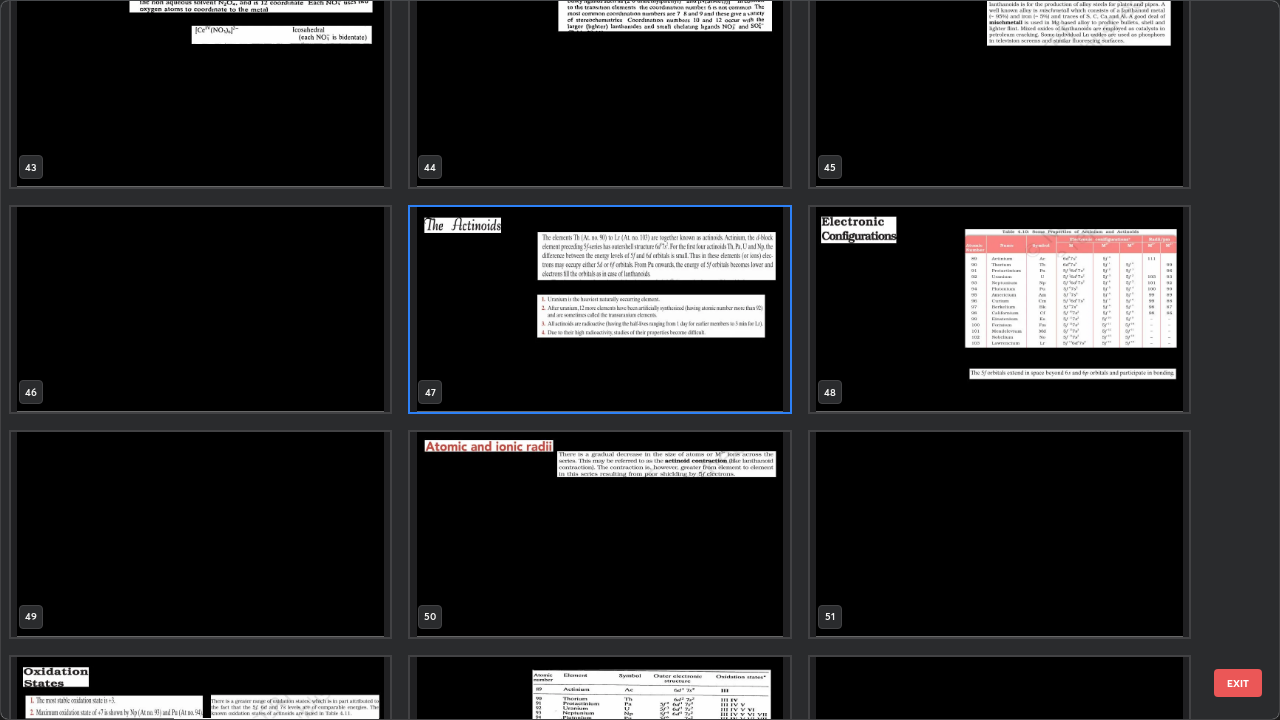 click at bounding box center (599, 309) 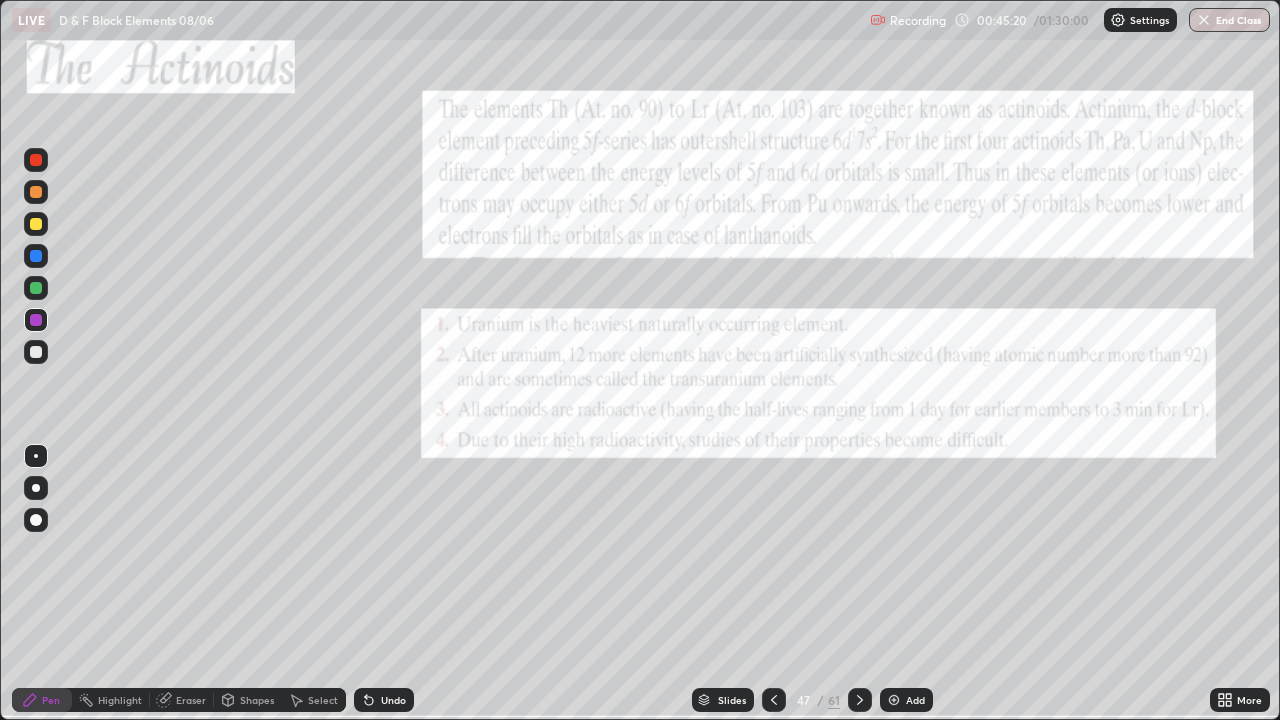 click at bounding box center (894, 700) 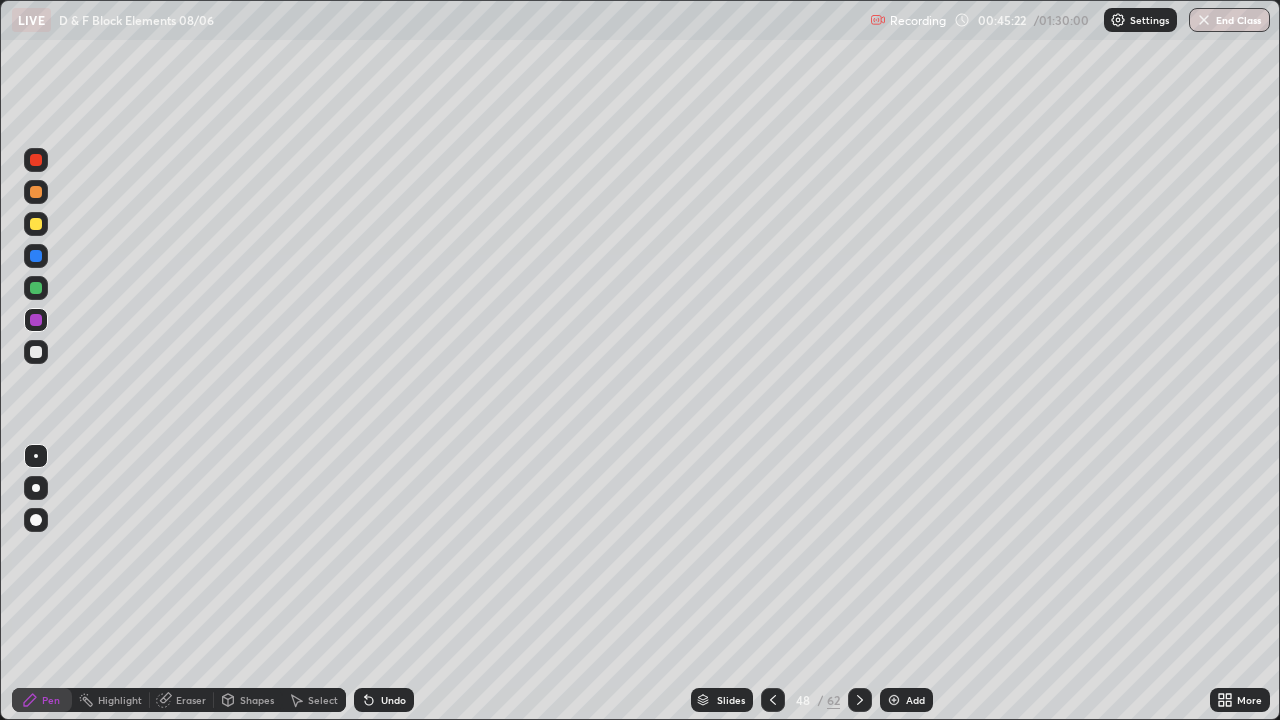click at bounding box center [36, 352] 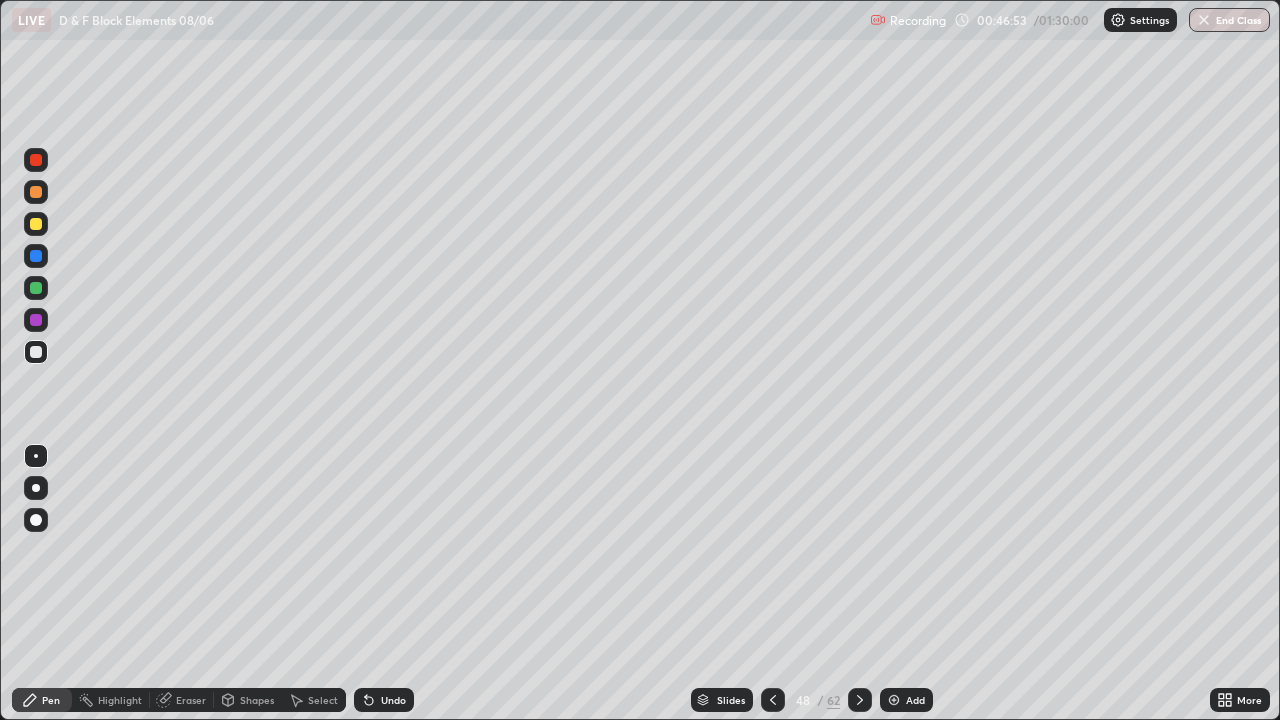 click at bounding box center (36, 288) 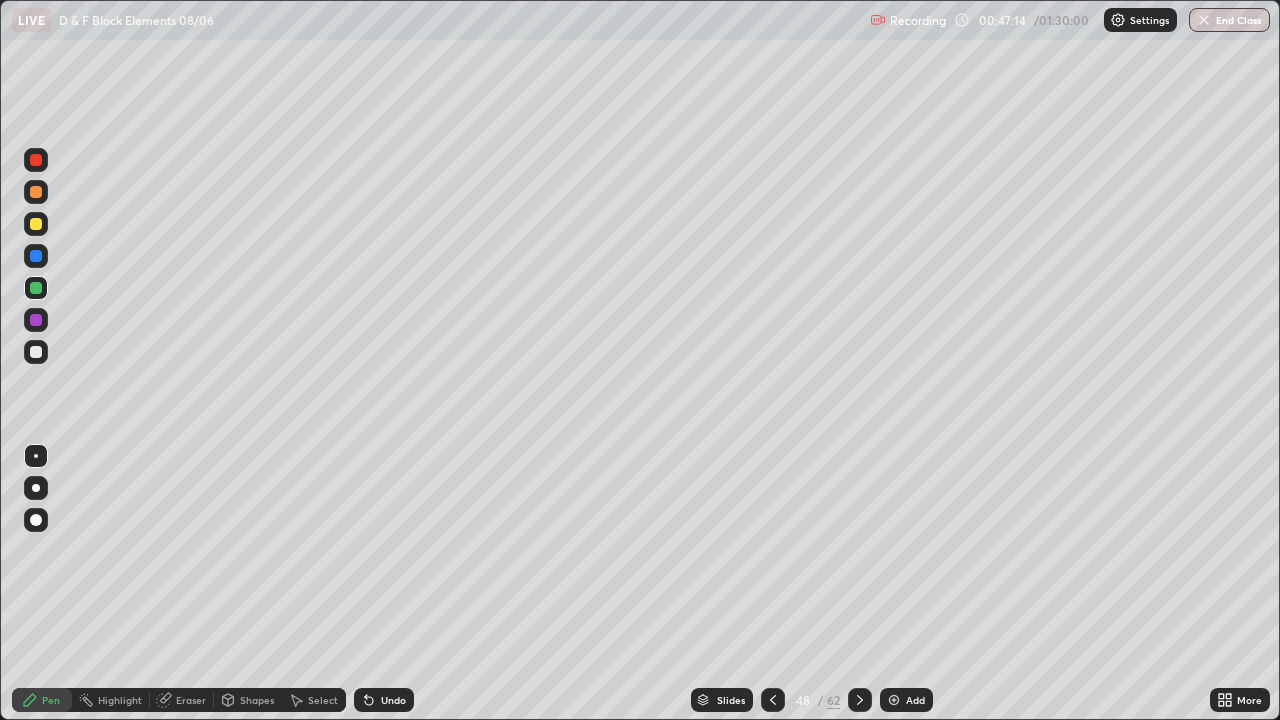 click at bounding box center (36, 352) 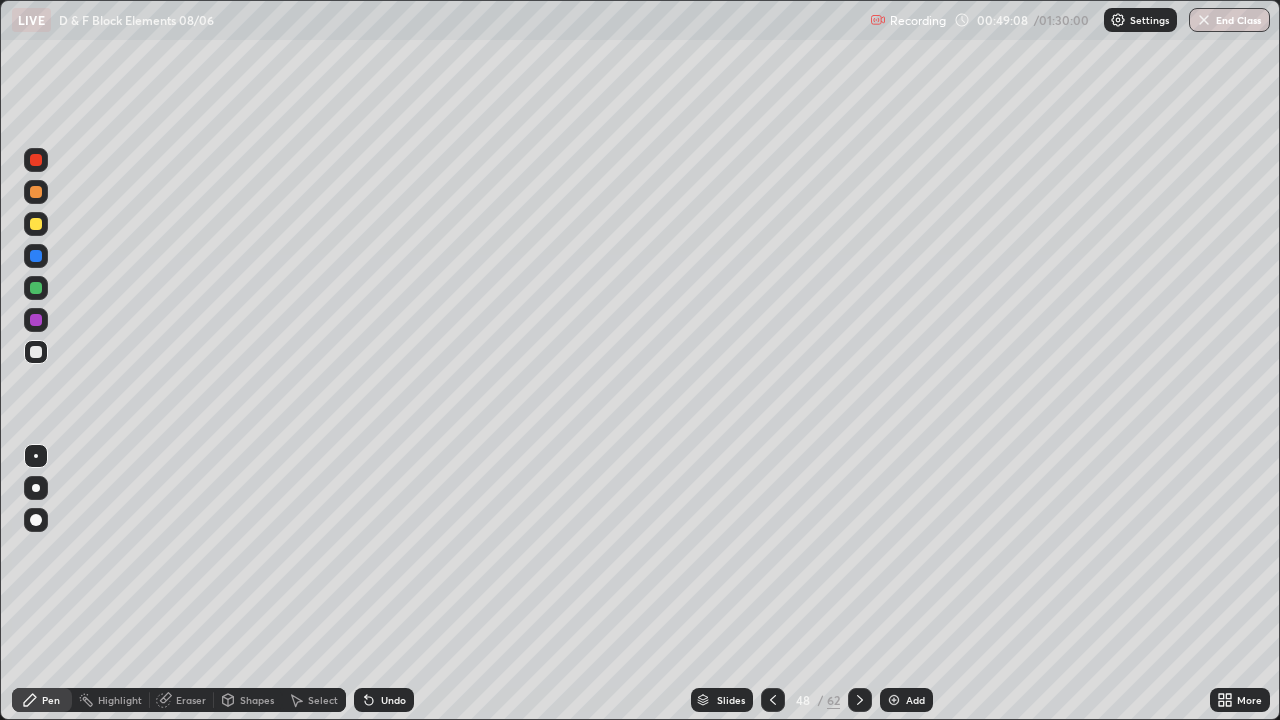 click at bounding box center (36, 224) 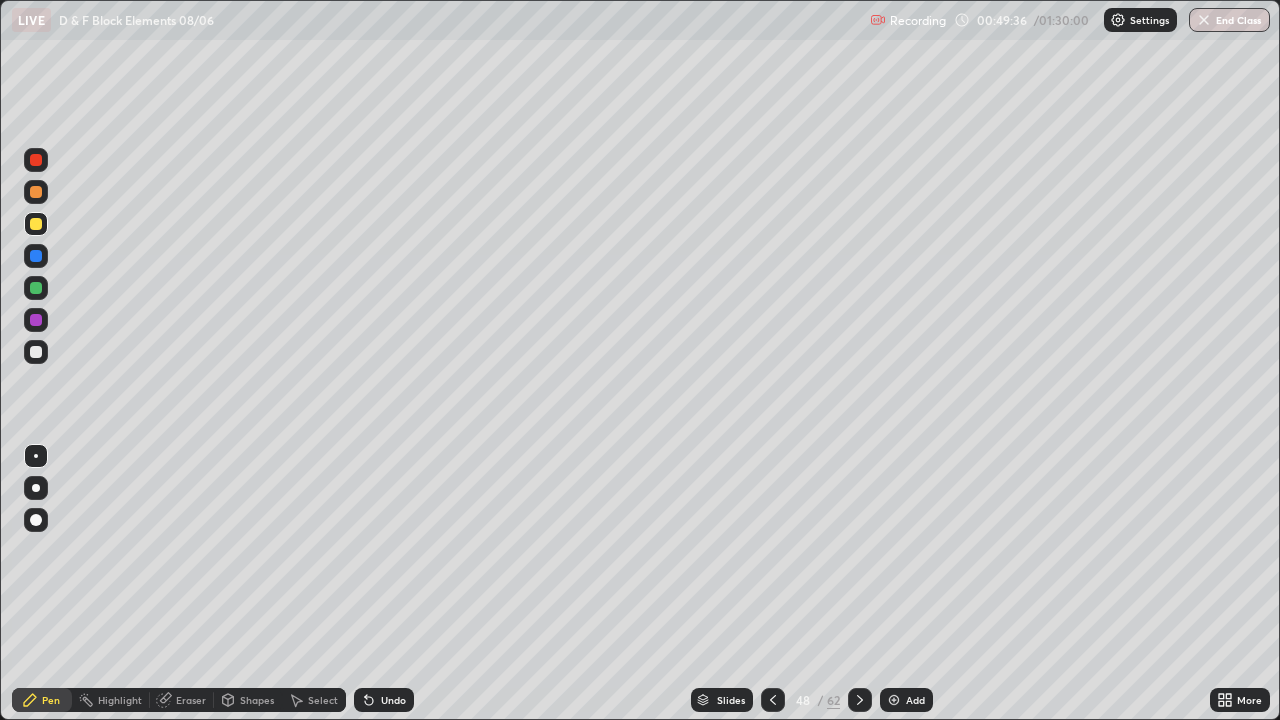 click at bounding box center [894, 700] 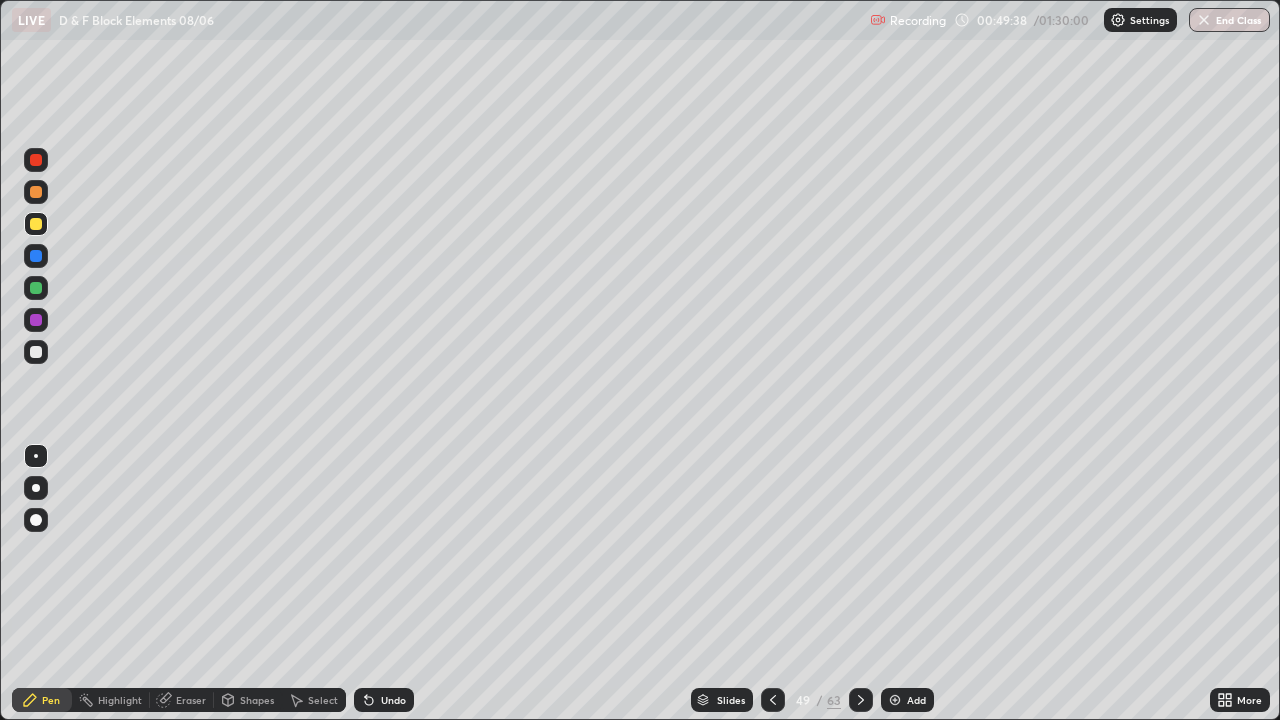 click at bounding box center (36, 352) 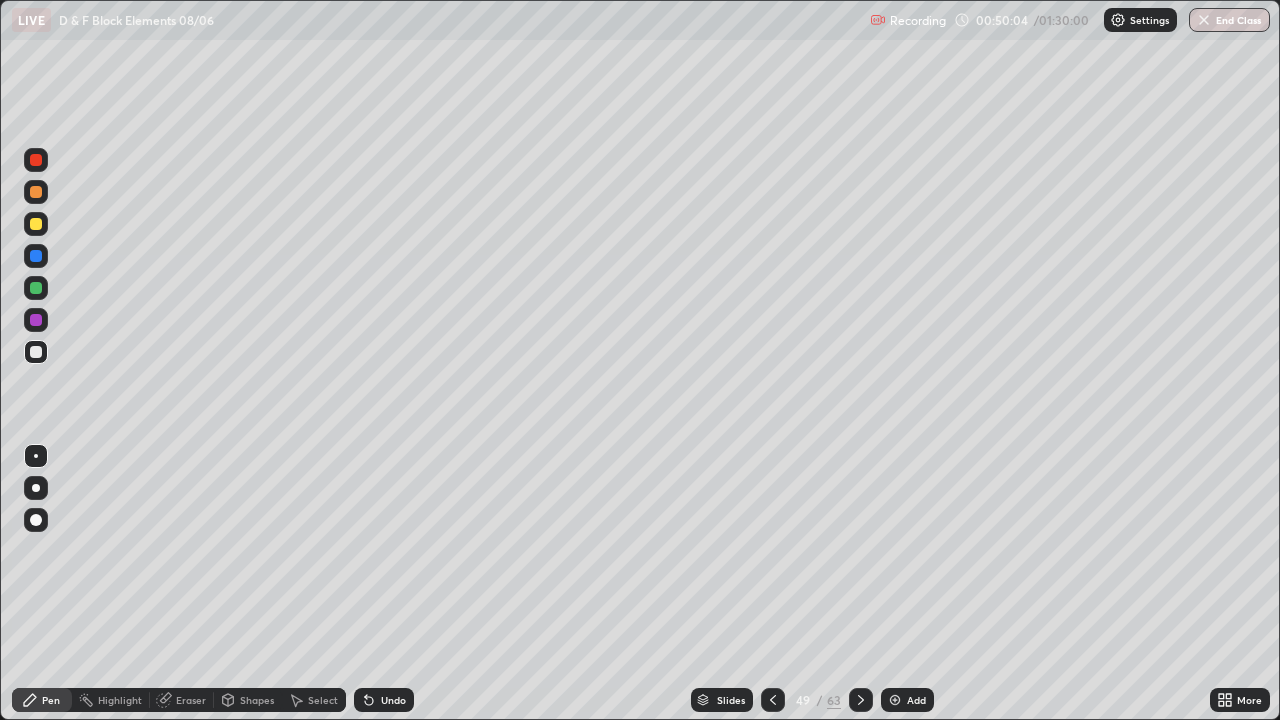 click at bounding box center (36, 352) 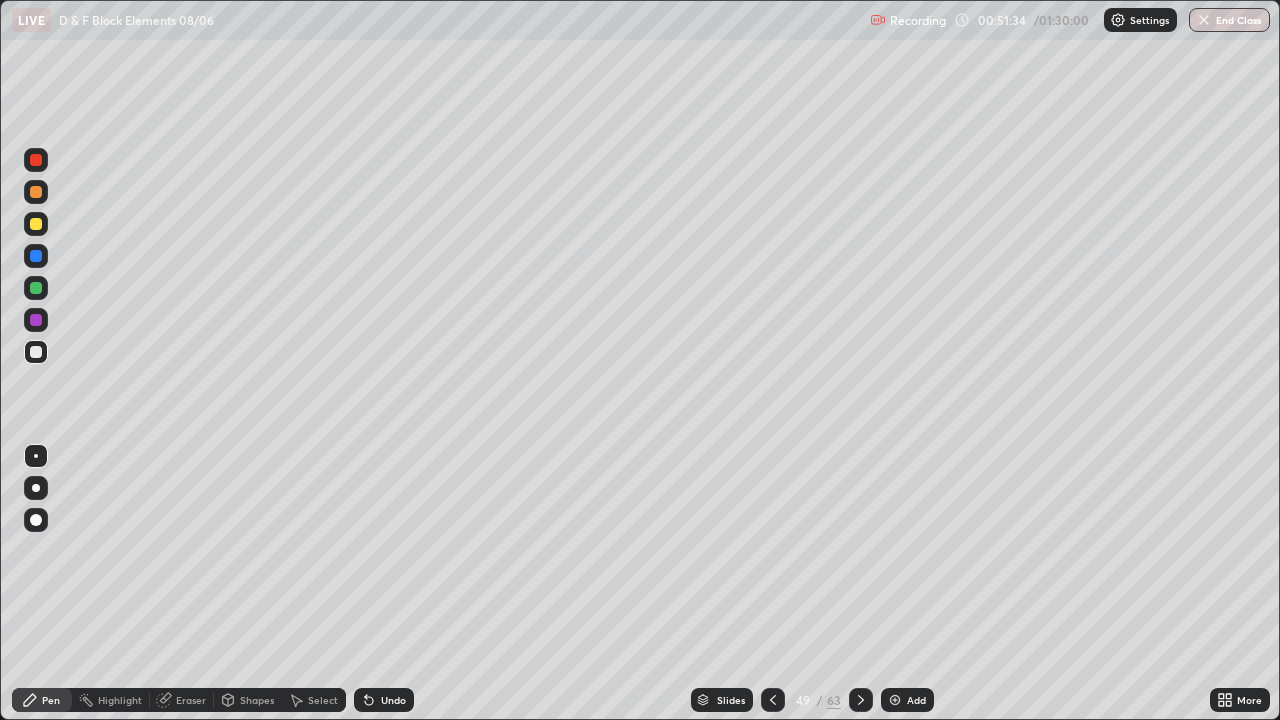 click on "49 / 63" at bounding box center (817, 700) 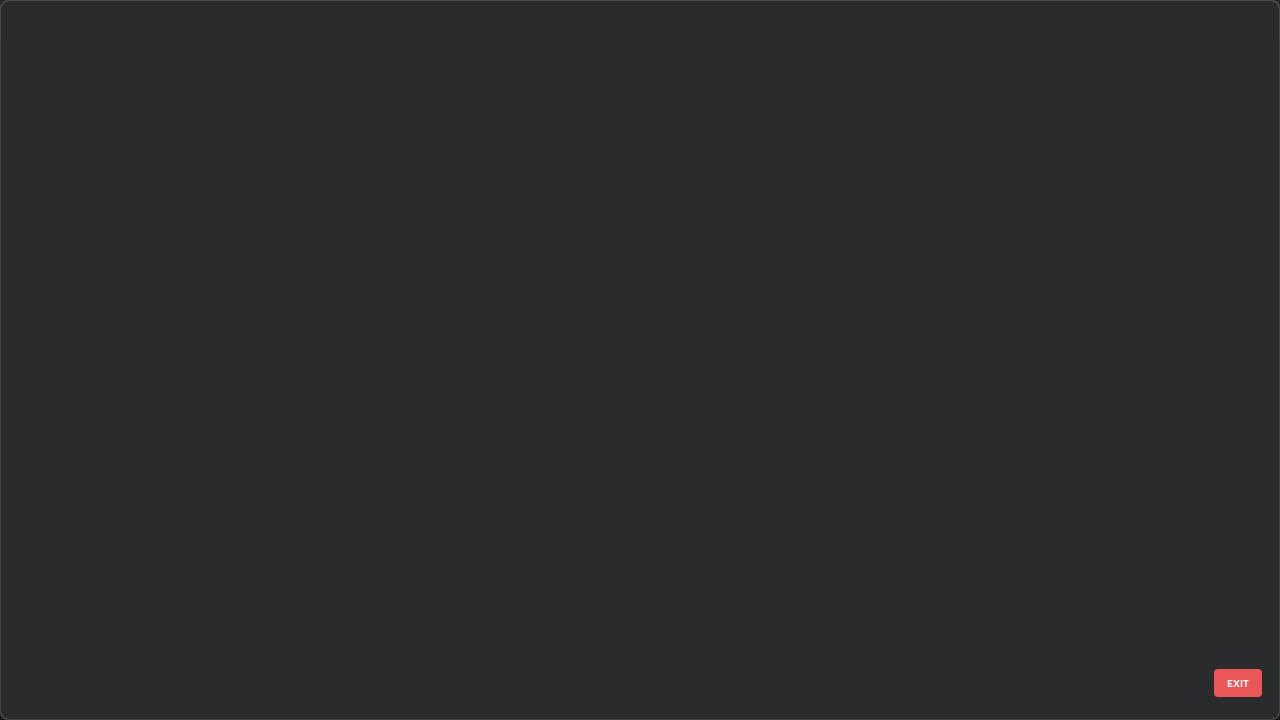 scroll, scrollTop: 3100, scrollLeft: 0, axis: vertical 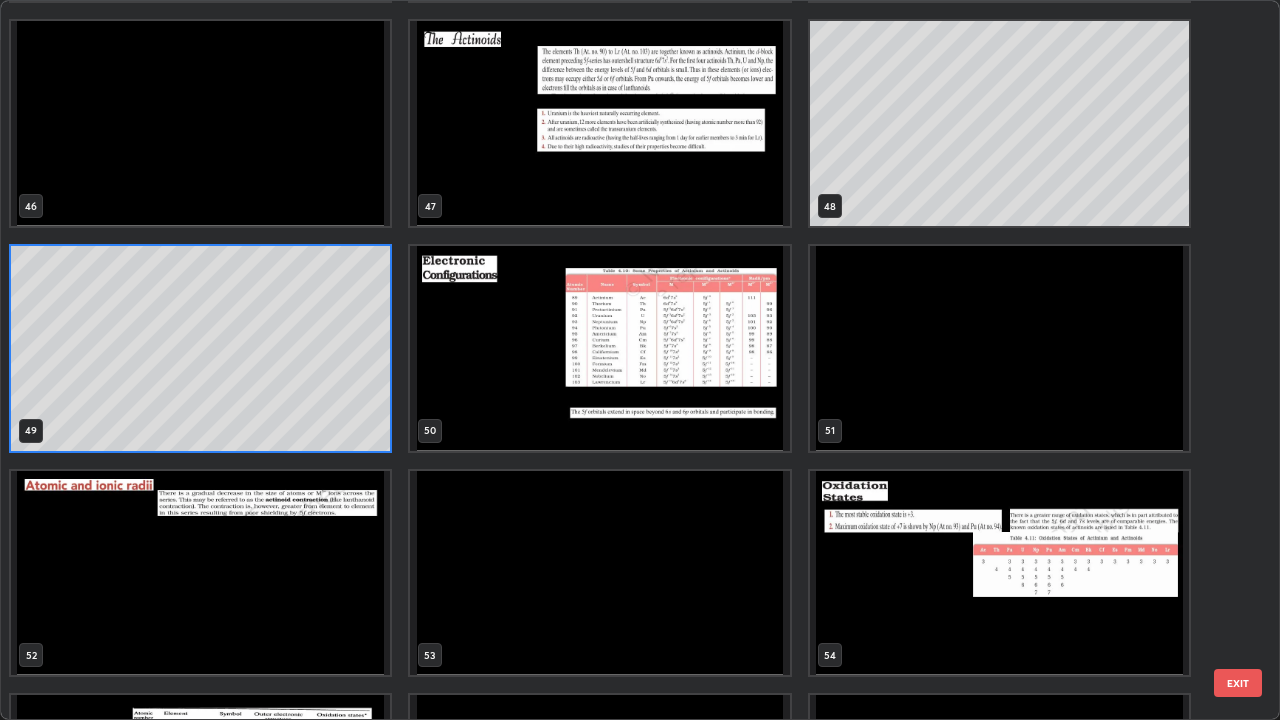 click at bounding box center [599, 348] 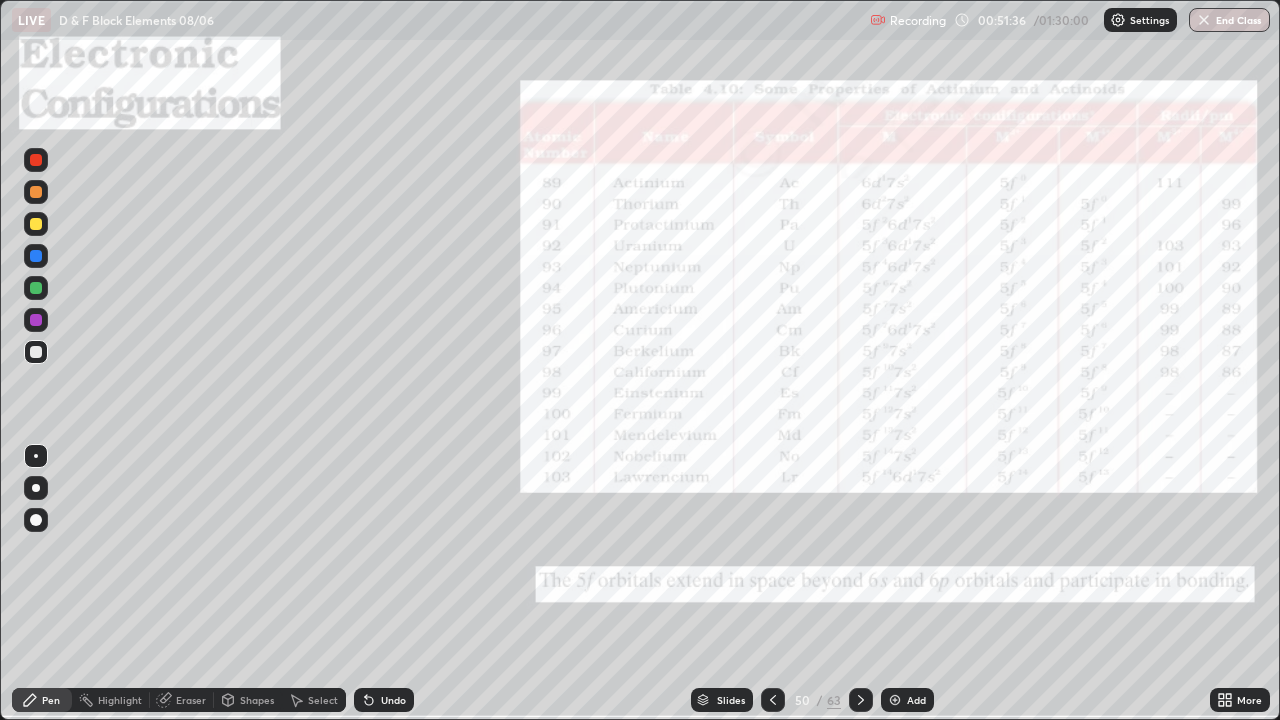 click at bounding box center (599, 348) 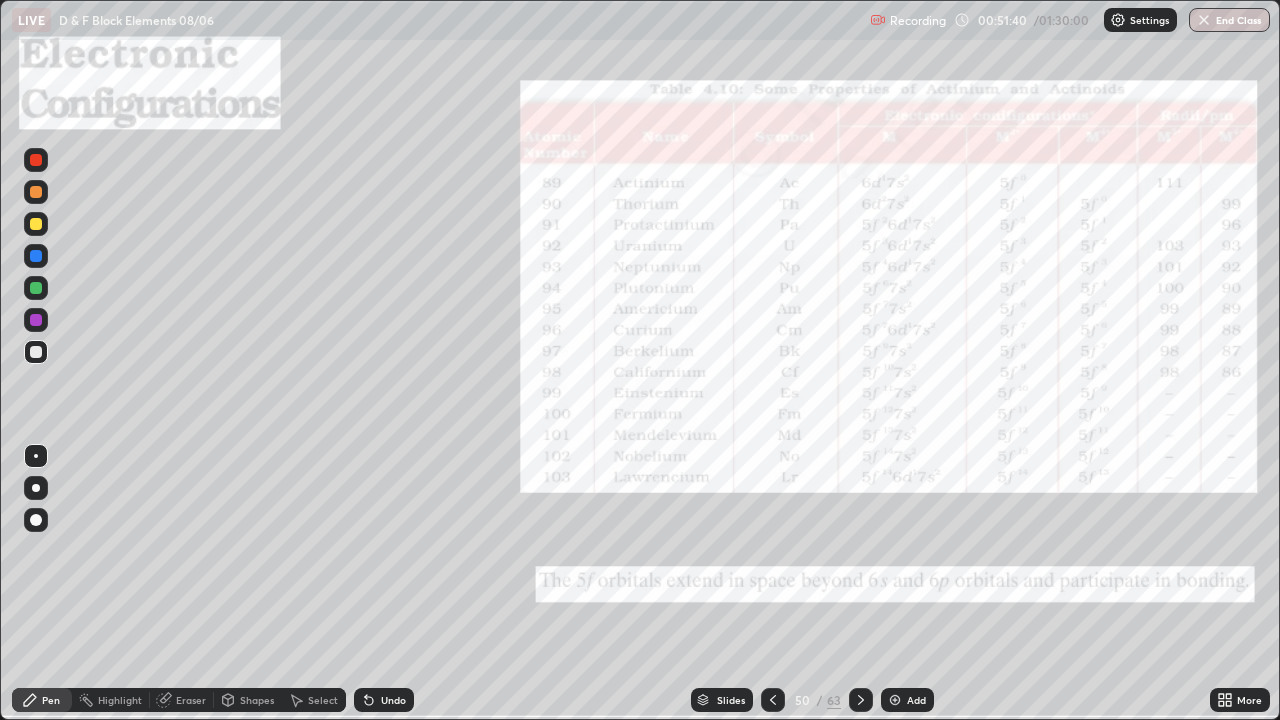click 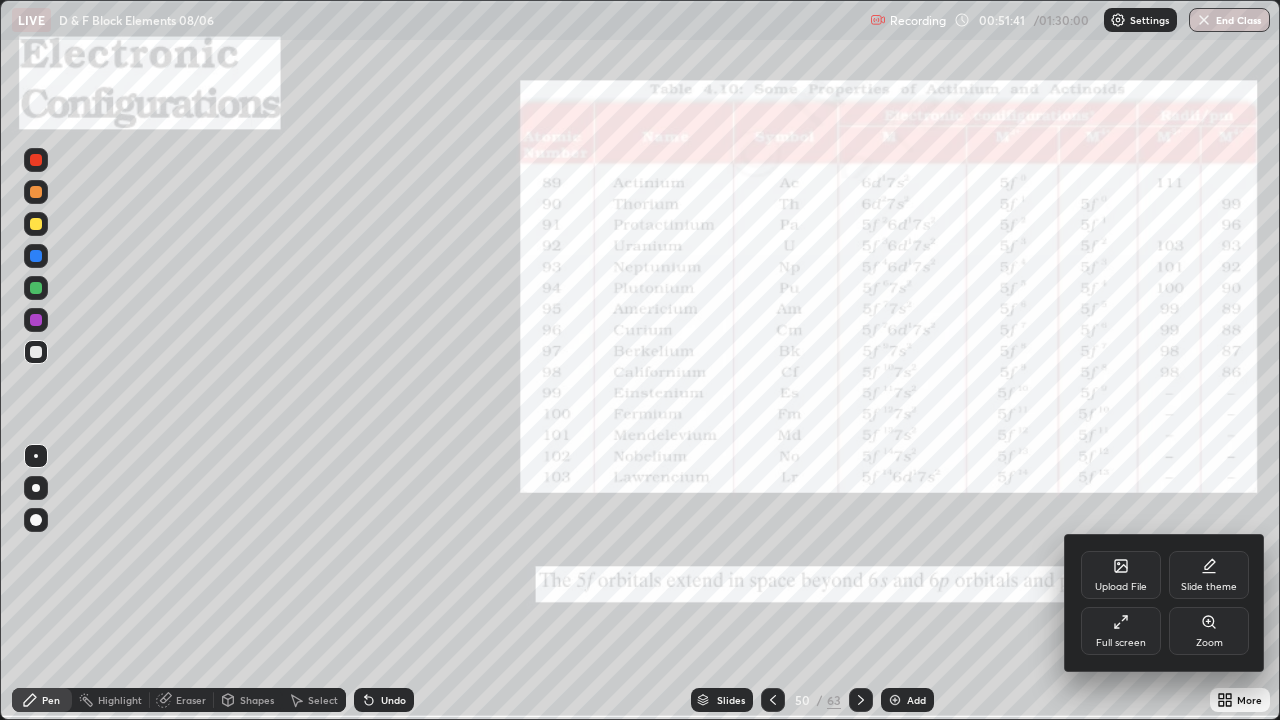 click 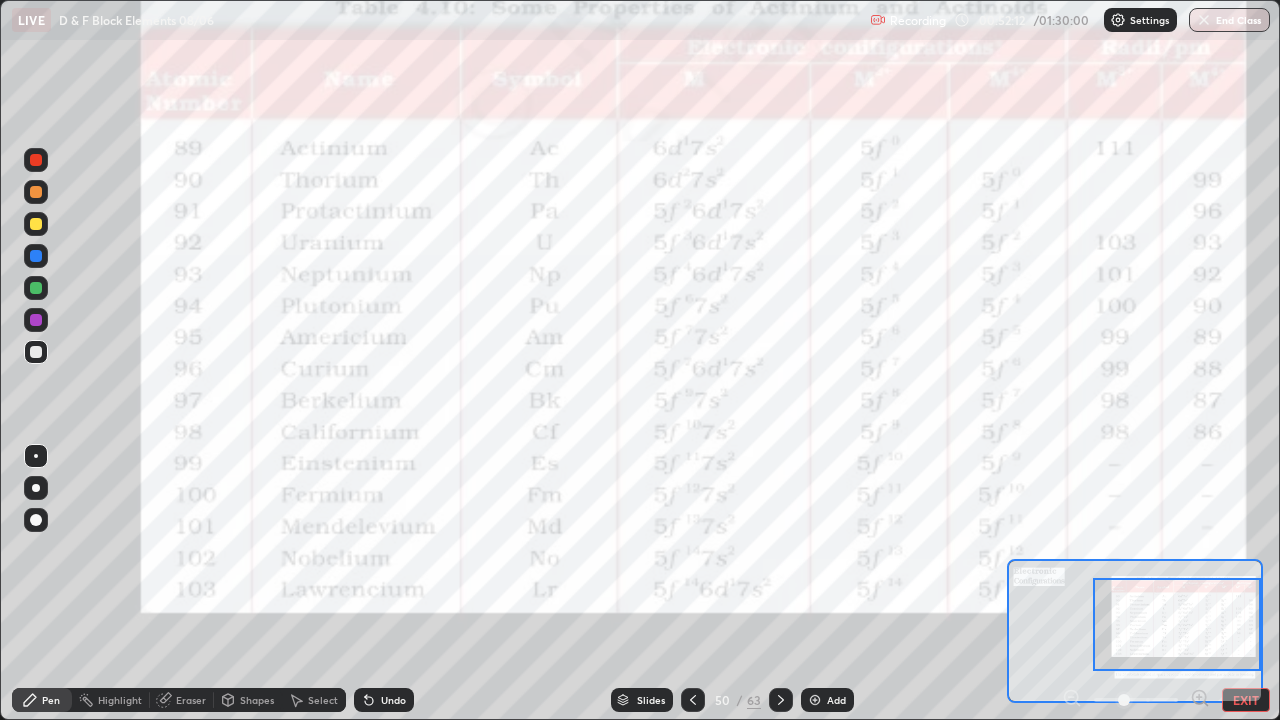 click at bounding box center [815, 700] 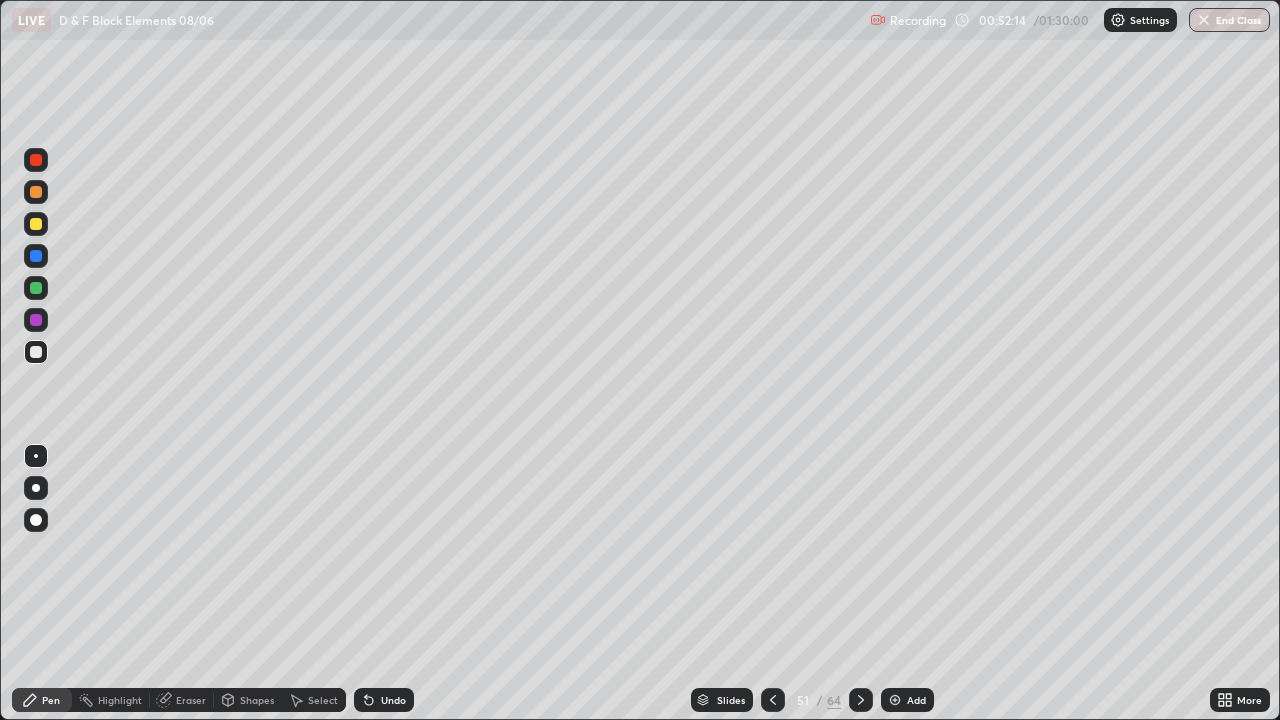 click at bounding box center [36, 352] 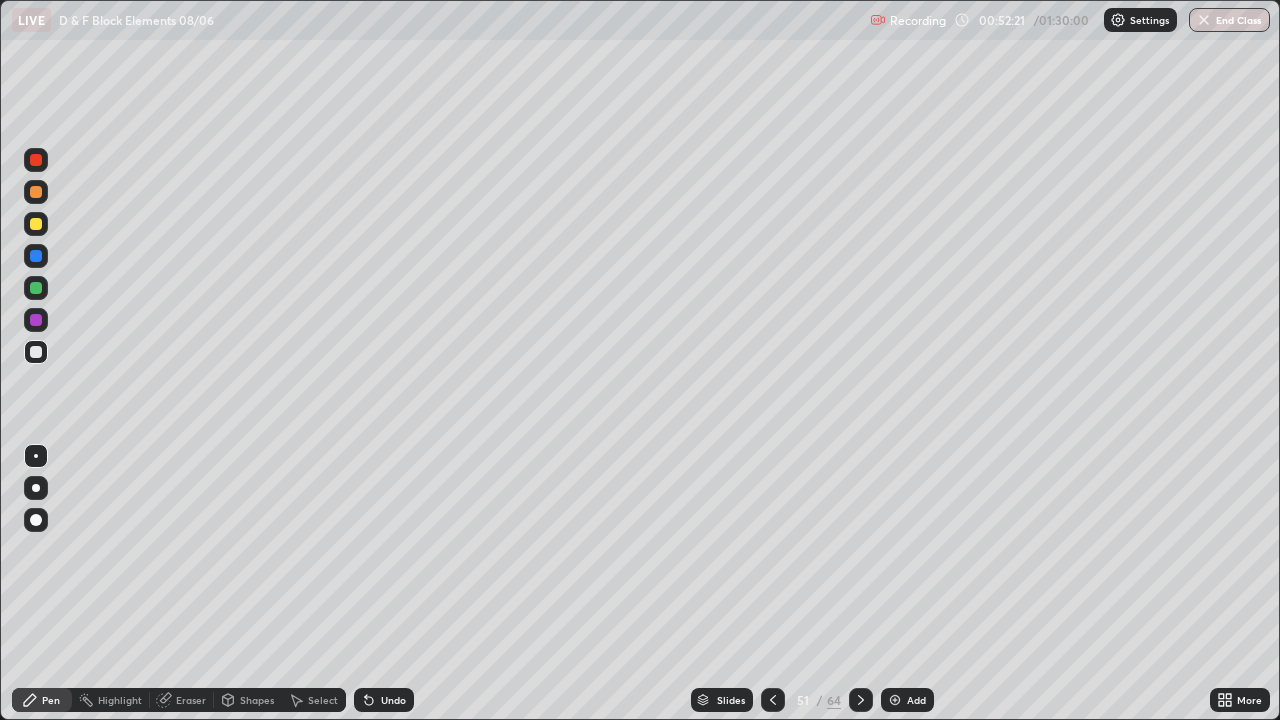 click 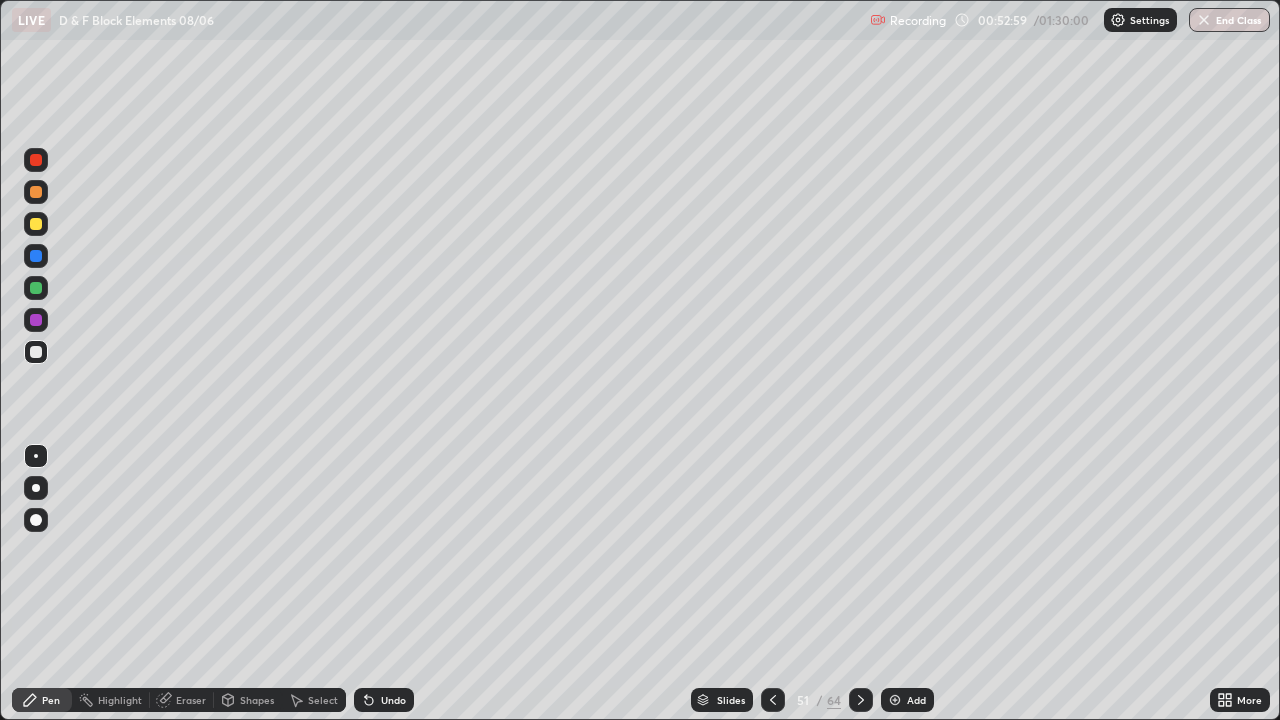 click 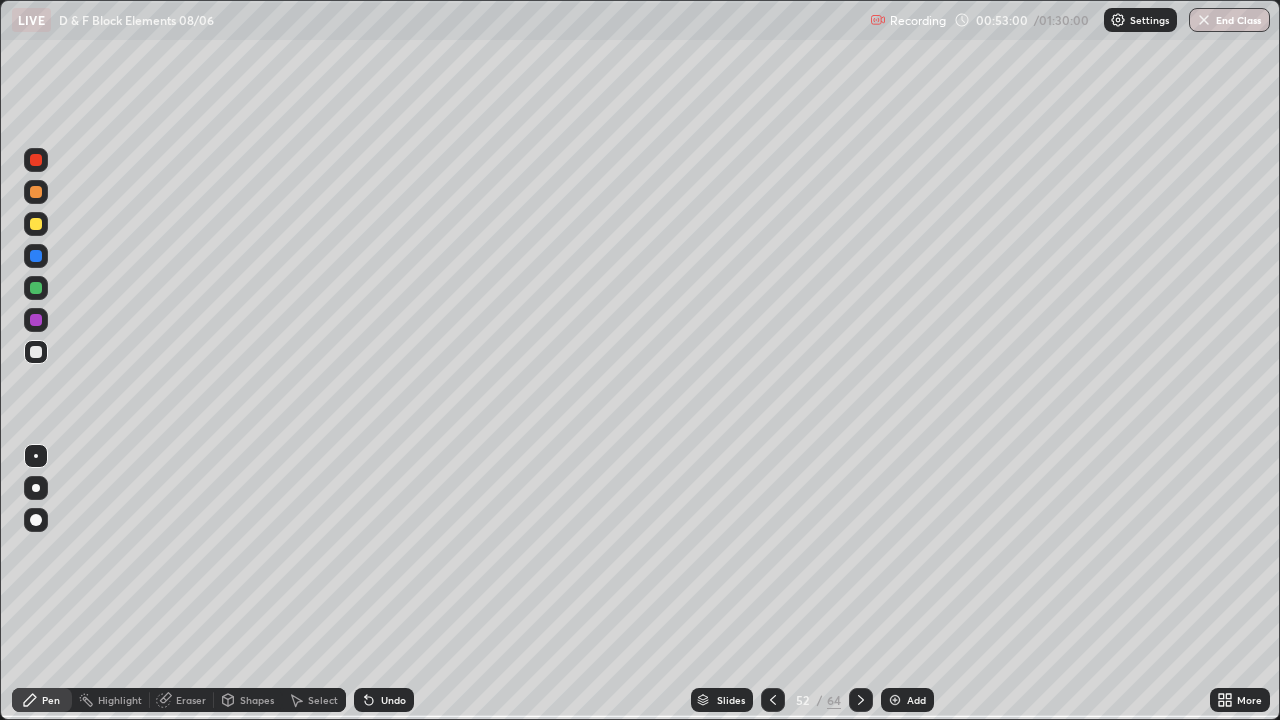click 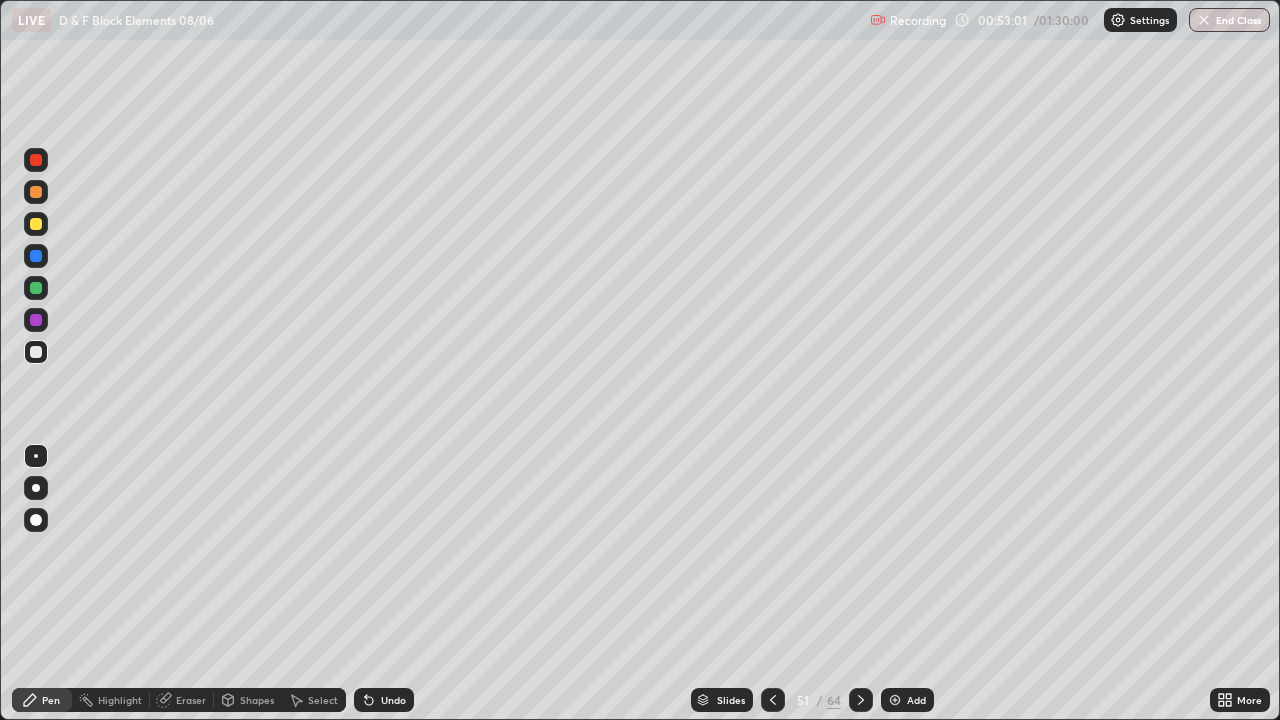 click at bounding box center [773, 700] 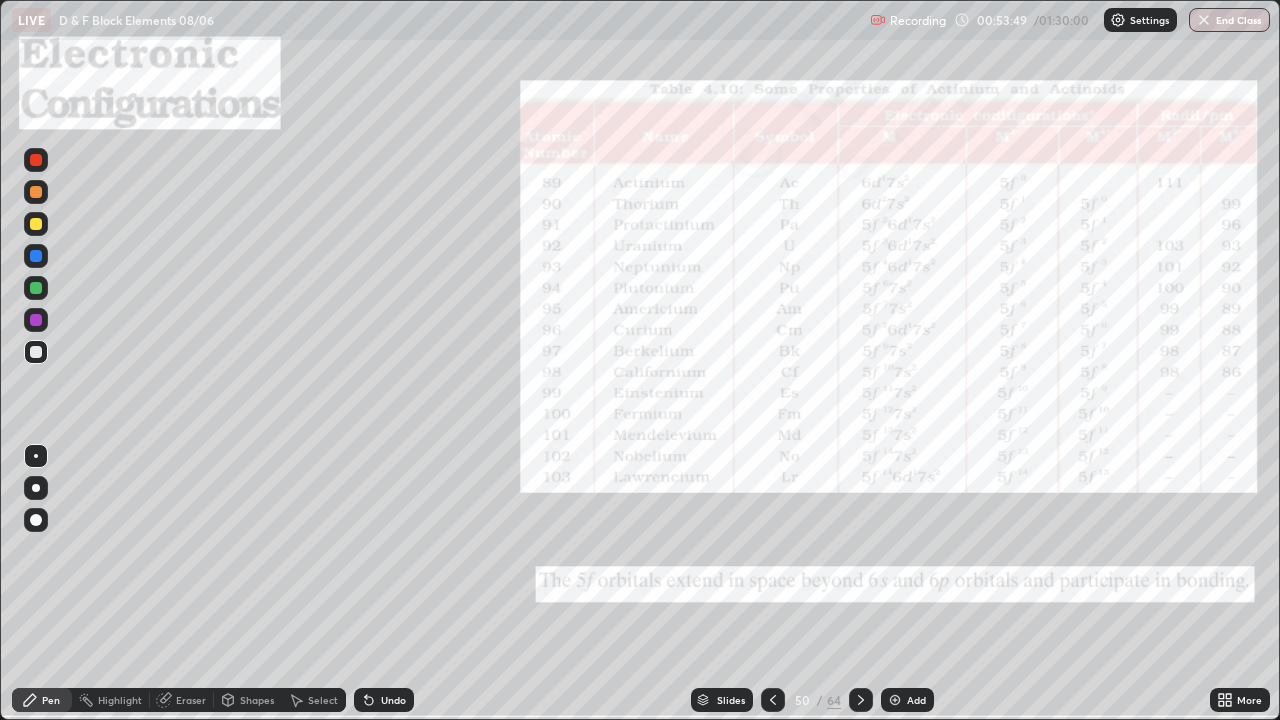 click at bounding box center (36, 320) 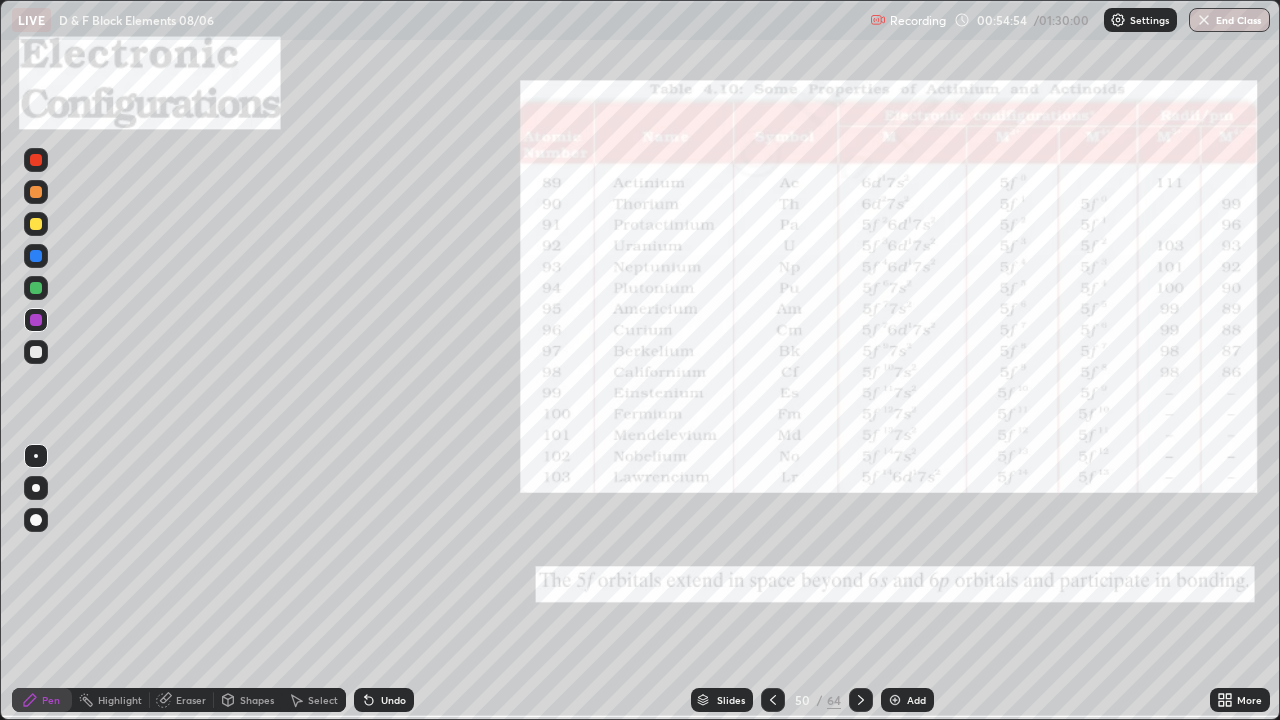 click at bounding box center [36, 352] 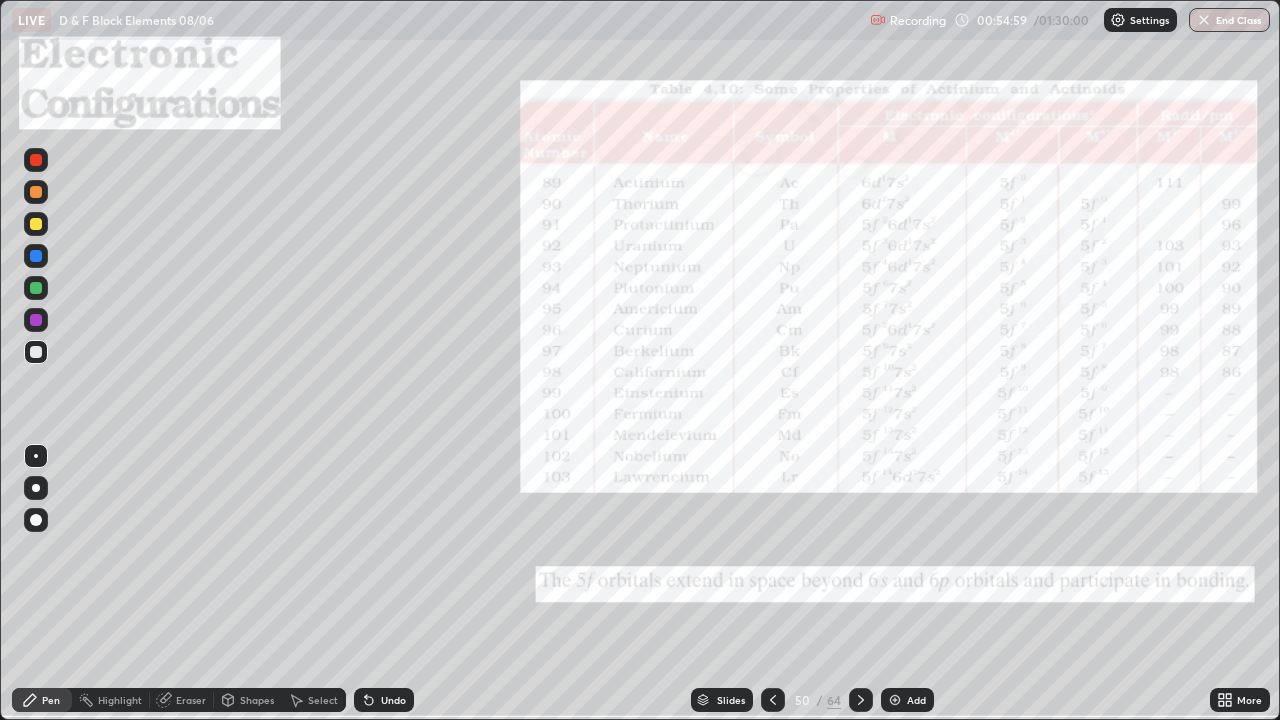 click at bounding box center (36, 352) 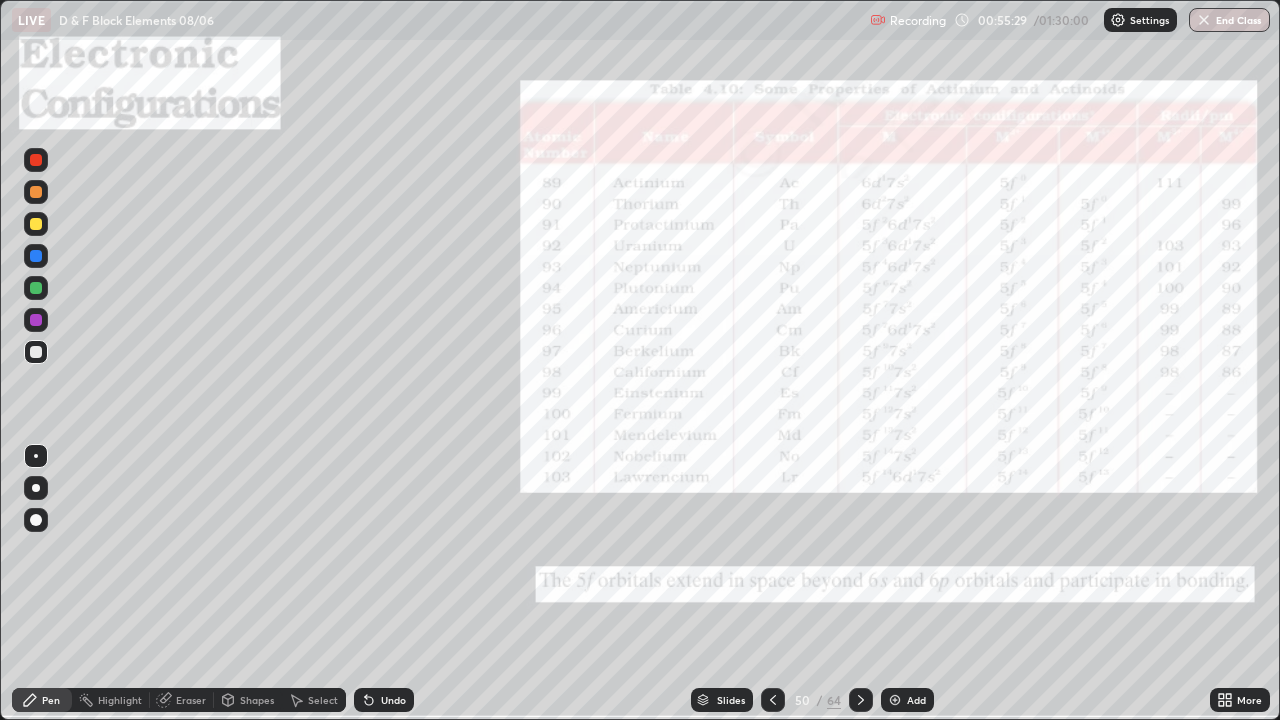 click 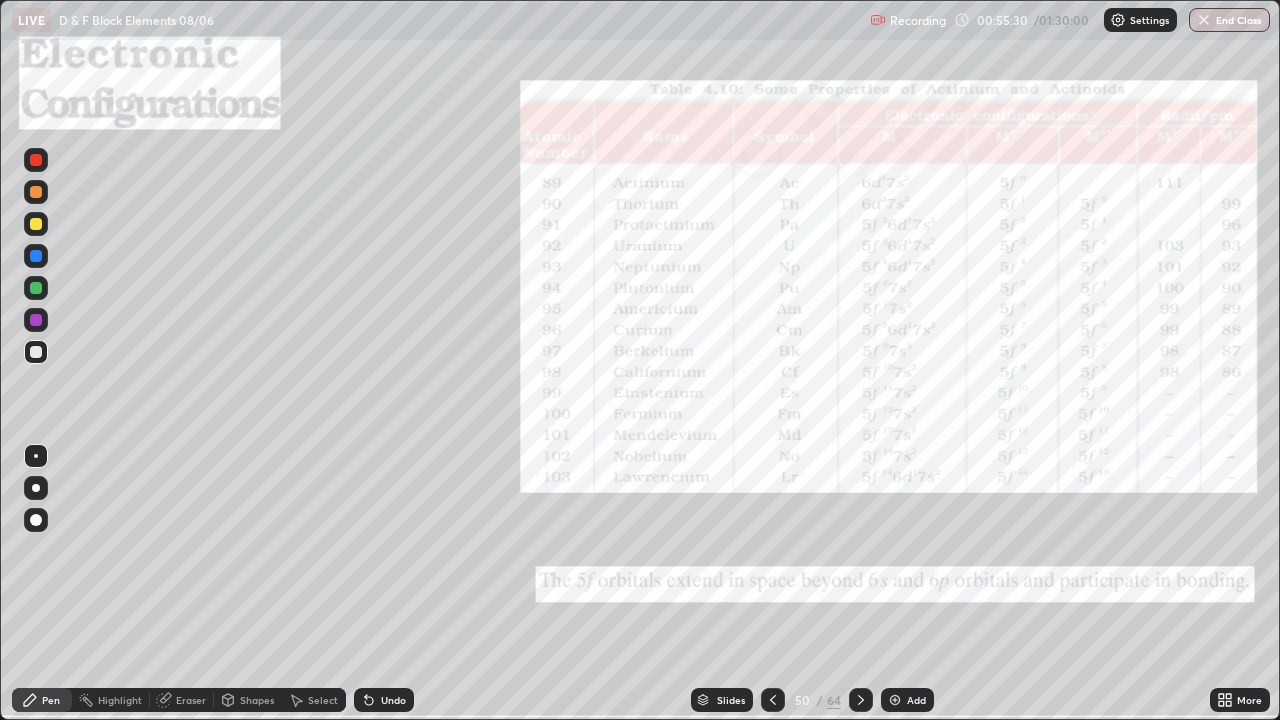 click 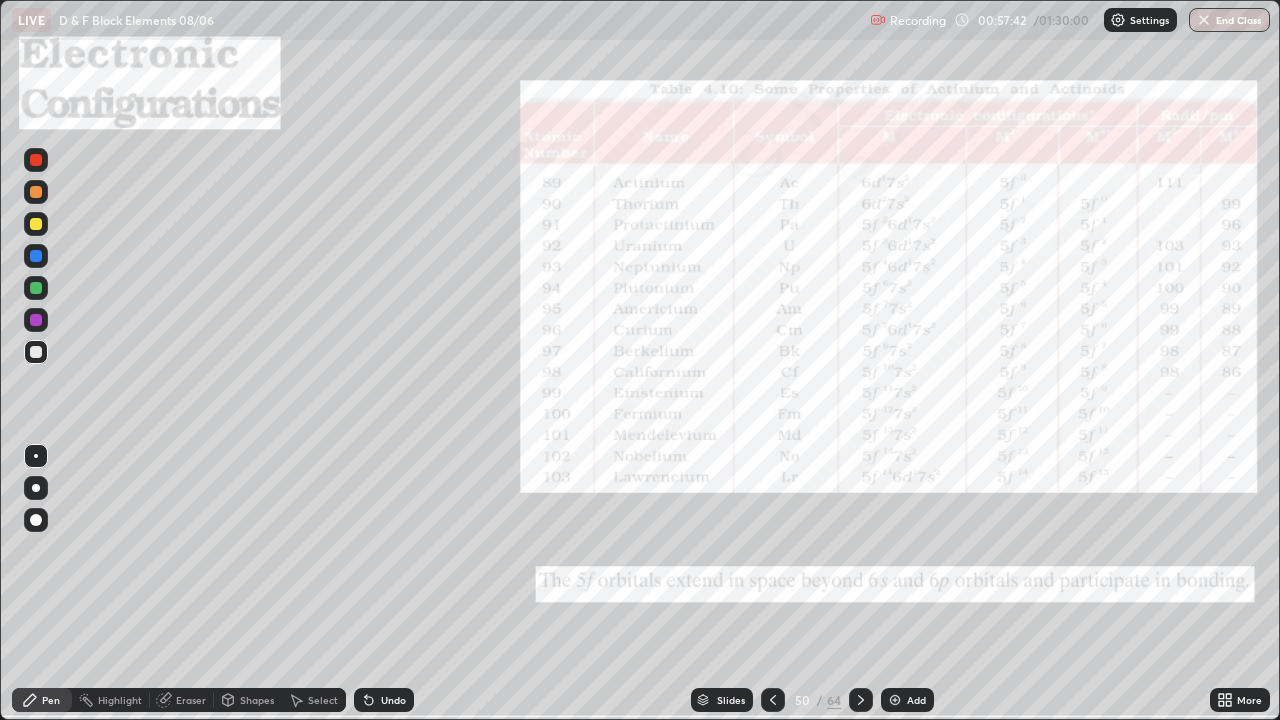 click at bounding box center [36, 320] 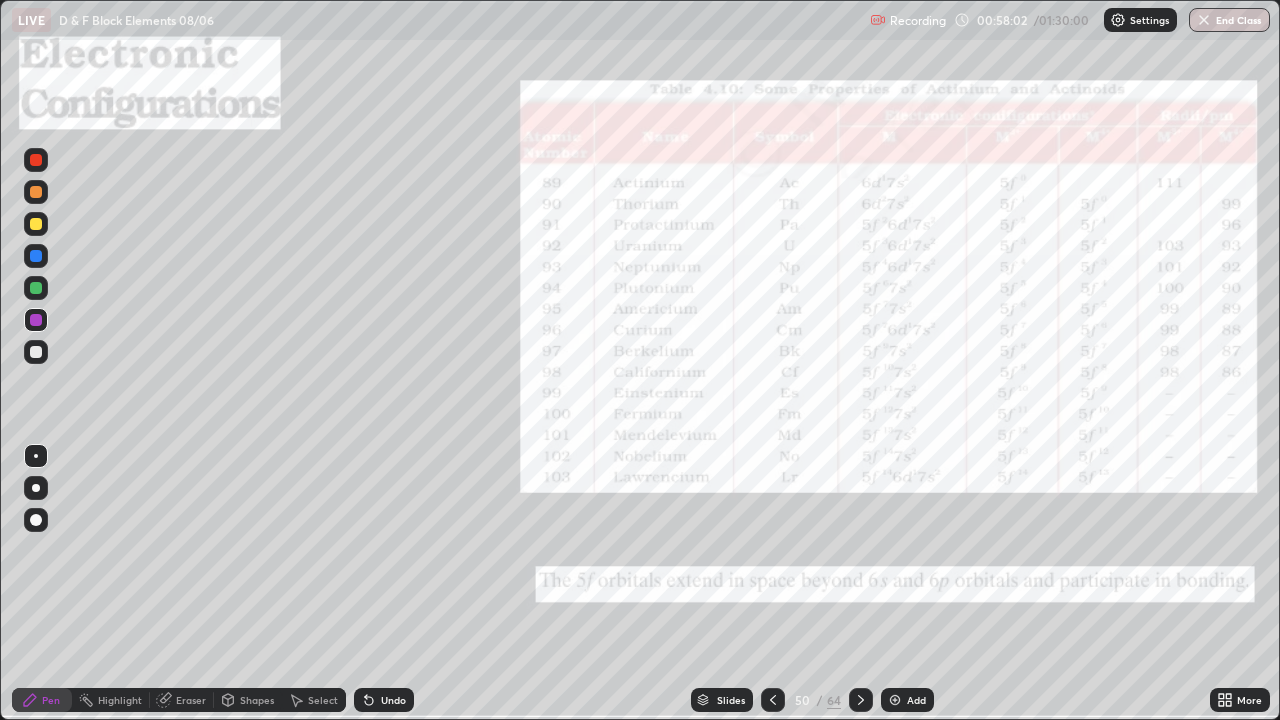 click on "Eraser" at bounding box center [191, 700] 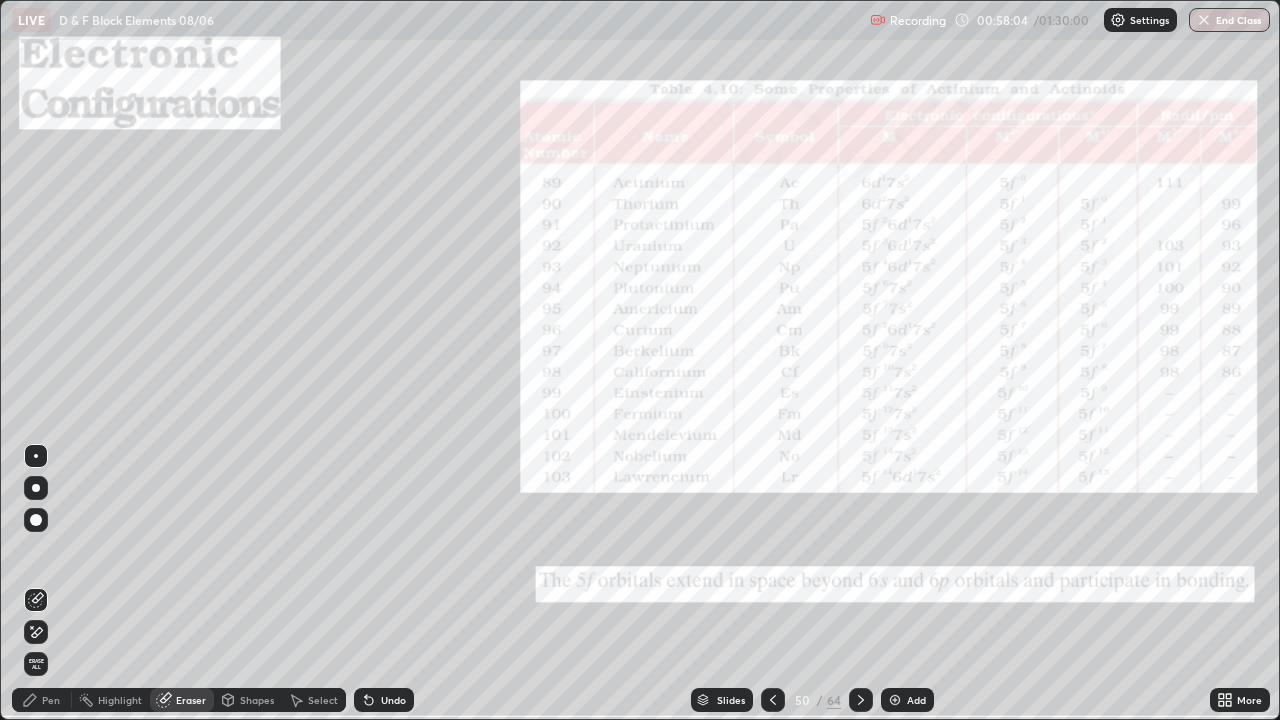 click on "Pen" at bounding box center (42, 700) 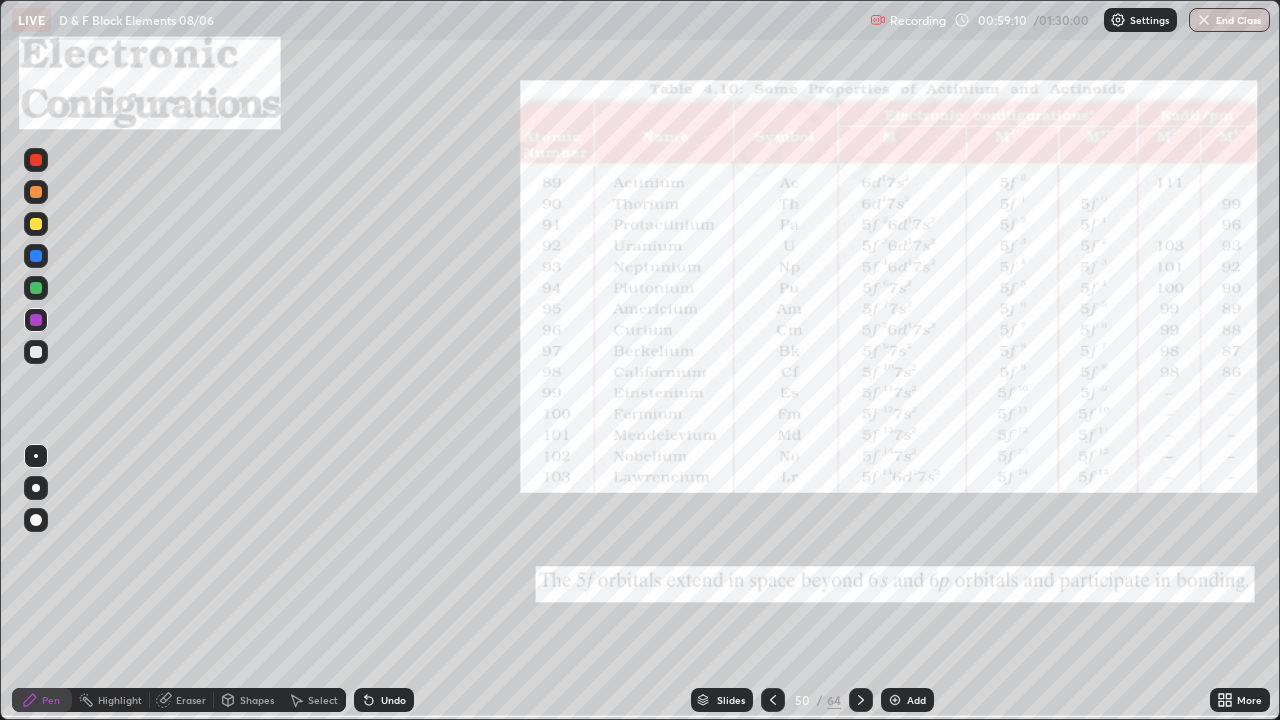 click on "Add" at bounding box center (907, 700) 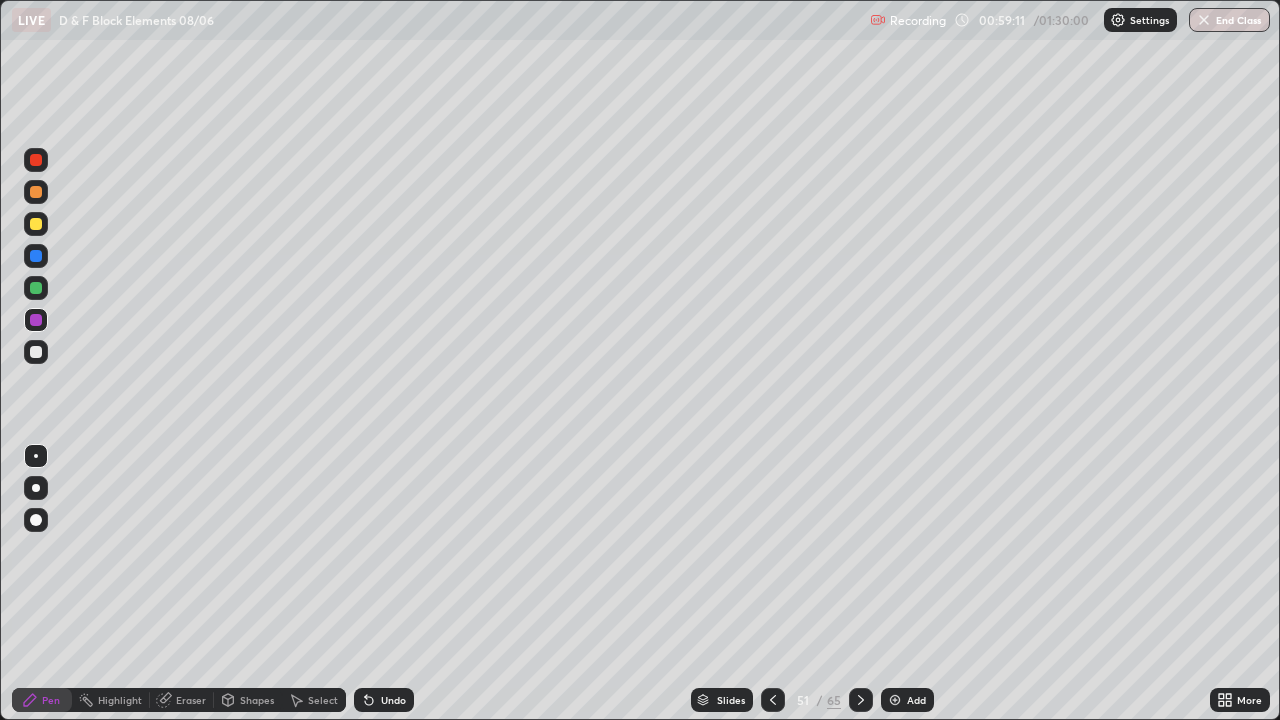 click 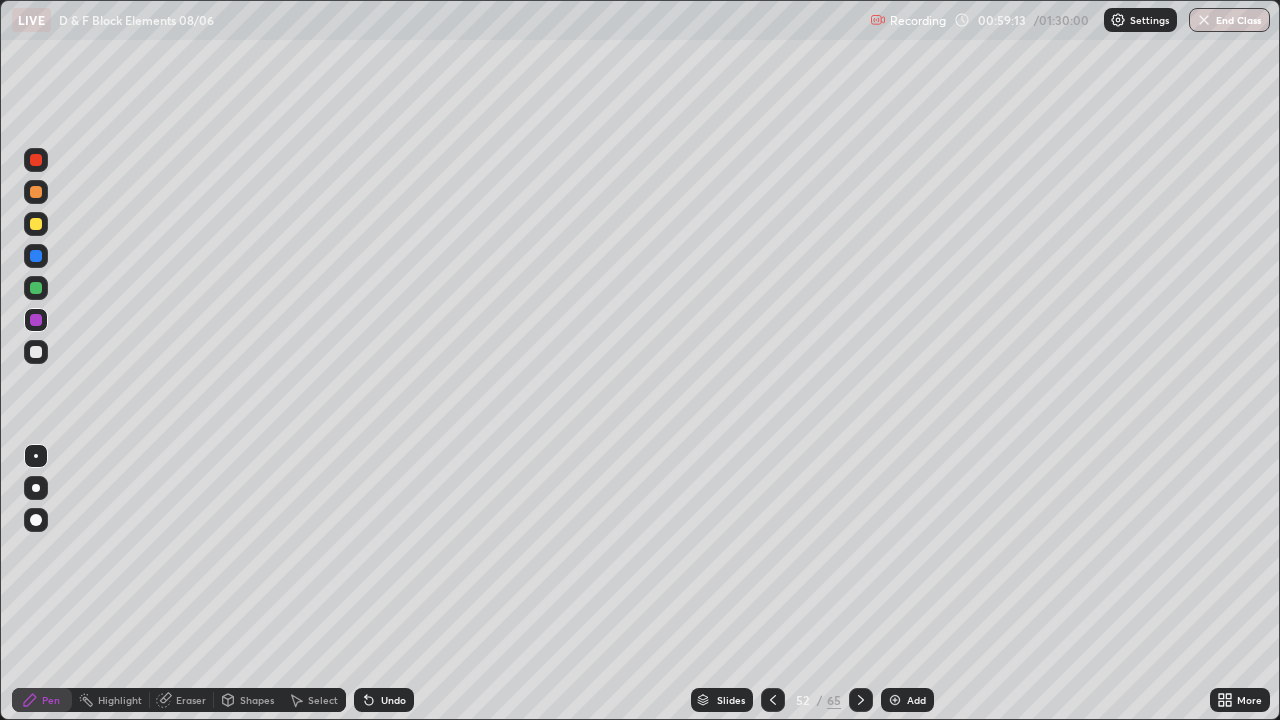 click 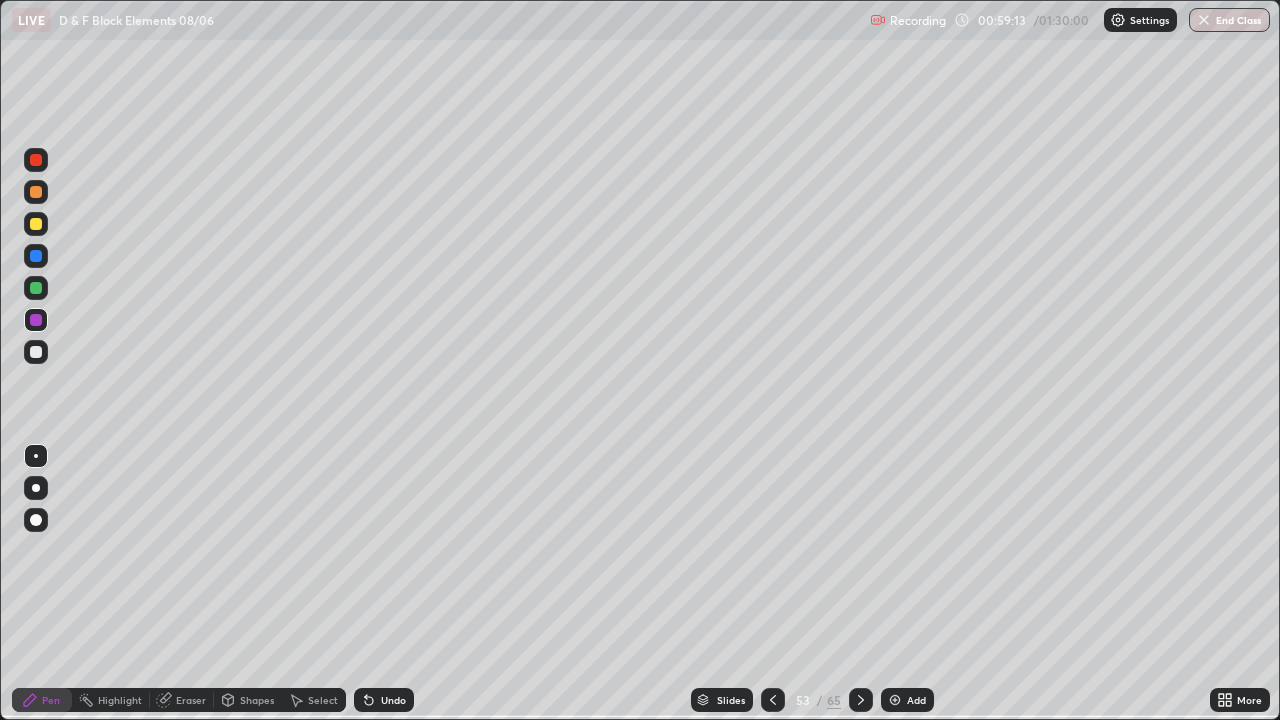 click at bounding box center (861, 700) 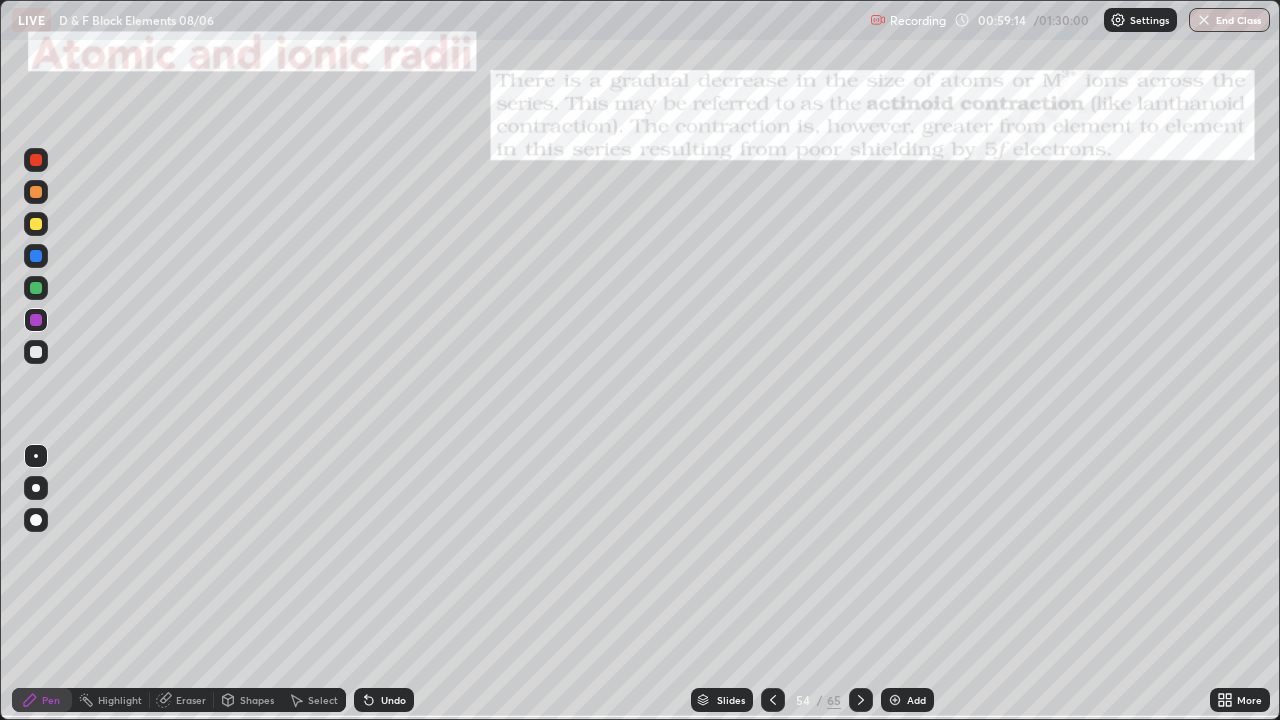 click on "65" at bounding box center (834, 700) 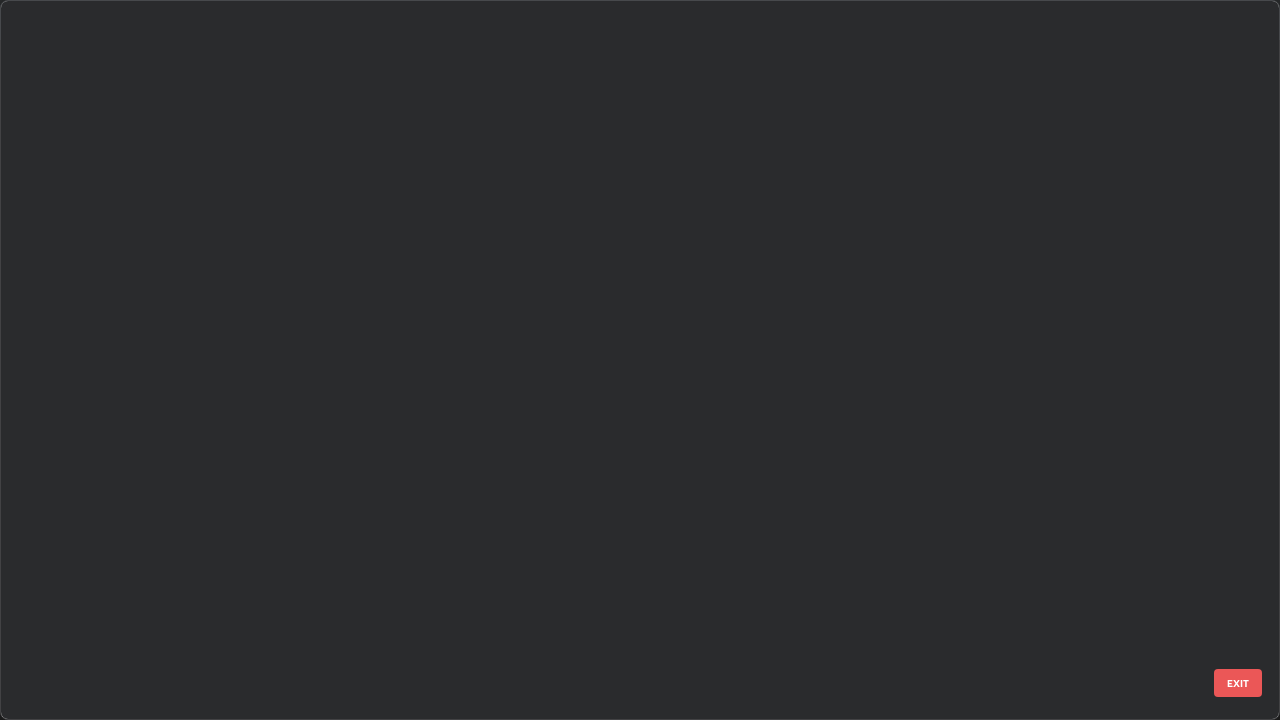 scroll, scrollTop: 3325, scrollLeft: 0, axis: vertical 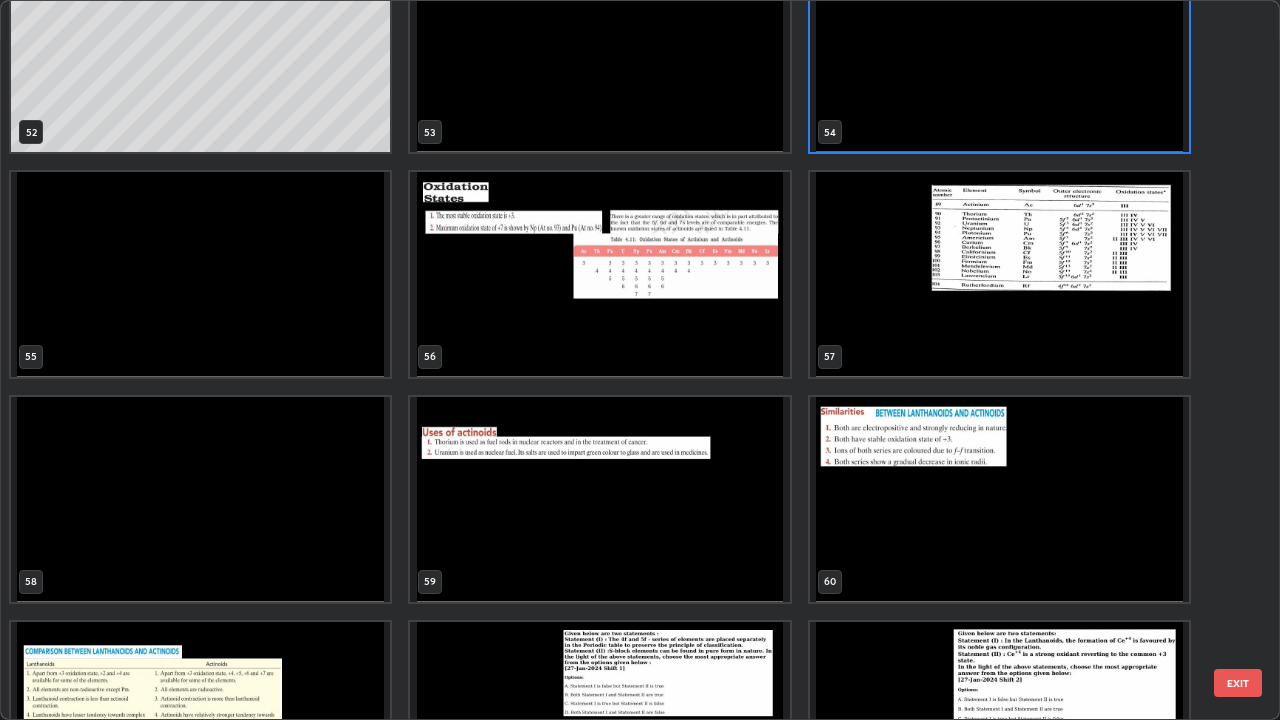 click at bounding box center (599, 274) 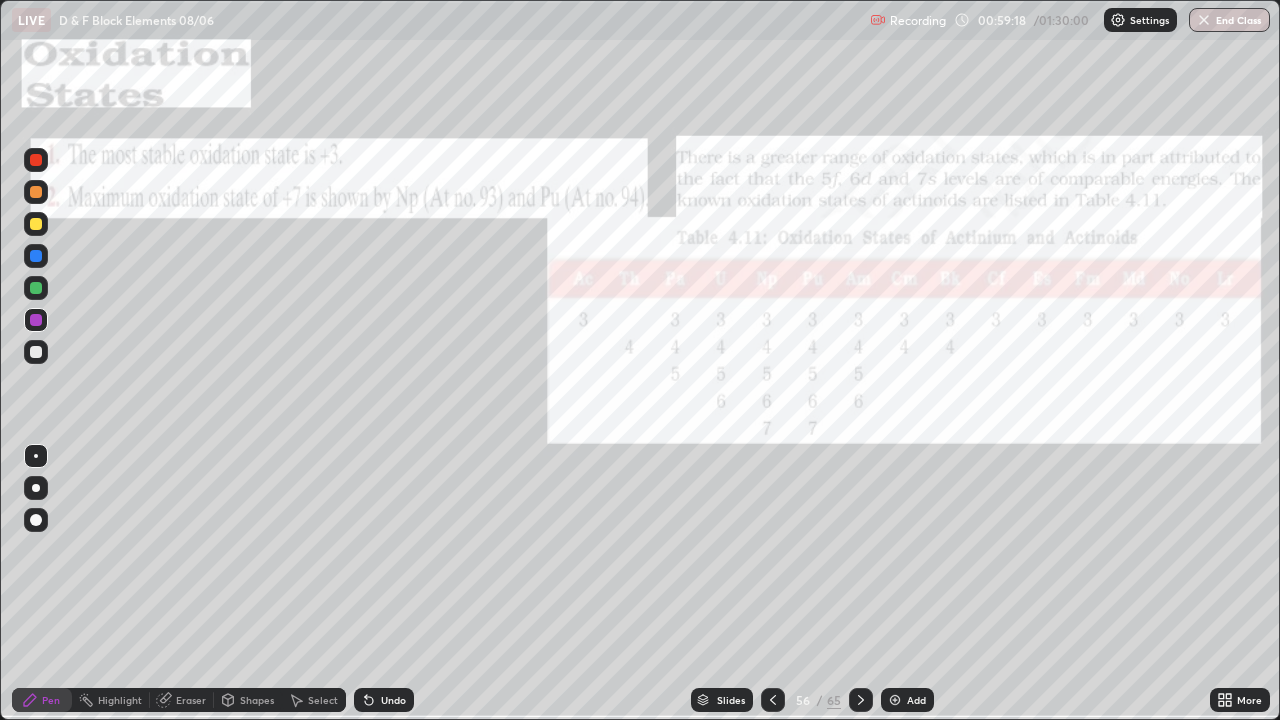 click at bounding box center [599, 274] 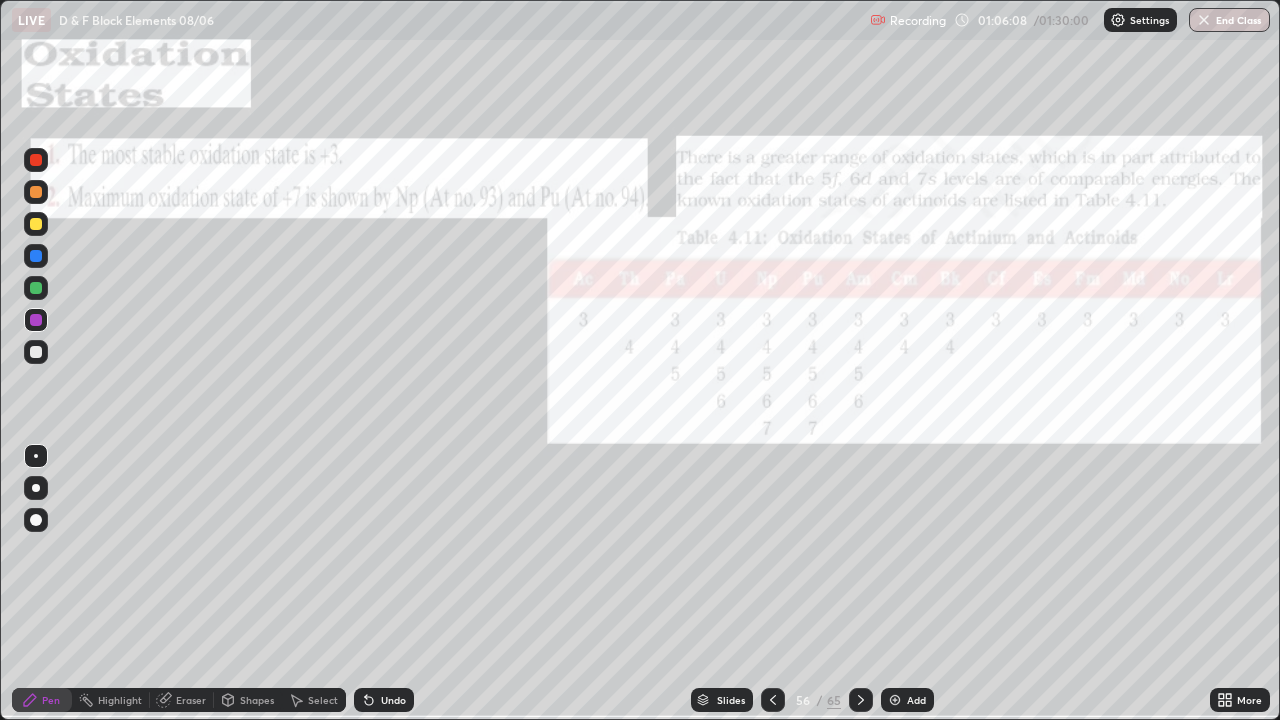 click on "/" at bounding box center [820, 700] 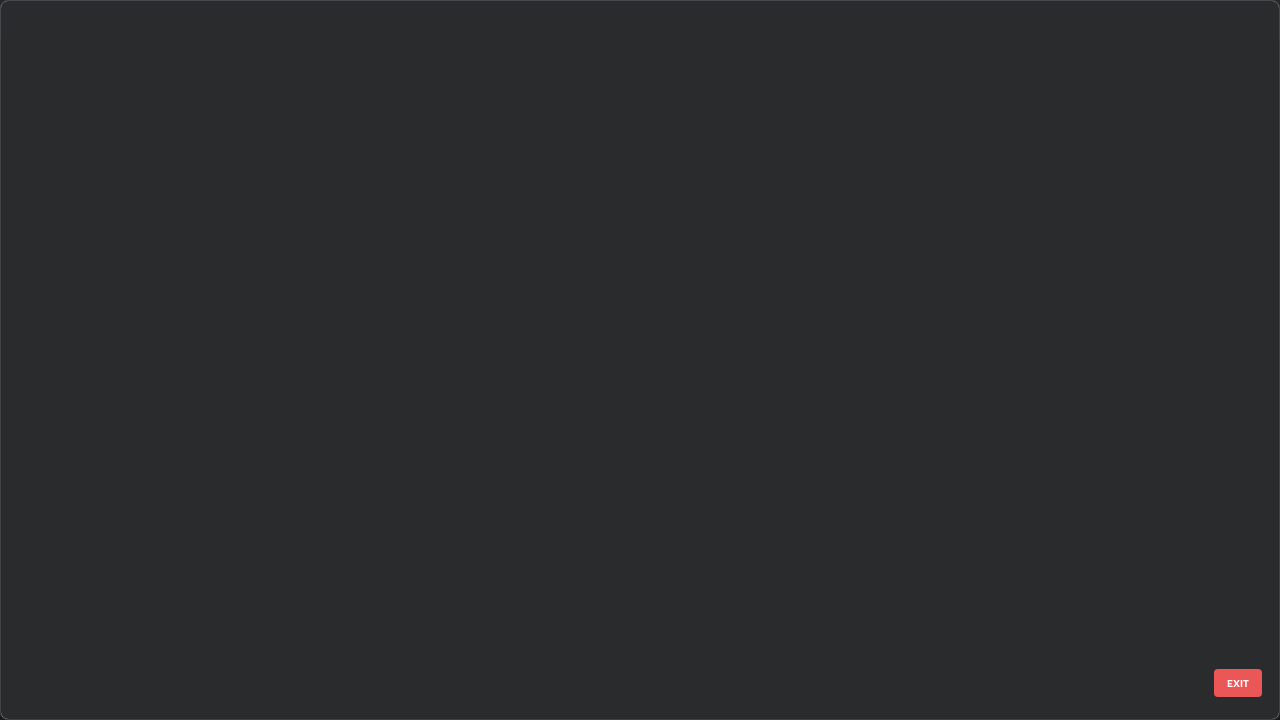 scroll, scrollTop: 3550, scrollLeft: 0, axis: vertical 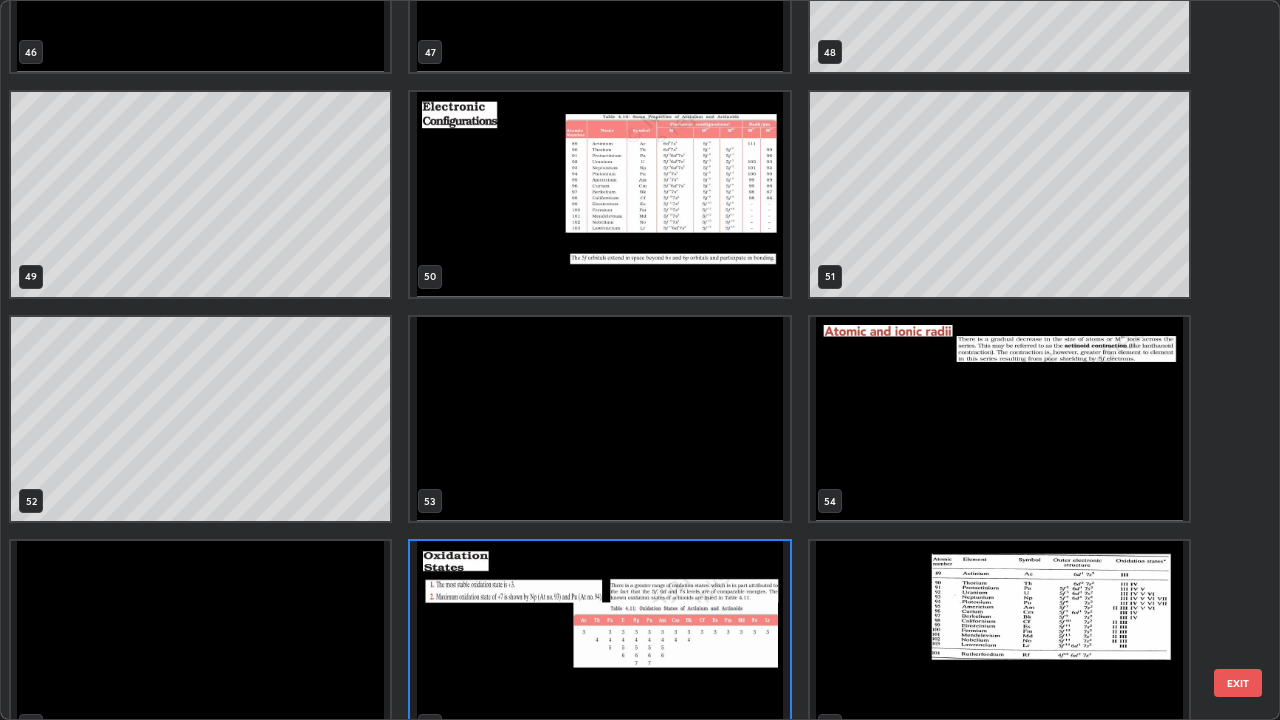 click at bounding box center (999, 419) 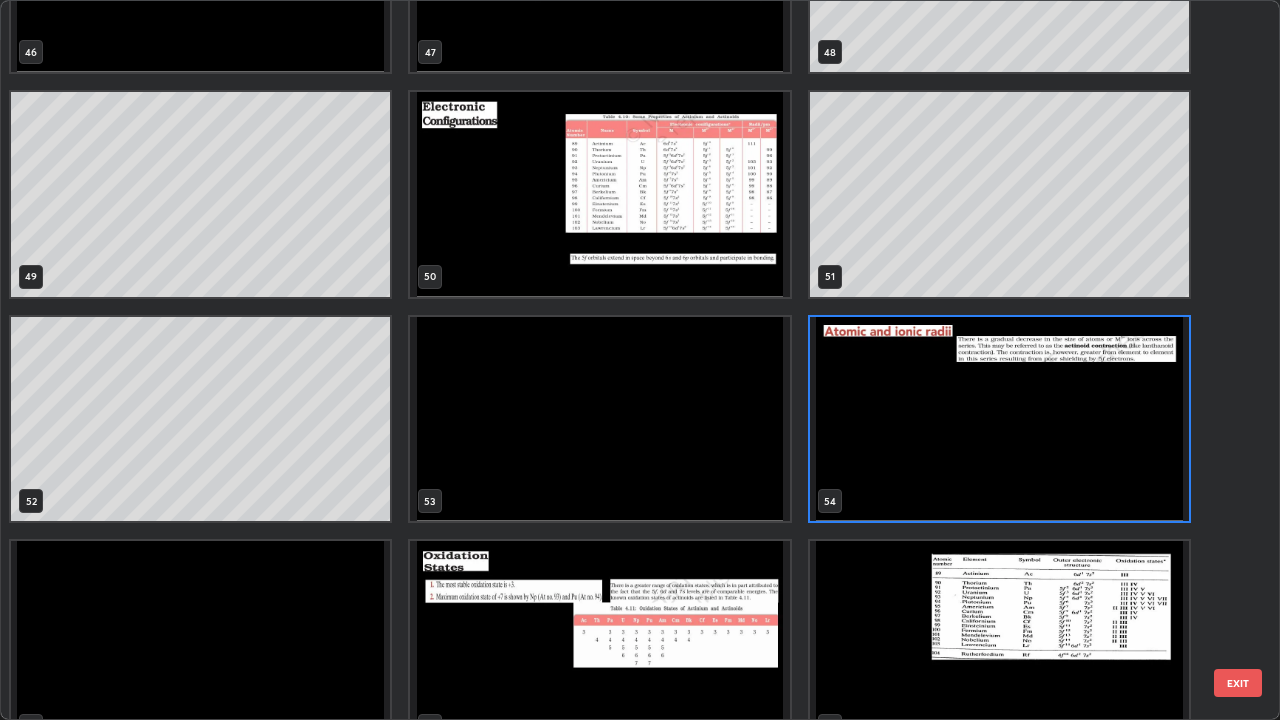 click at bounding box center [999, 419] 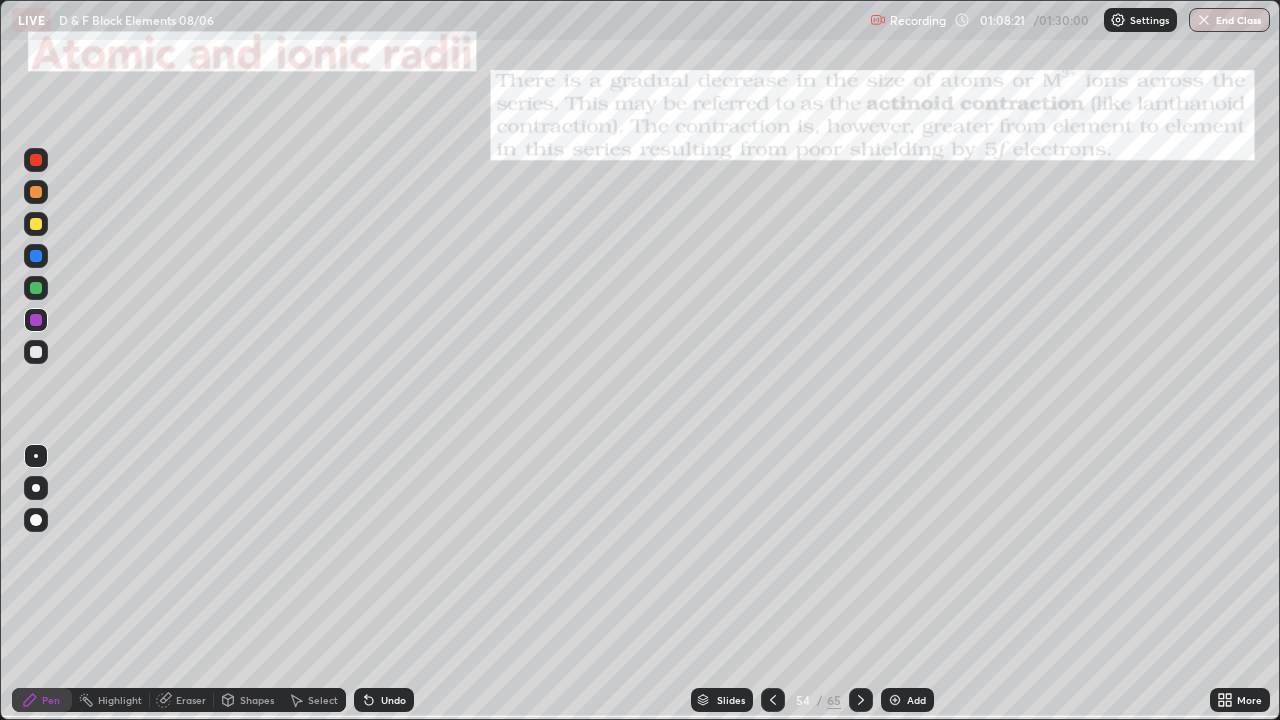 click on "54" at bounding box center (803, 700) 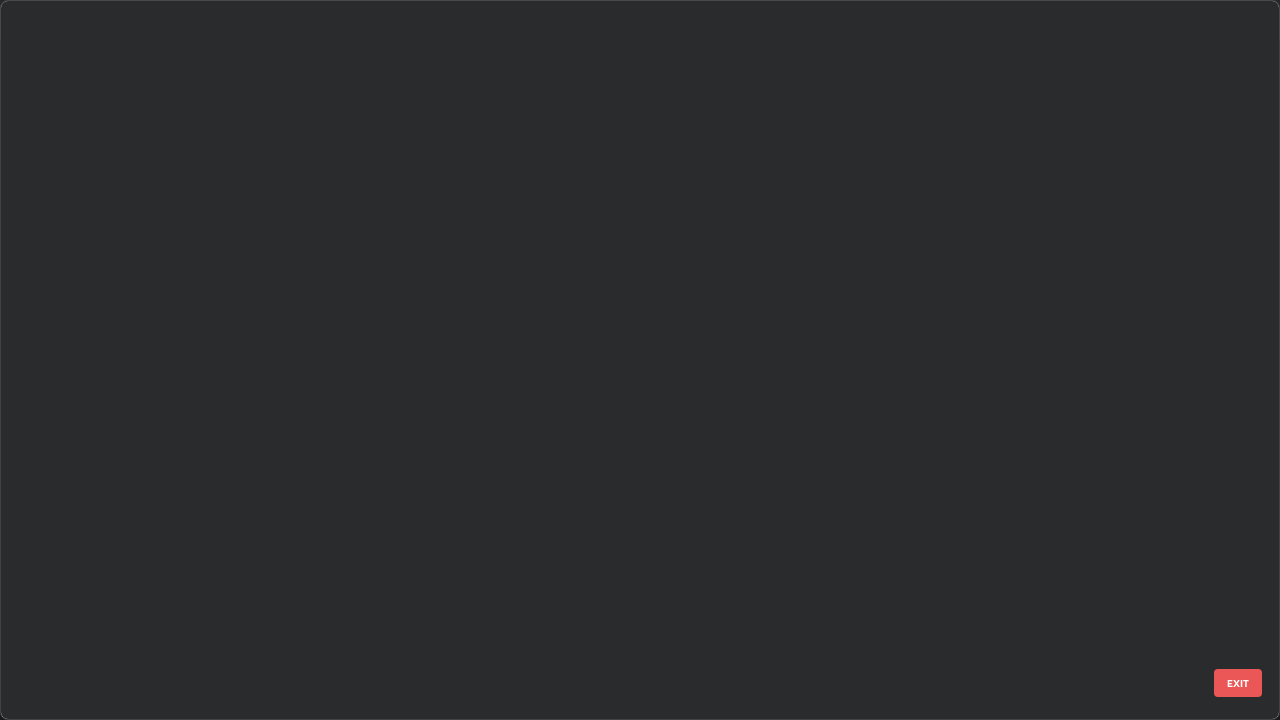 scroll, scrollTop: 3325, scrollLeft: 0, axis: vertical 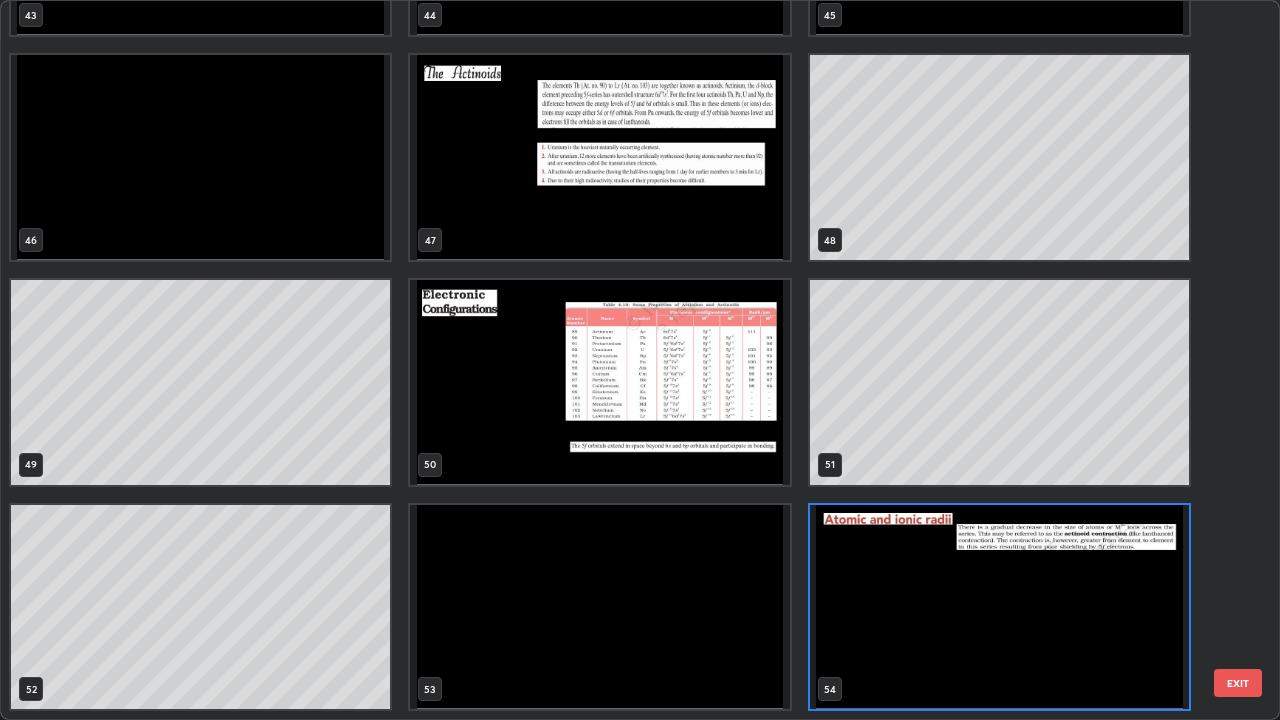 click at bounding box center [599, 382] 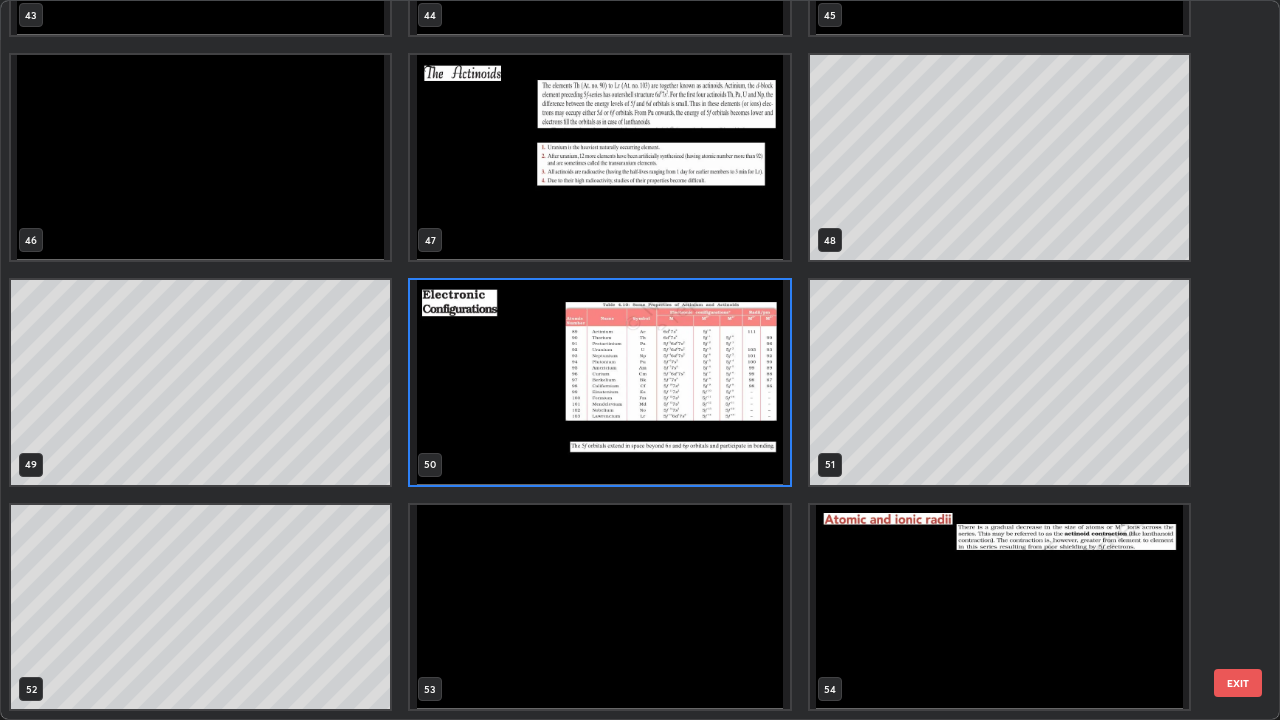click at bounding box center [599, 382] 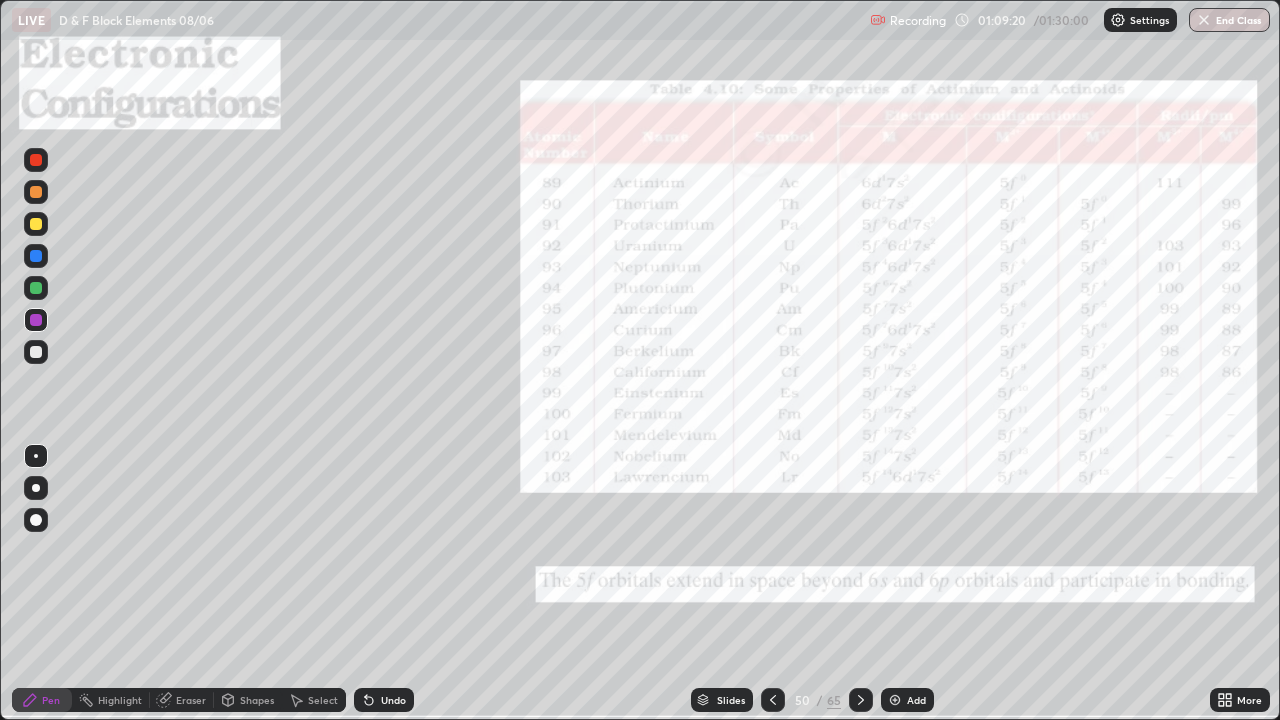 click at bounding box center (773, 700) 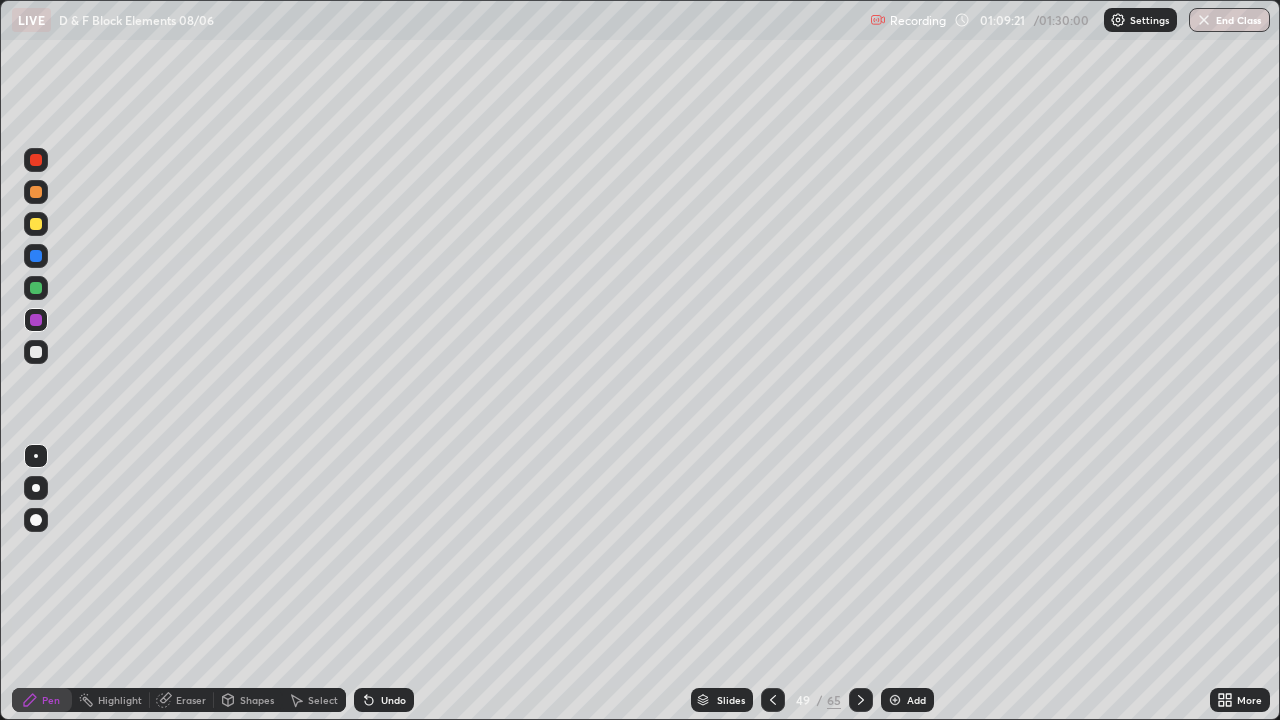 click on "65" at bounding box center [834, 700] 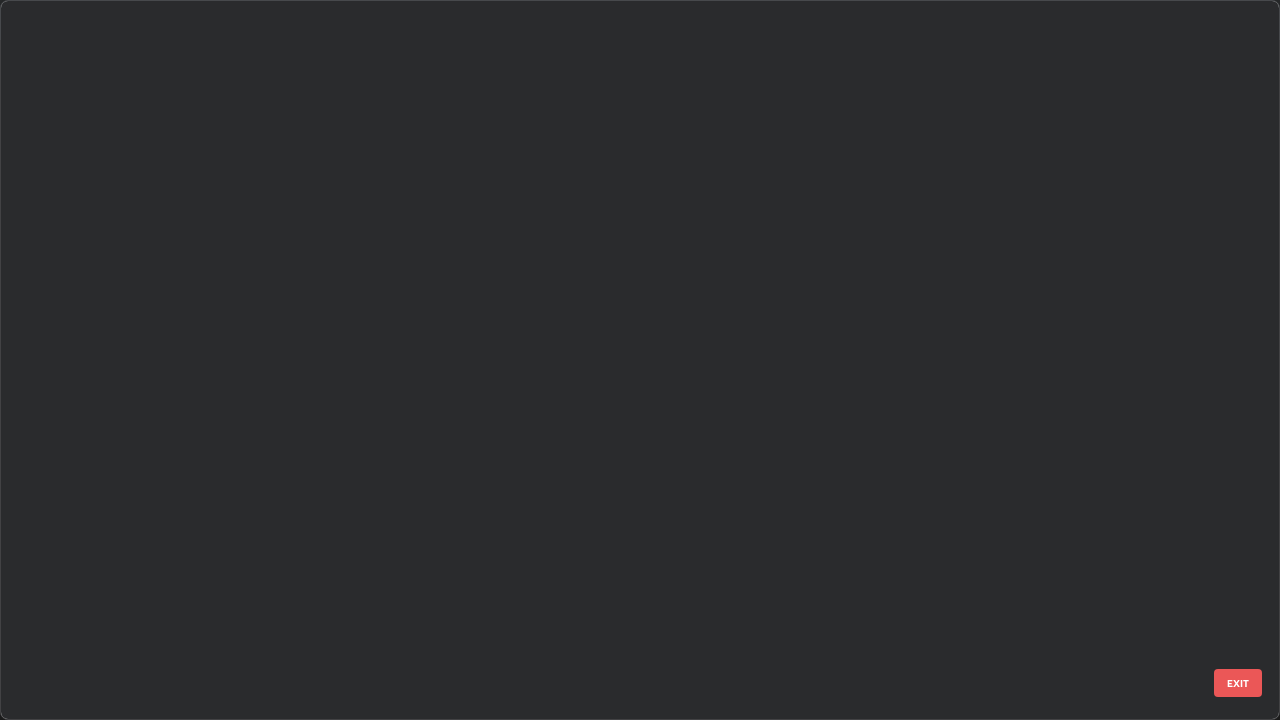 scroll, scrollTop: 3100, scrollLeft: 0, axis: vertical 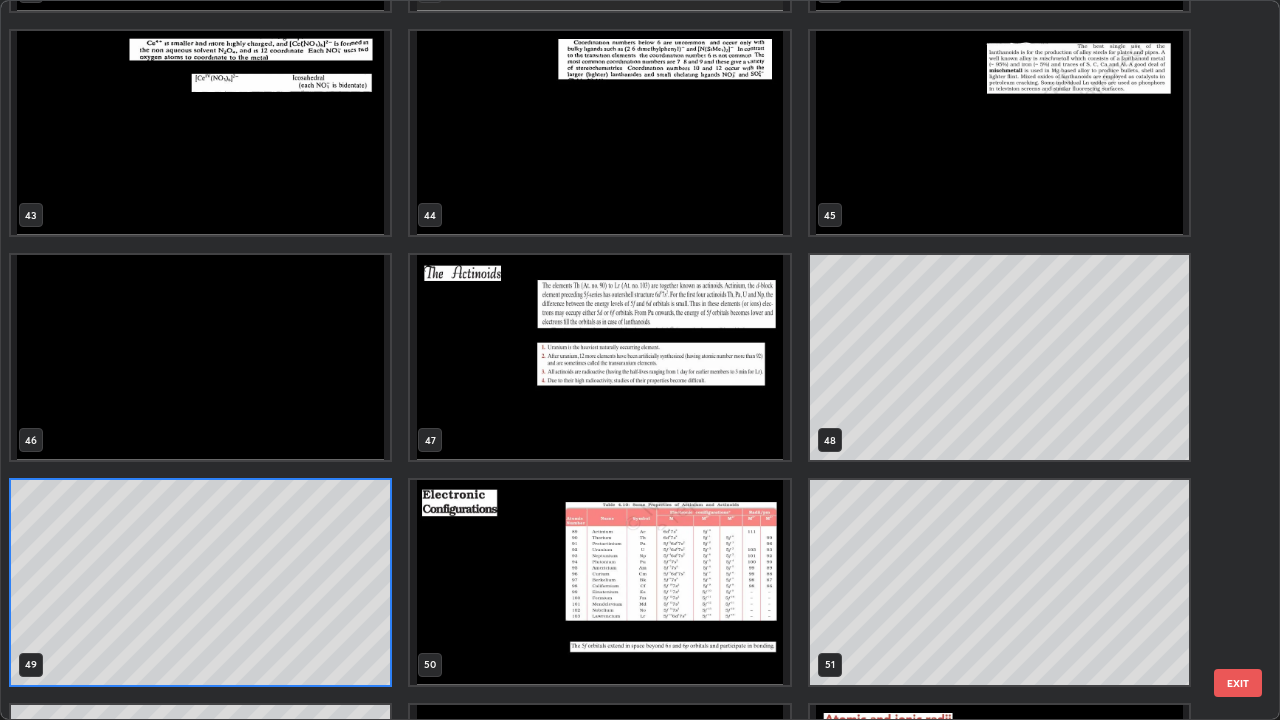 click at bounding box center (599, 357) 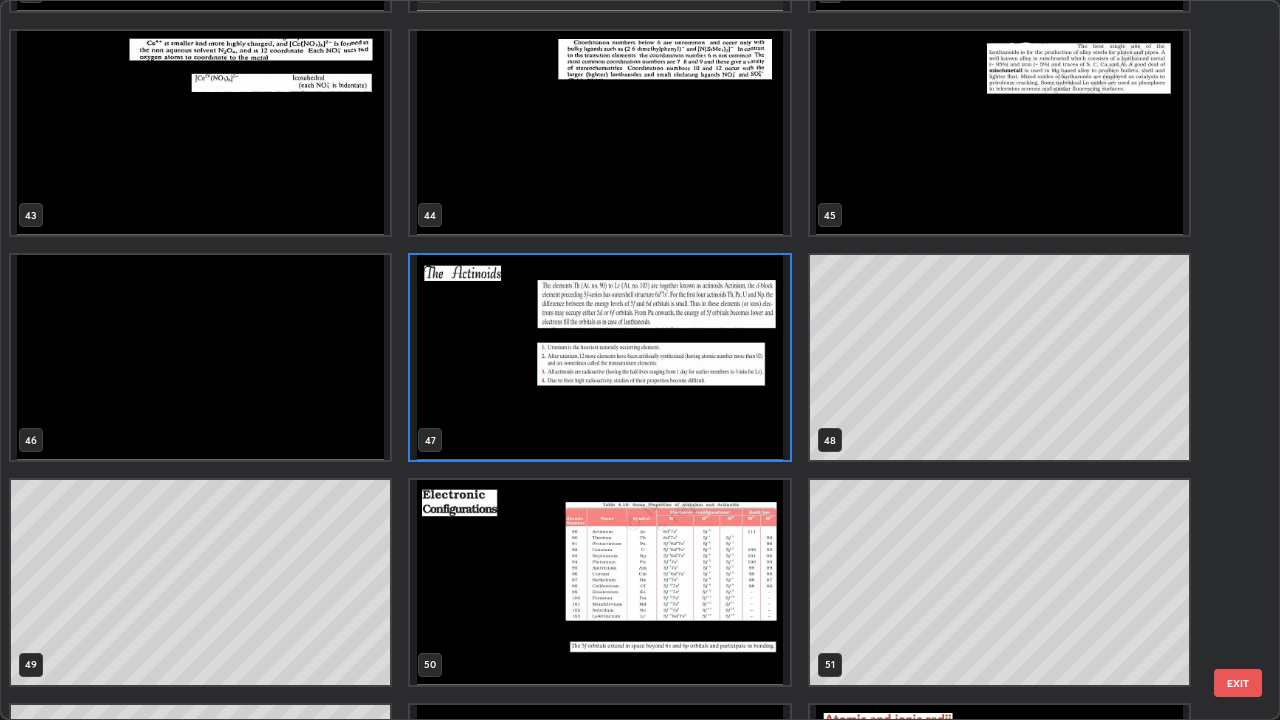 click at bounding box center (599, 357) 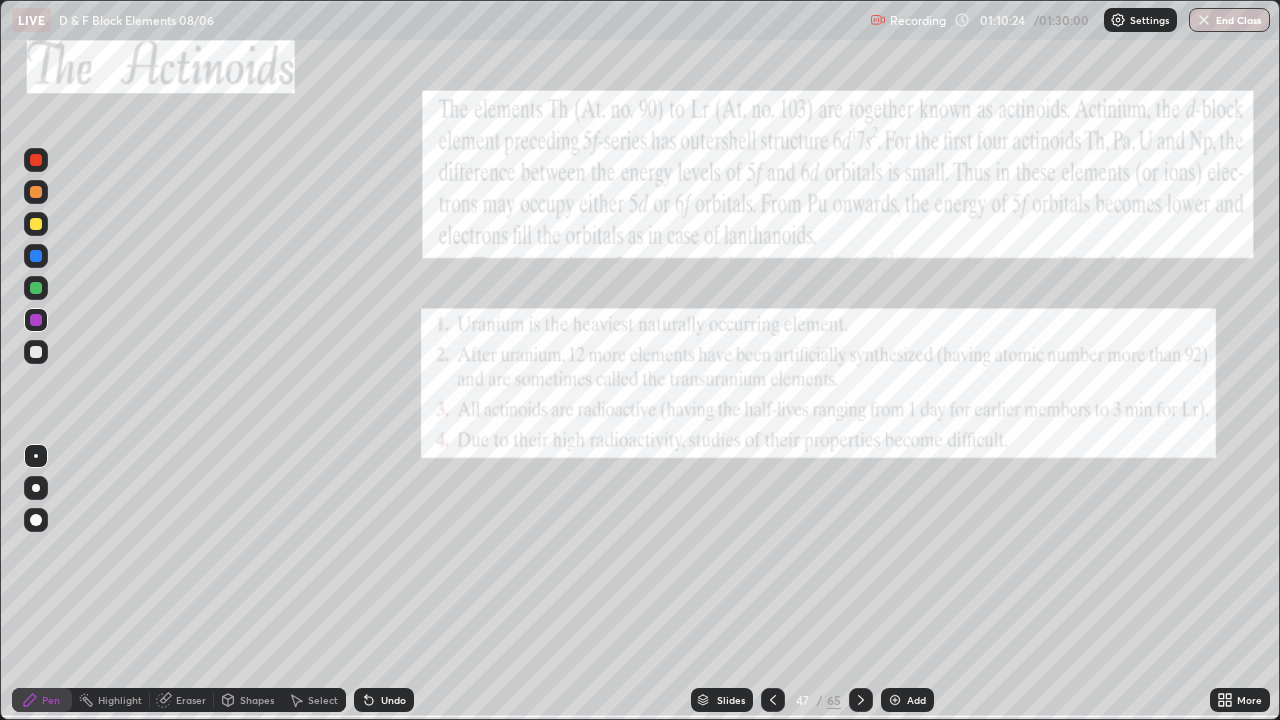 click 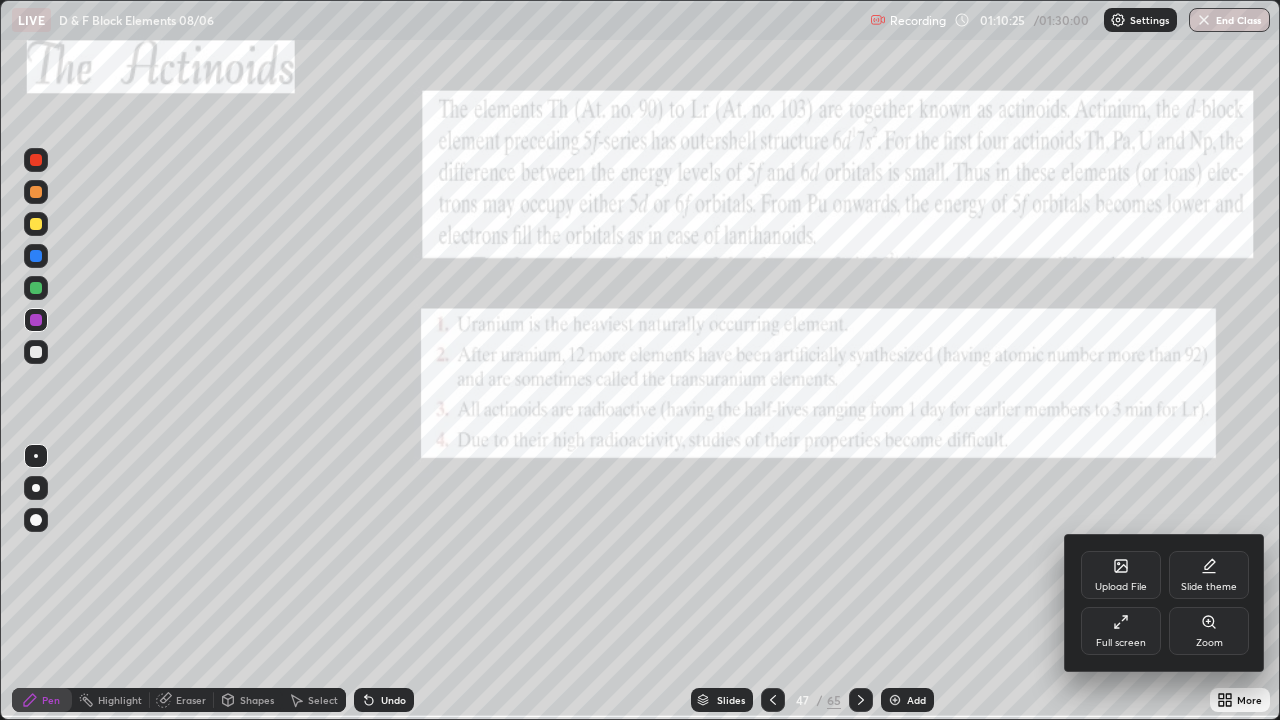 click 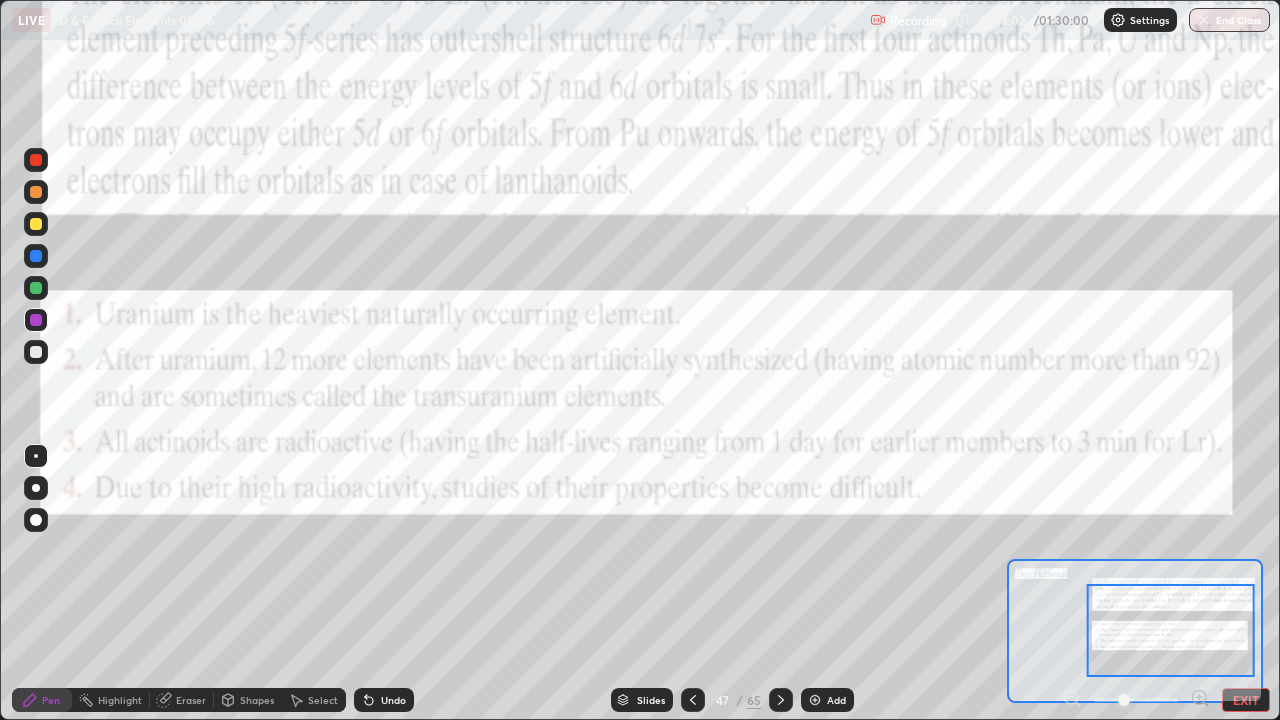 click on "/" at bounding box center [740, 700] 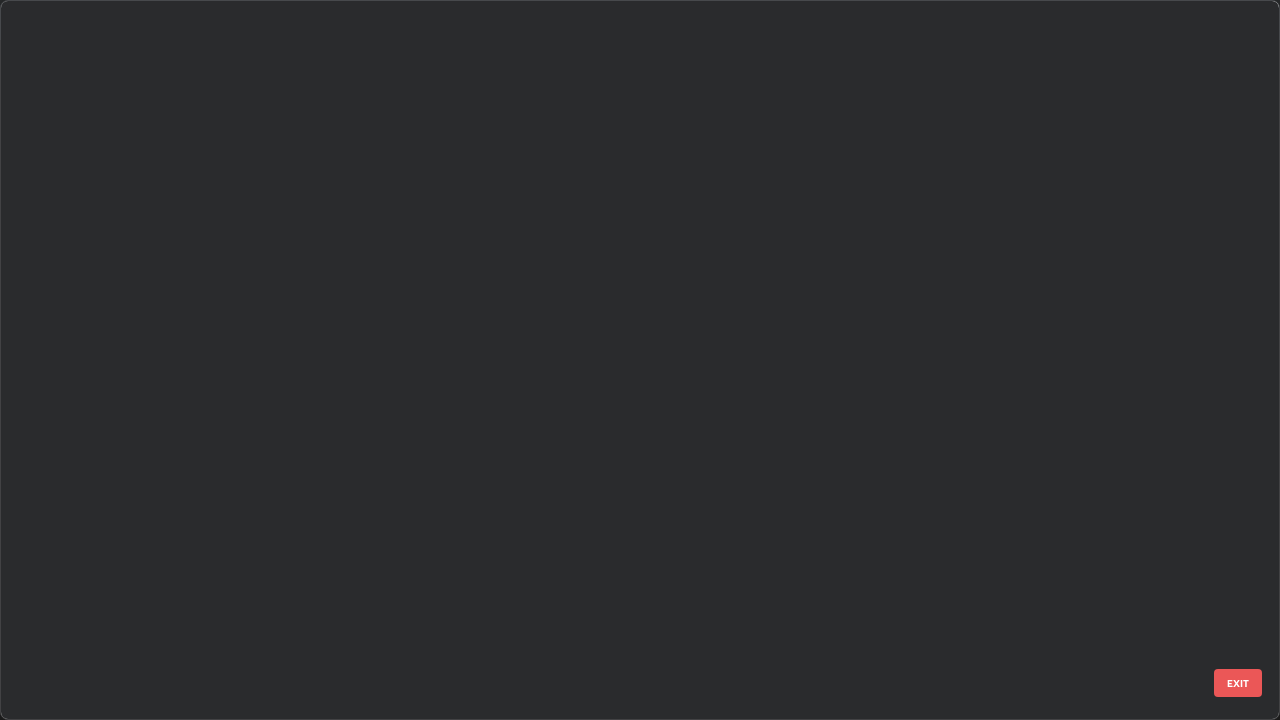 scroll, scrollTop: 2876, scrollLeft: 0, axis: vertical 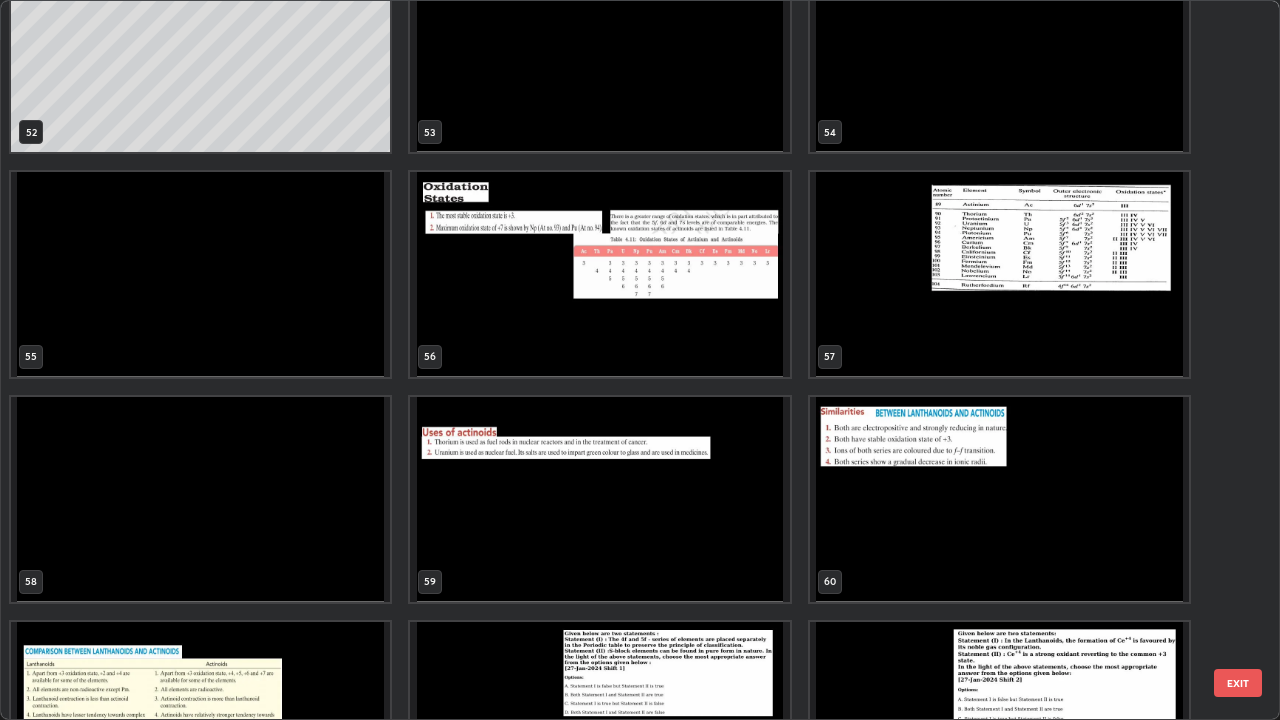 click at bounding box center [999, 499] 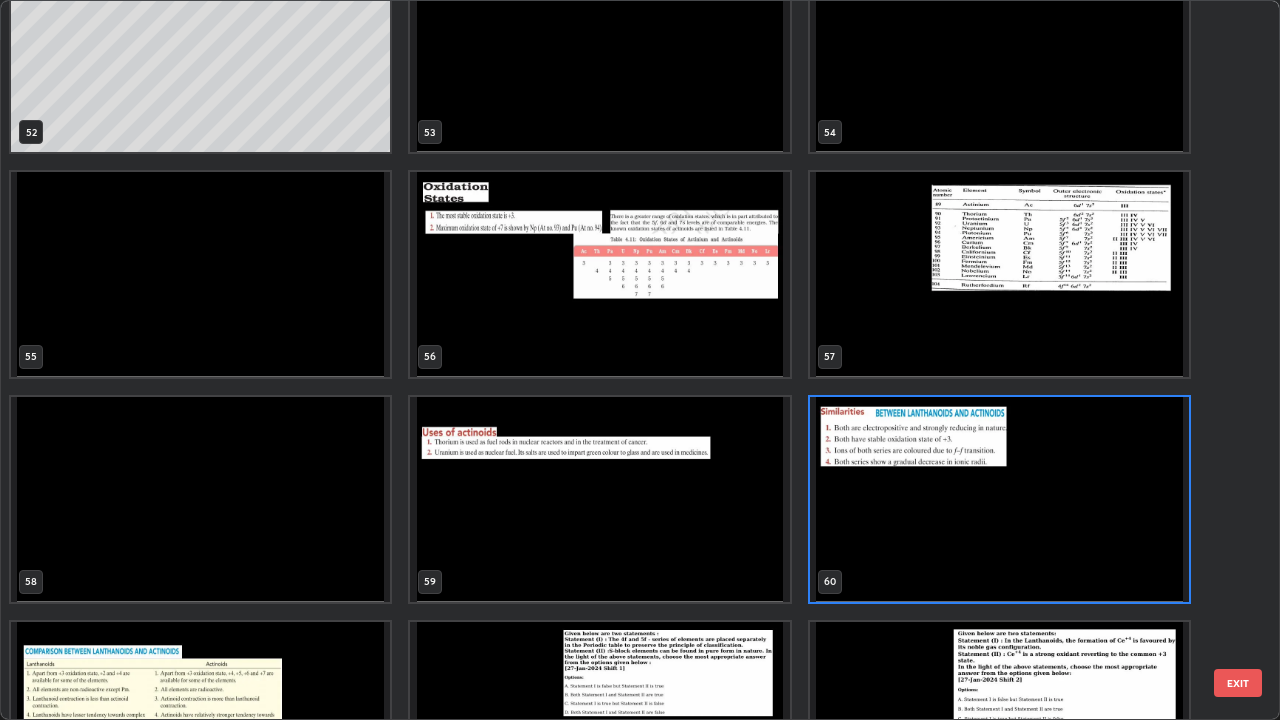 click at bounding box center [999, 499] 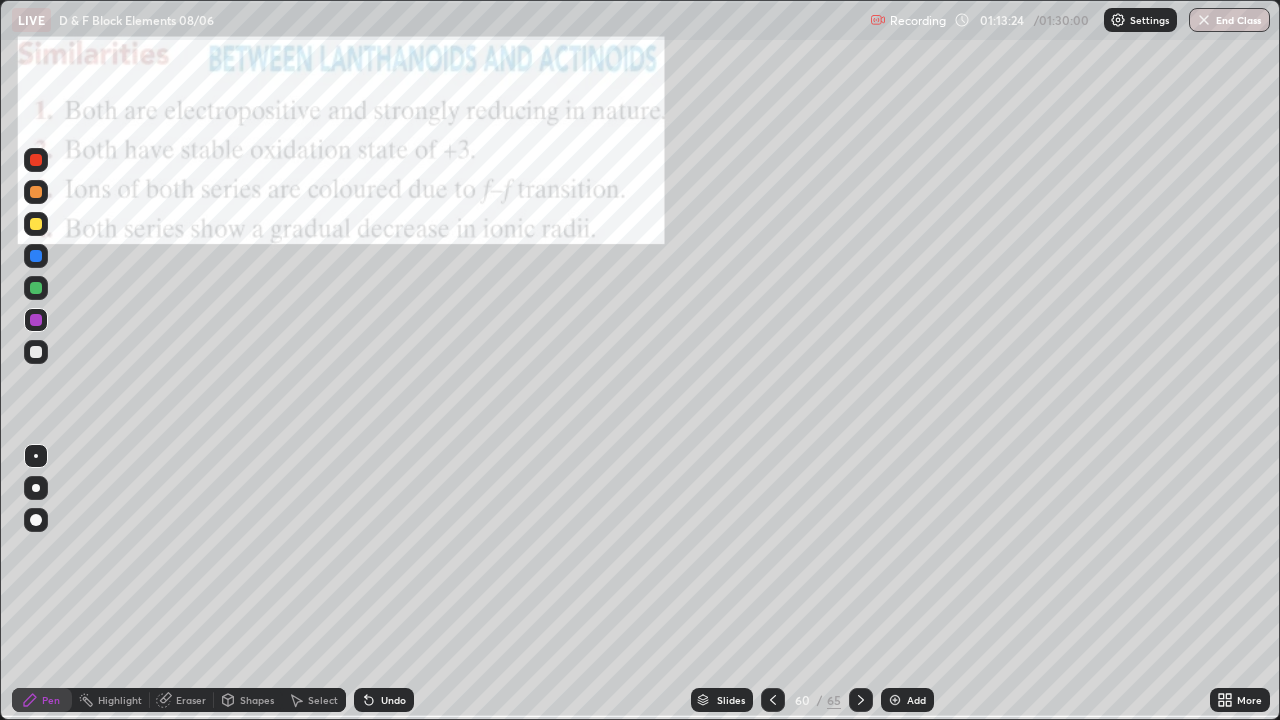 click 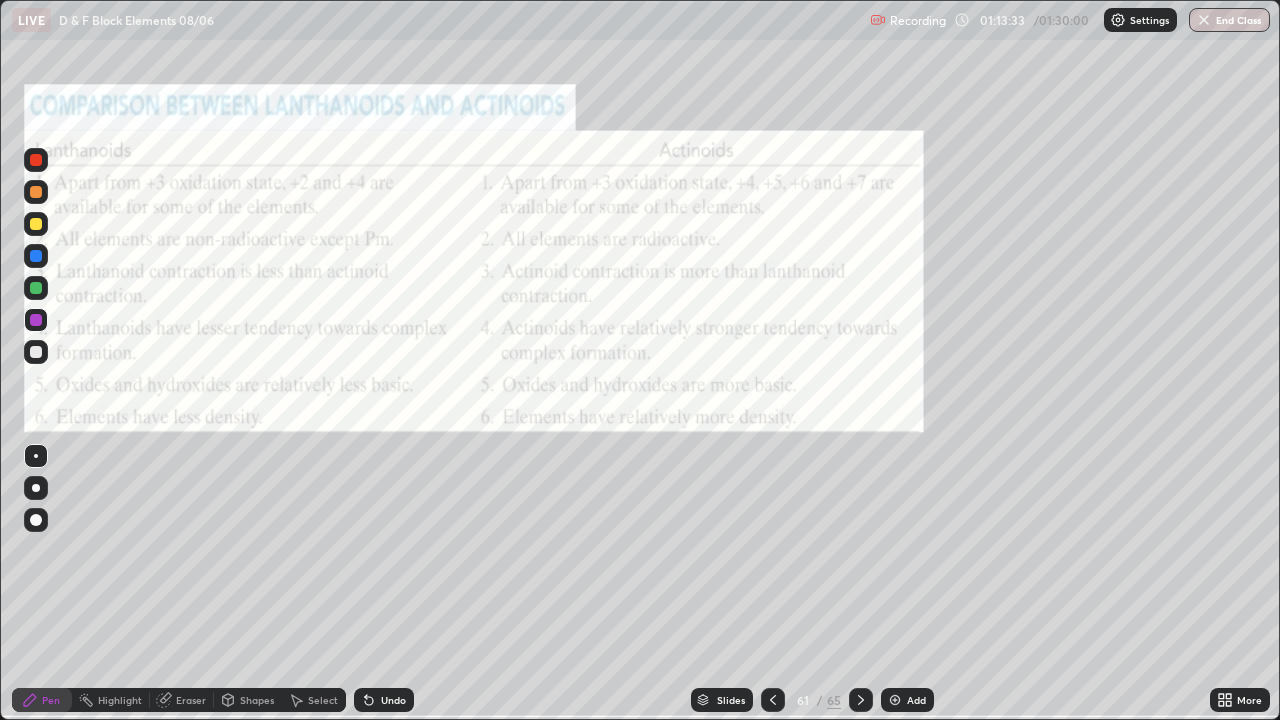 click 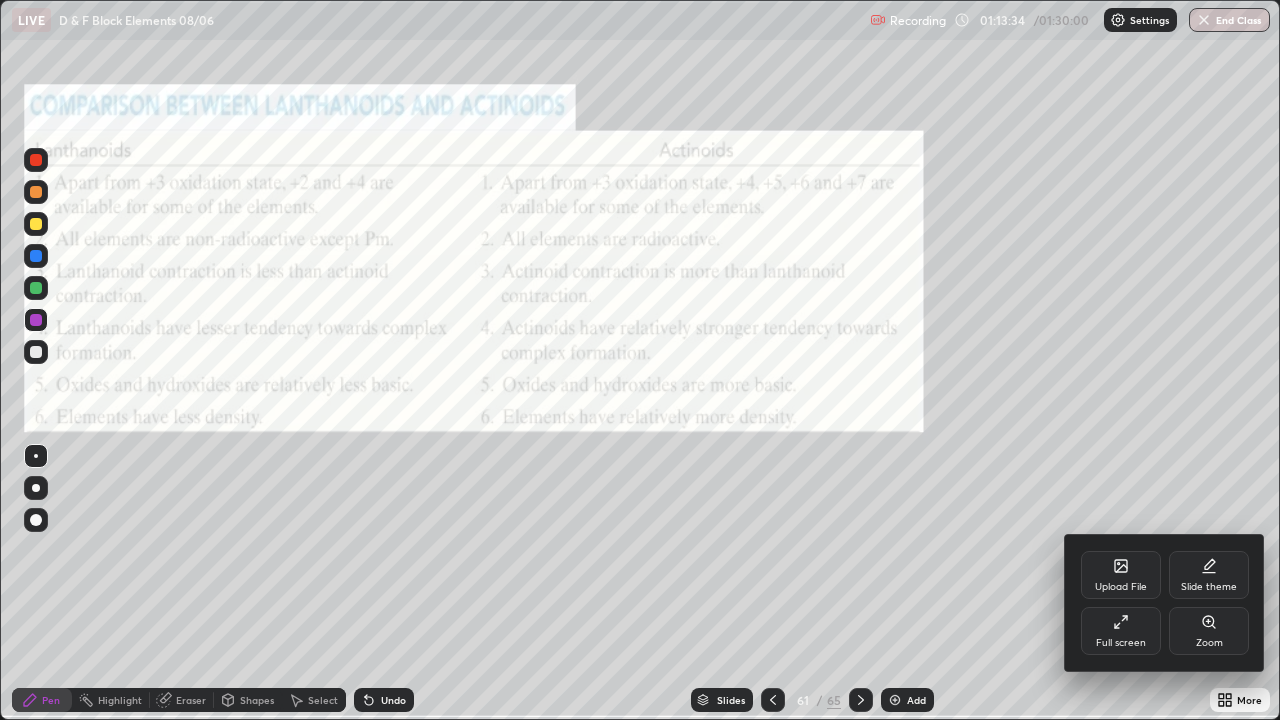 click 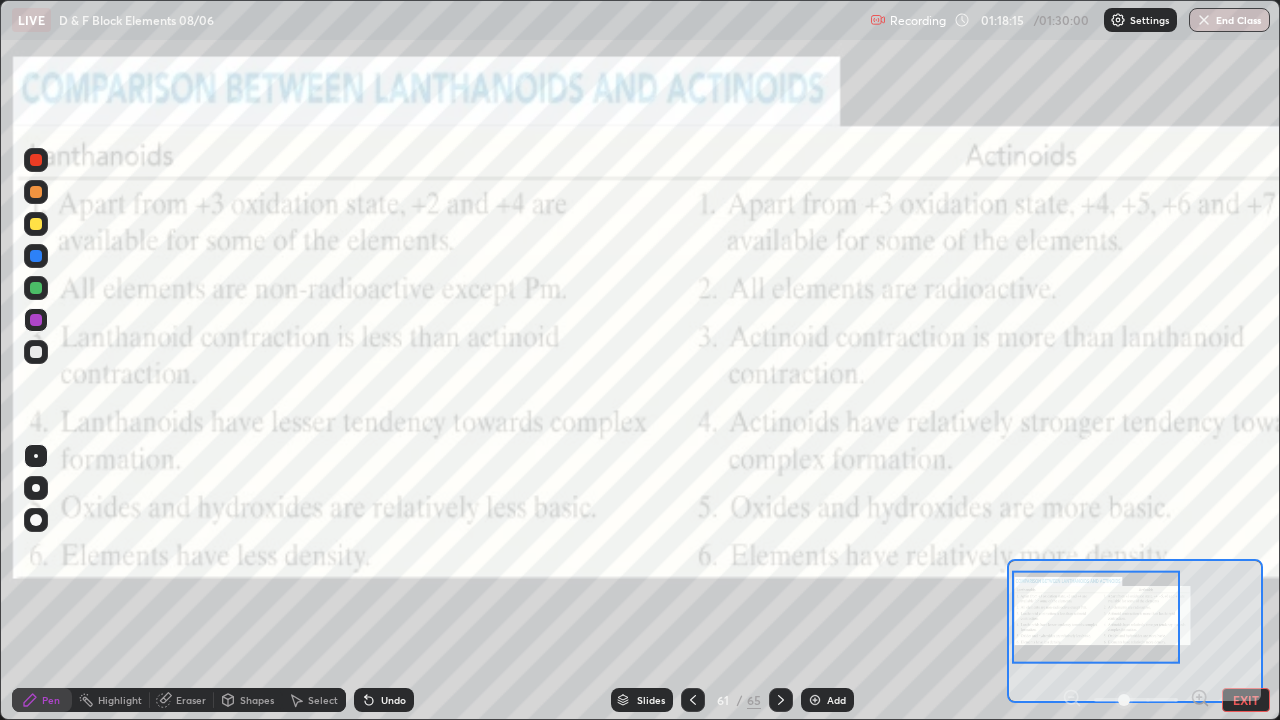 click on "EXIT" at bounding box center [1246, 700] 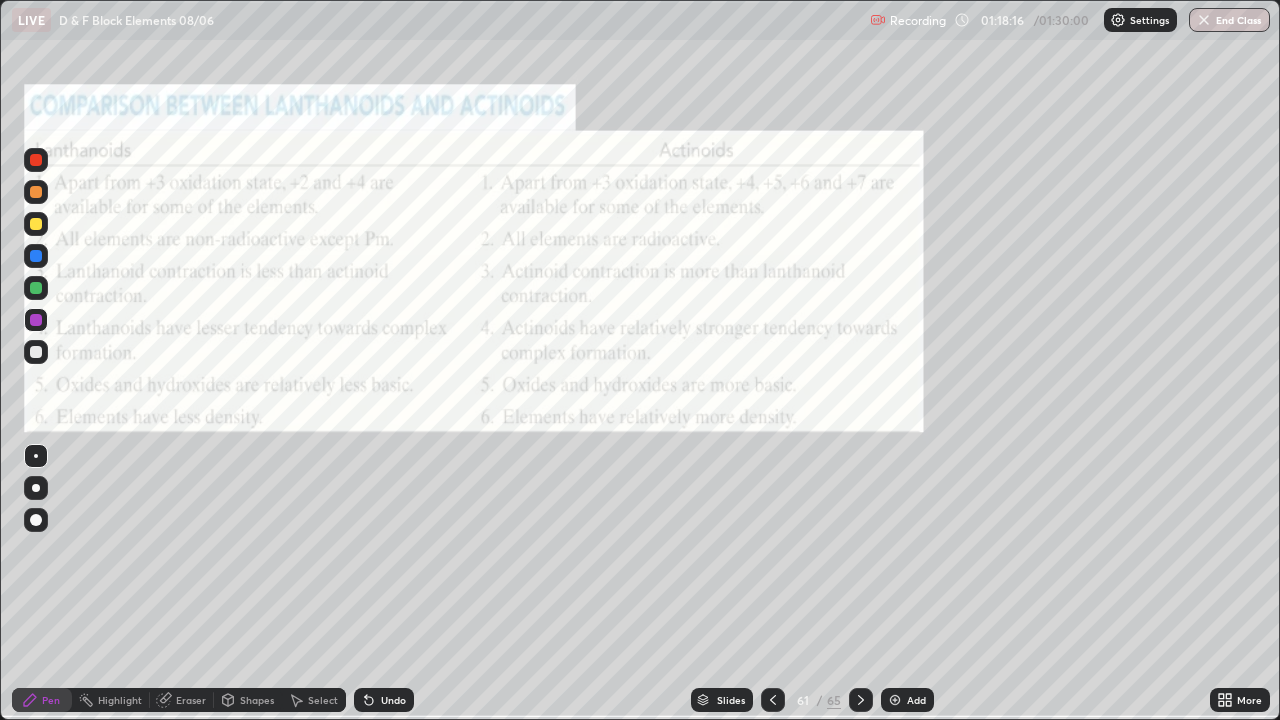 click on "End Class" at bounding box center (1229, 20) 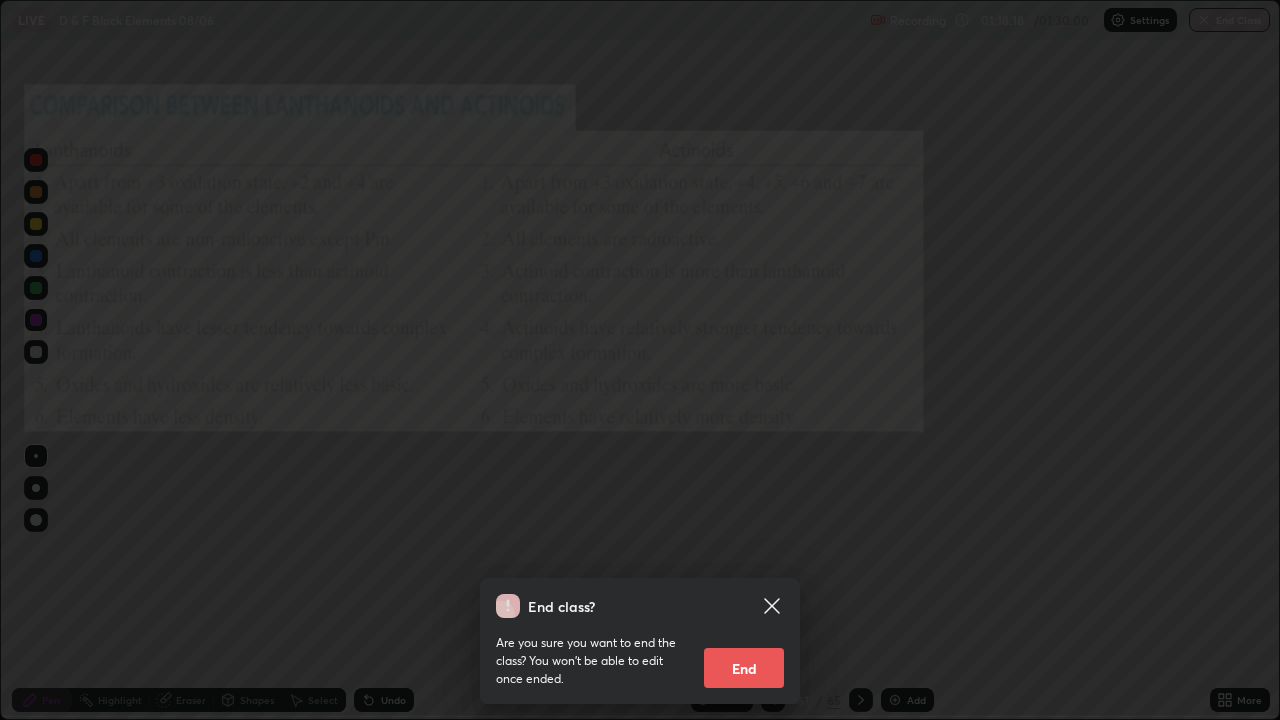 click on "End" at bounding box center (744, 668) 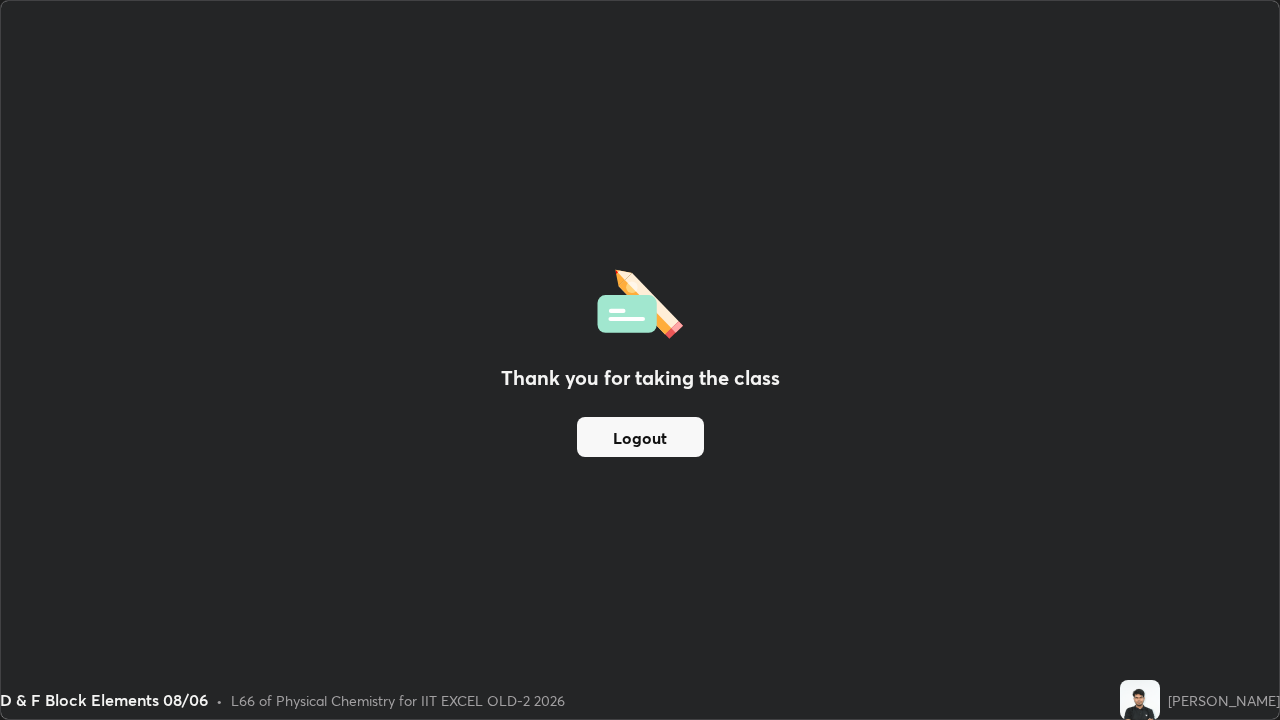 click on "Logout" at bounding box center (640, 437) 